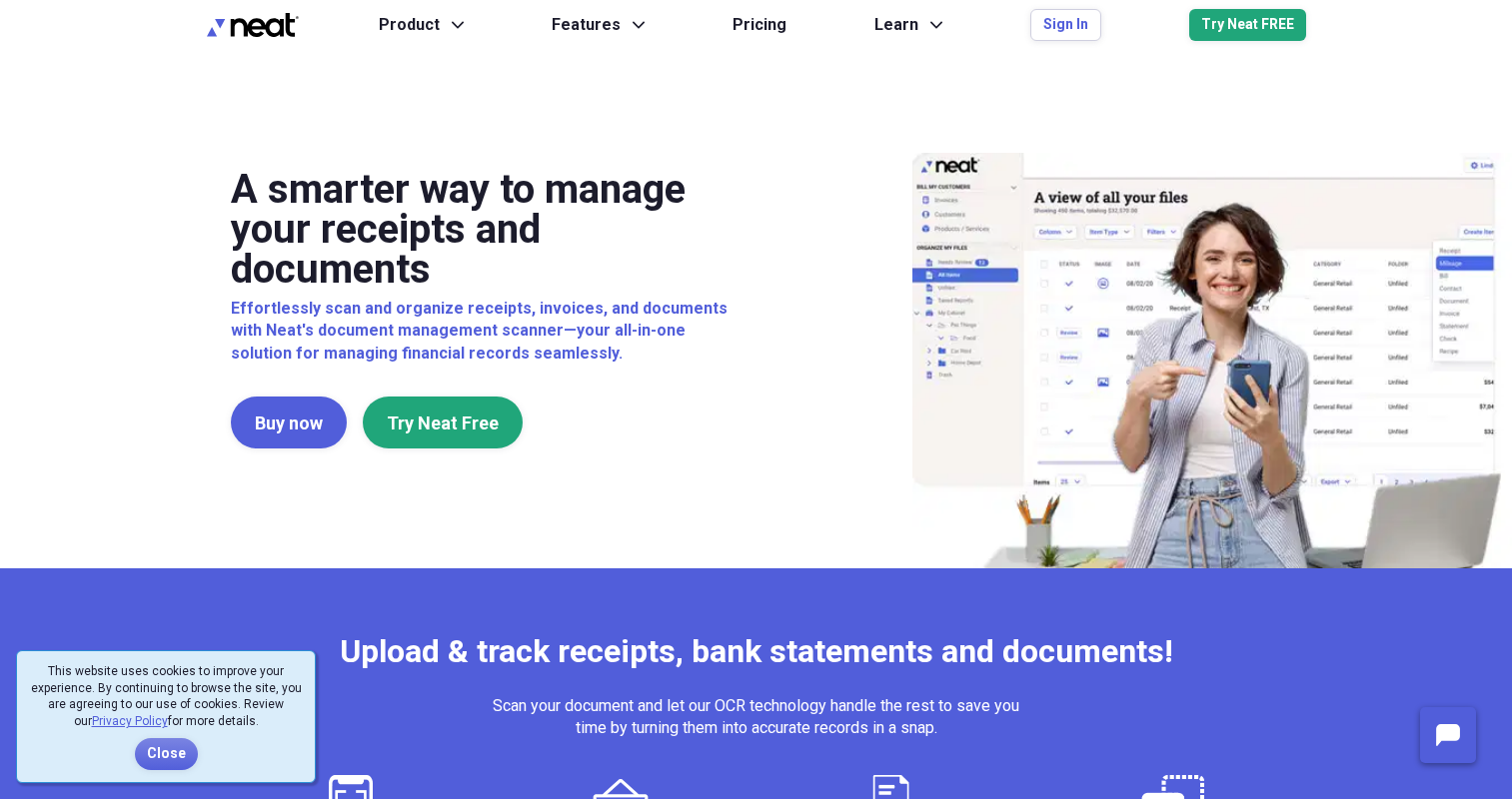 scroll, scrollTop: 0, scrollLeft: 0, axis: both 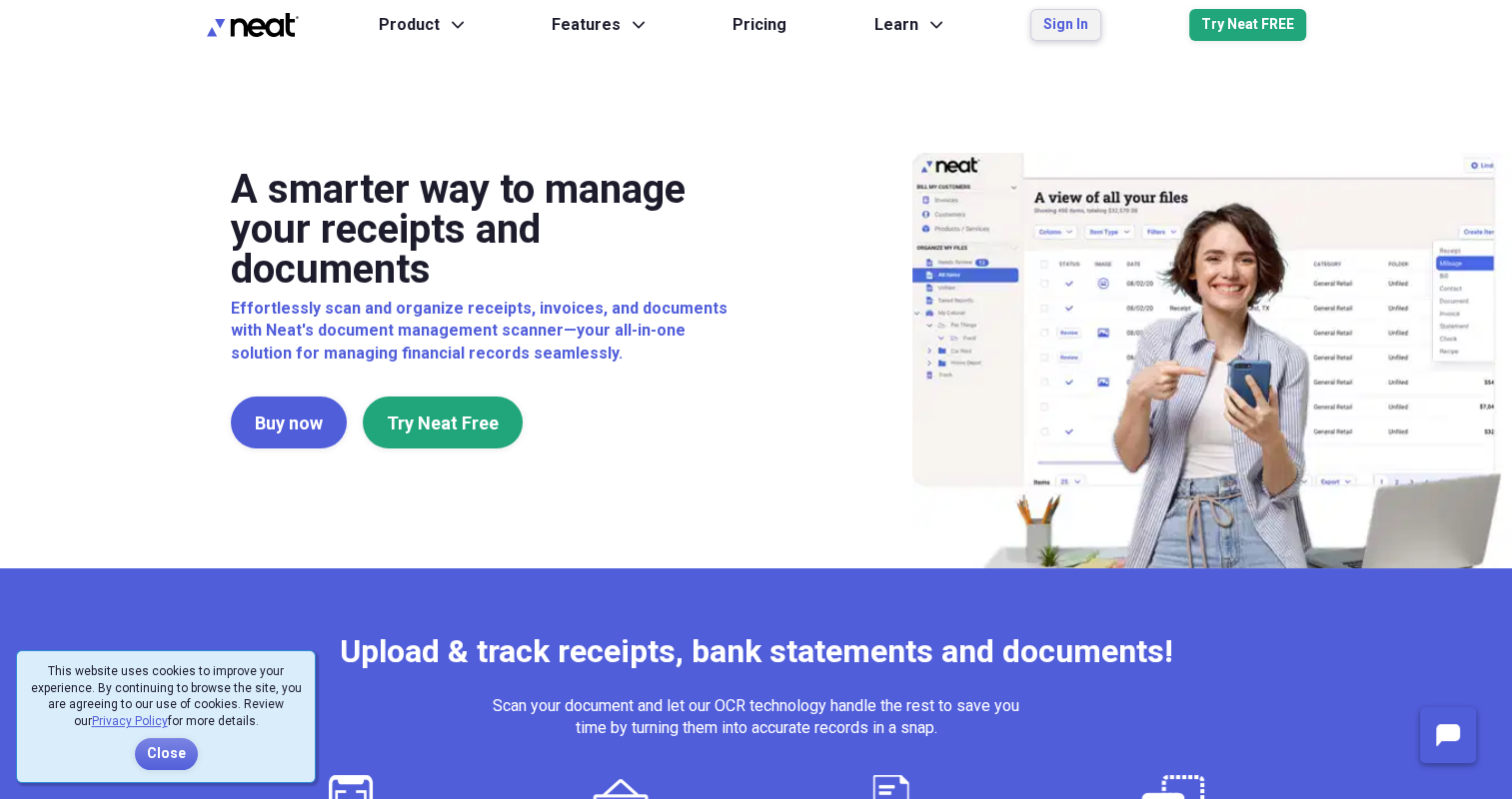 click on "Sign In" at bounding box center (1065, 25) 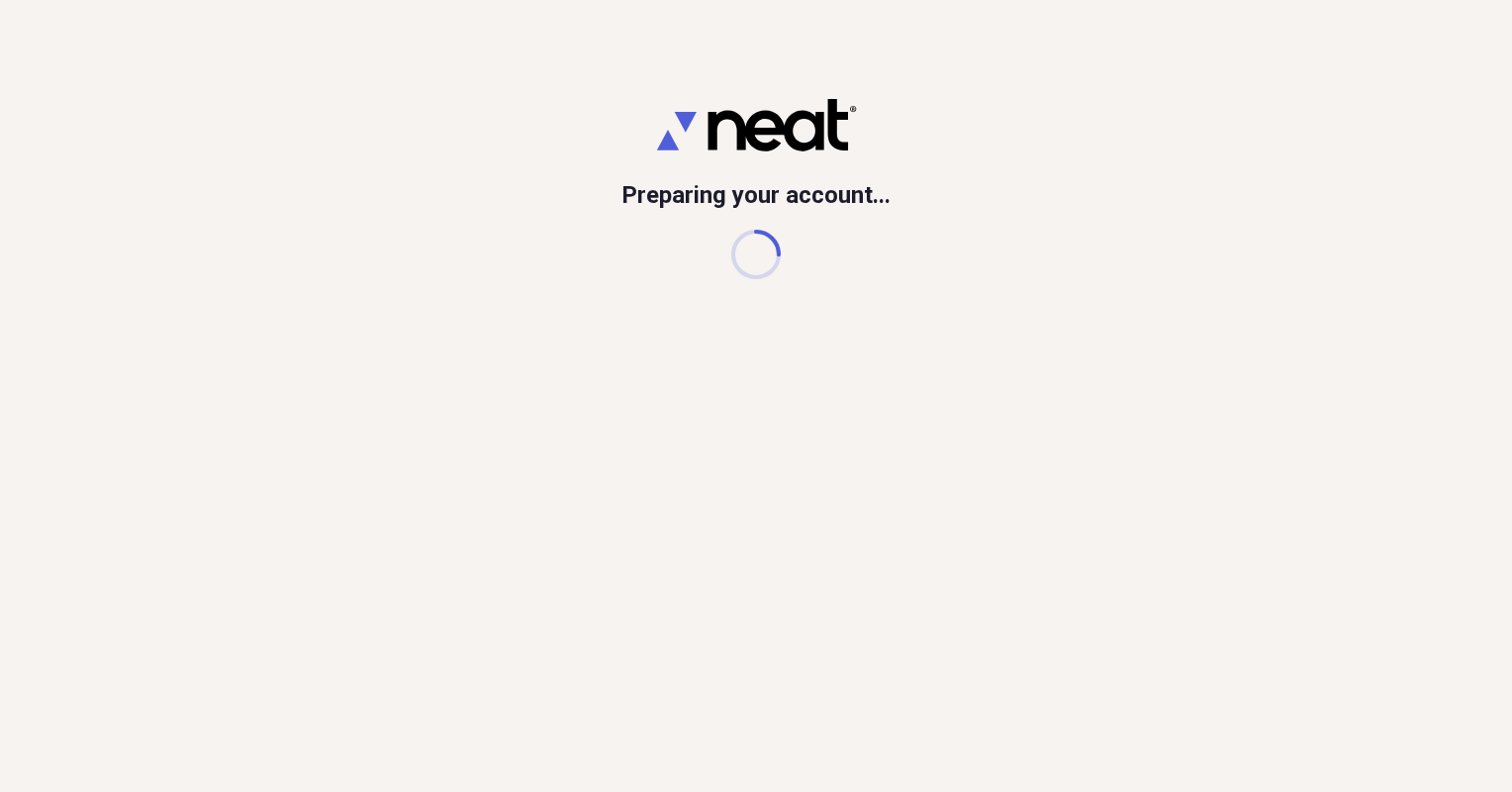 scroll, scrollTop: 0, scrollLeft: 0, axis: both 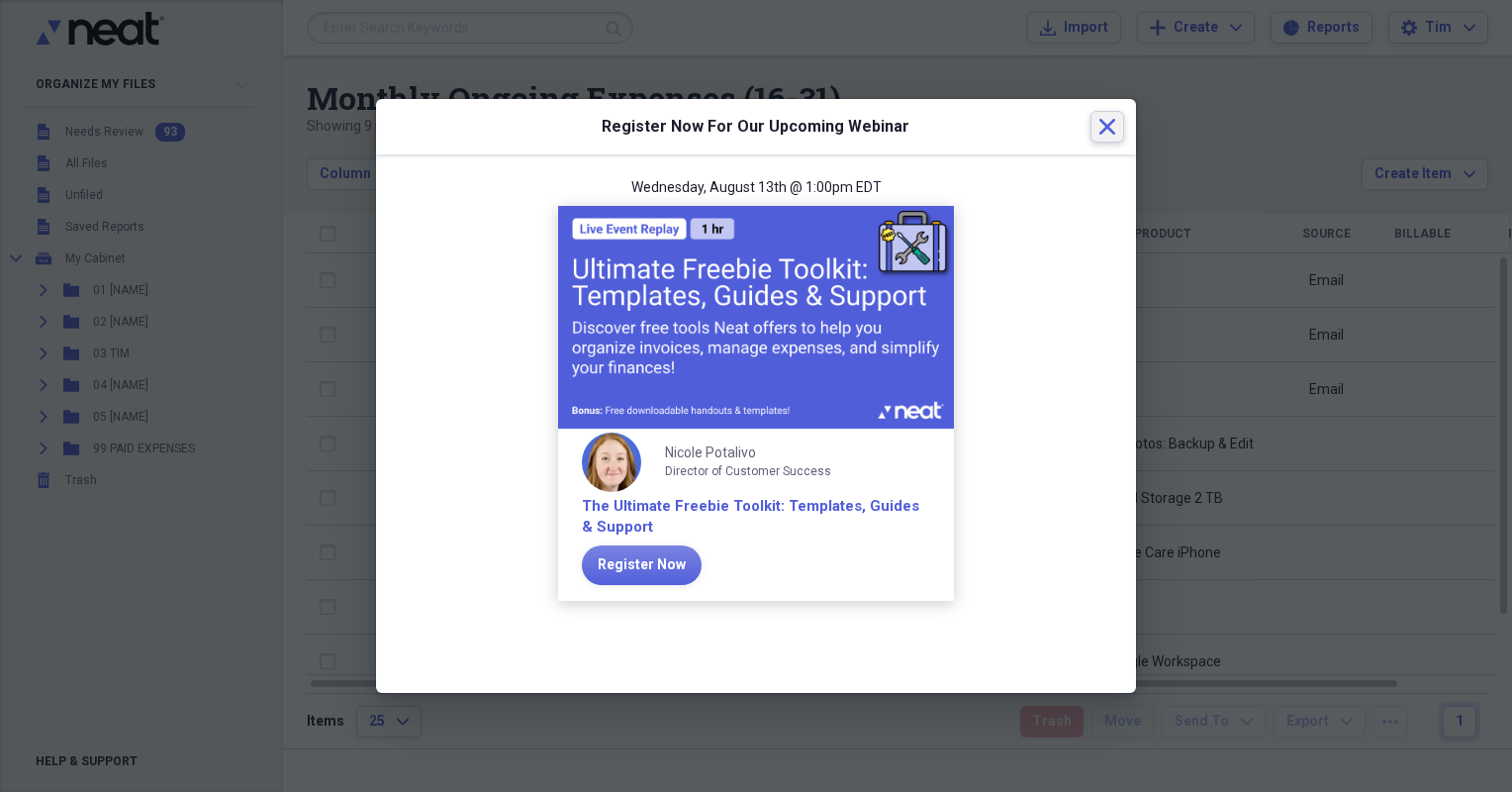 click on "Close" 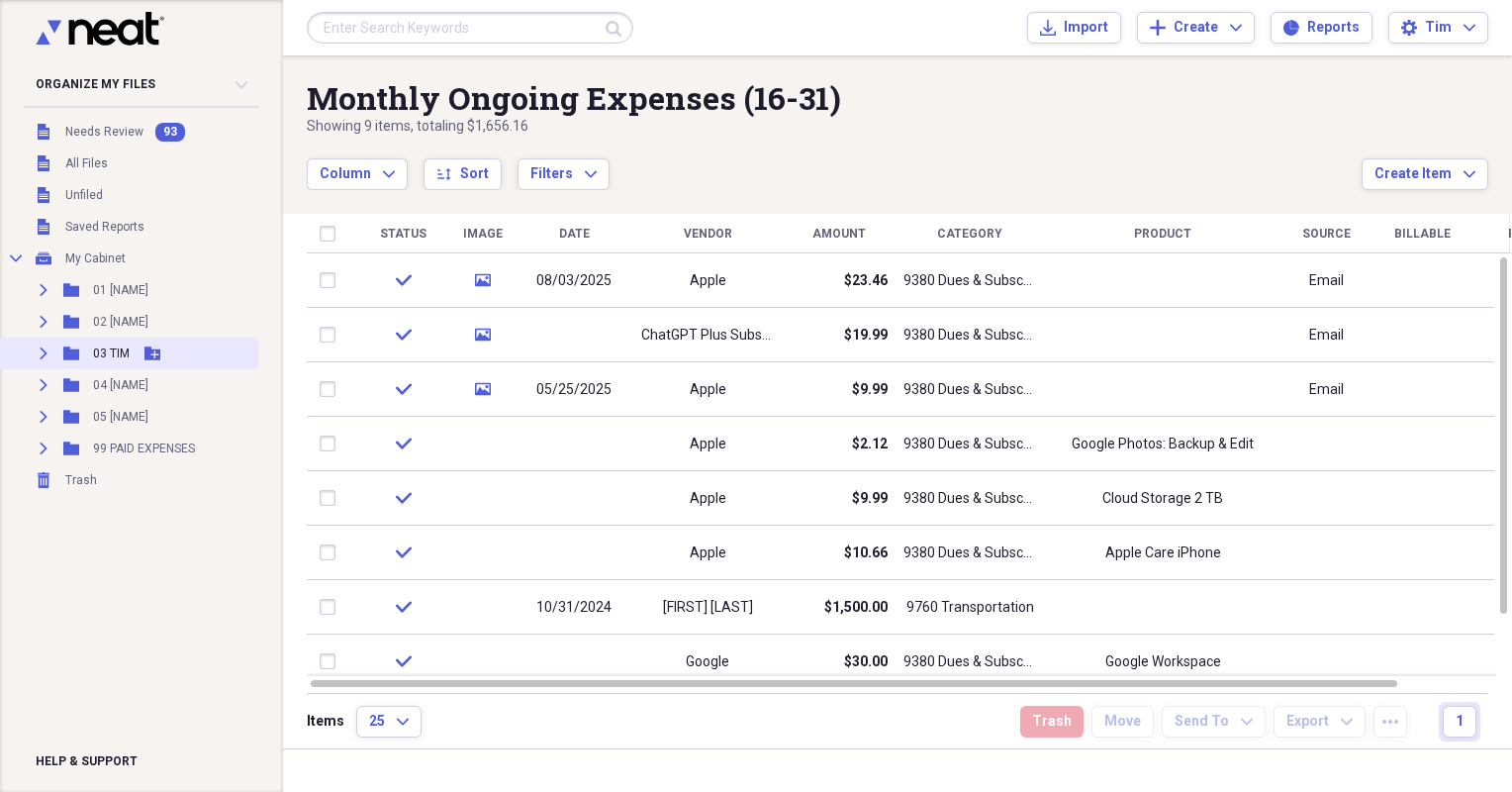 click on "Expand" 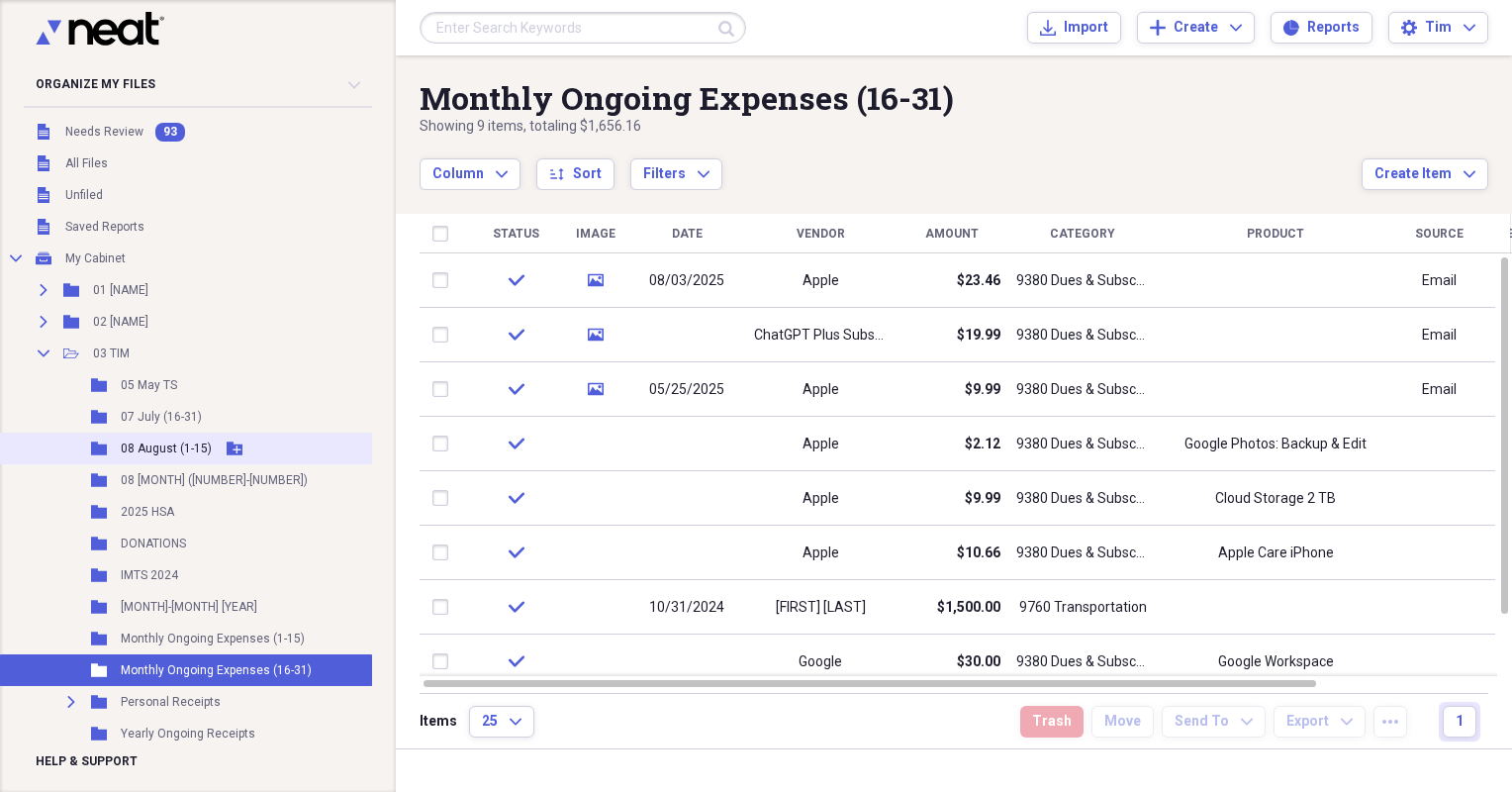 click on "08 August (1-15)" at bounding box center [166, 448] 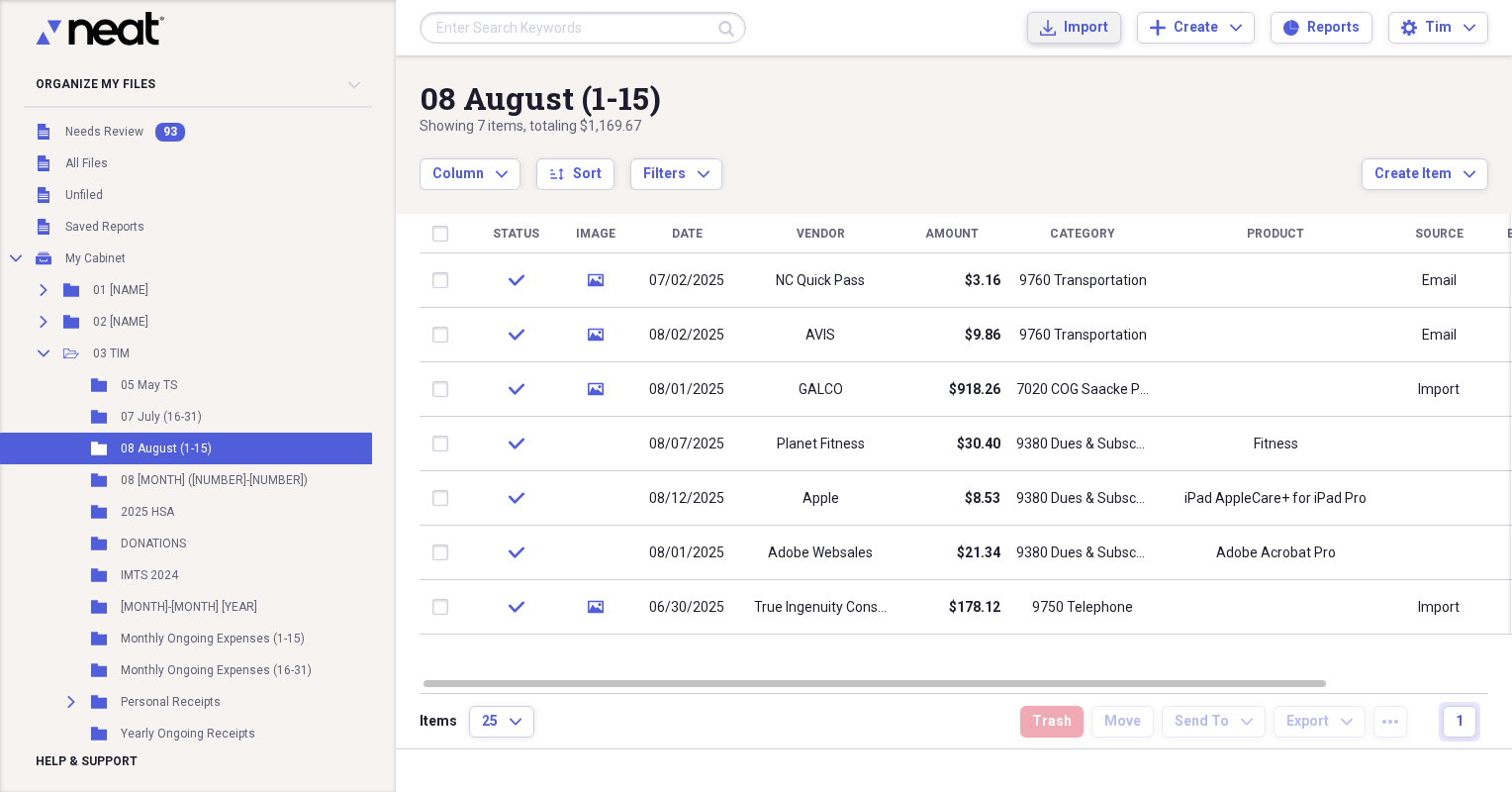 click on "Import" at bounding box center [1086, 28] 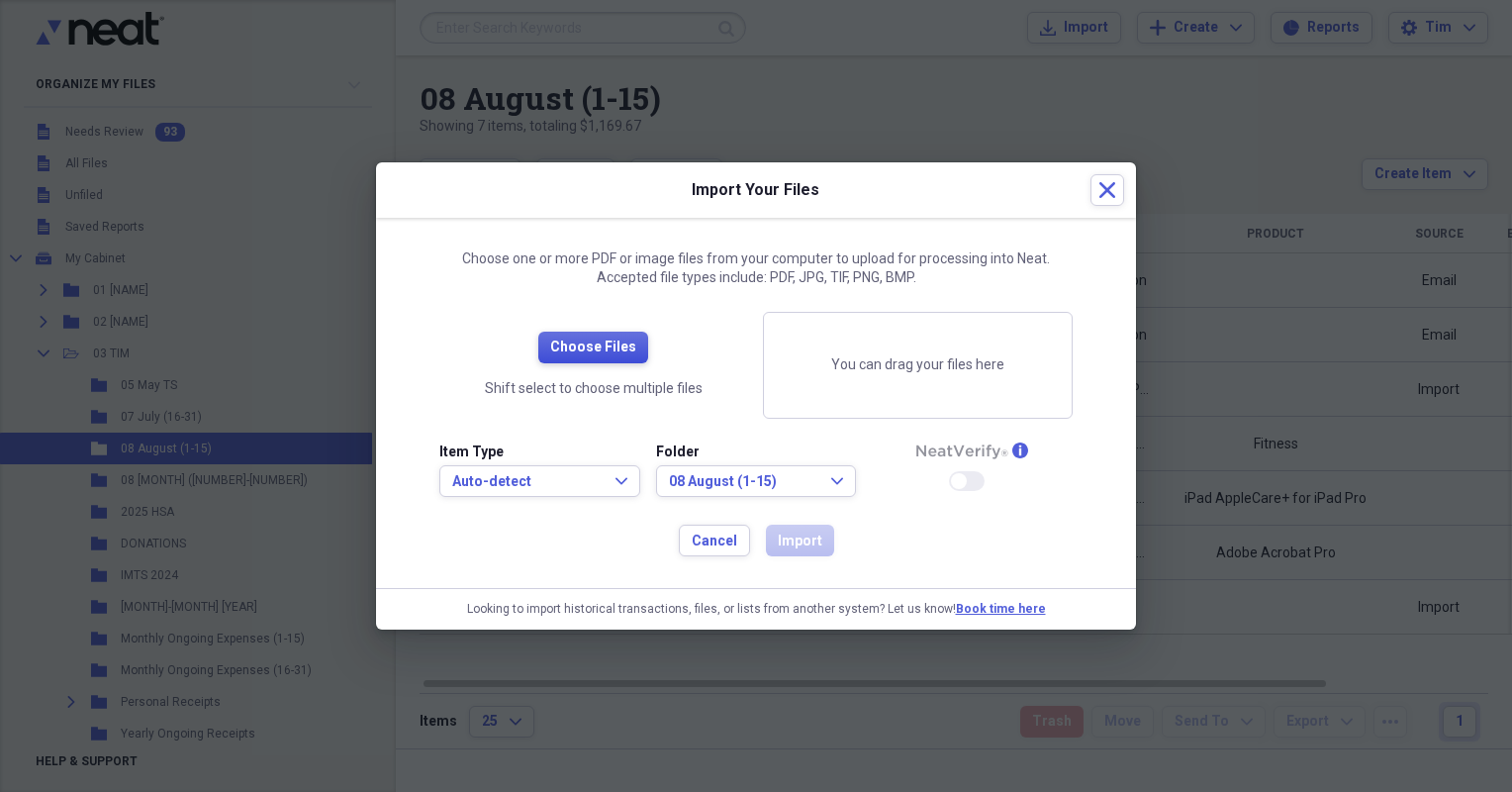 click on "Choose Files" at bounding box center (593, 347) 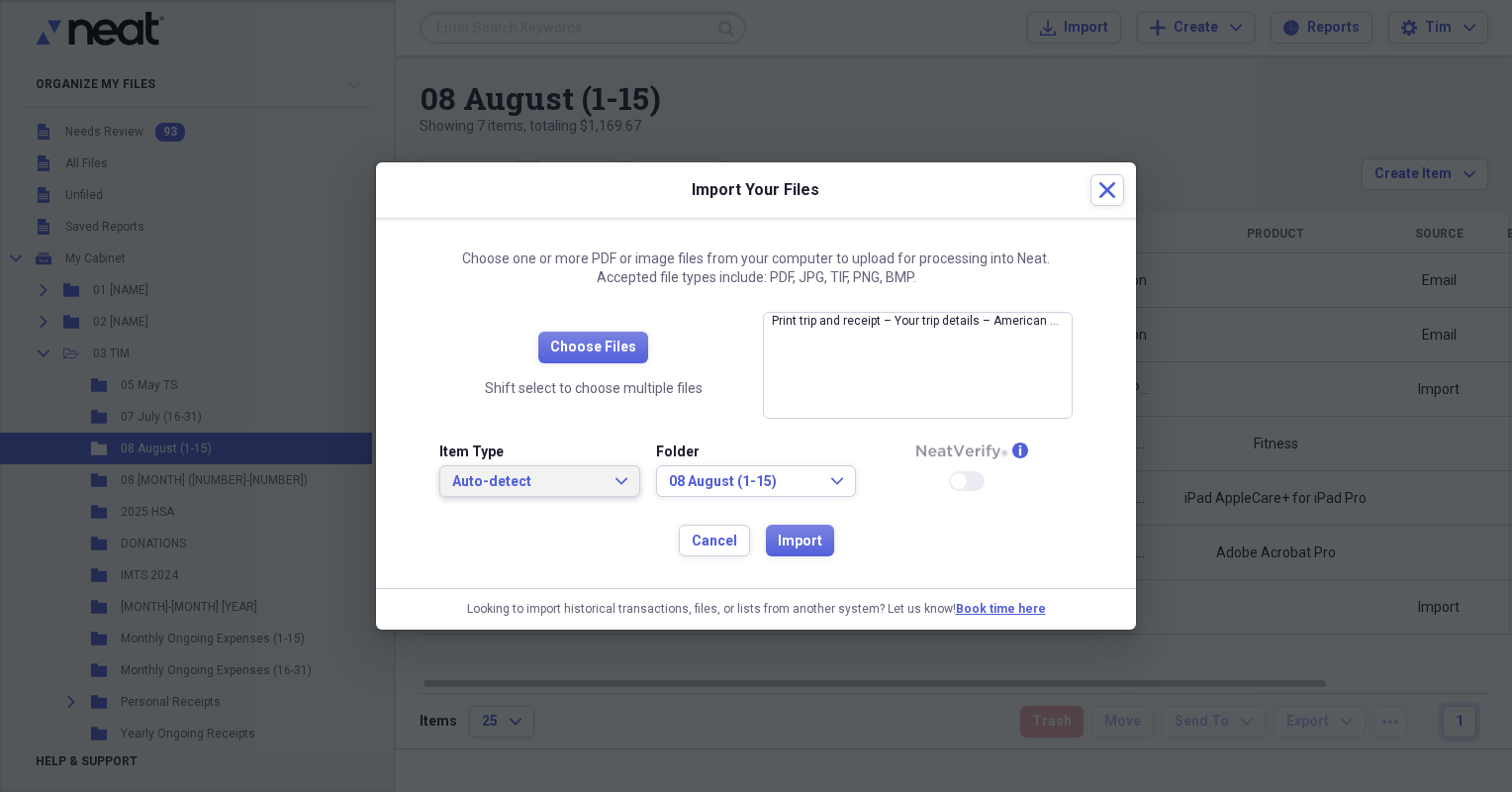 click on "Auto-detect" at bounding box center [527, 482] 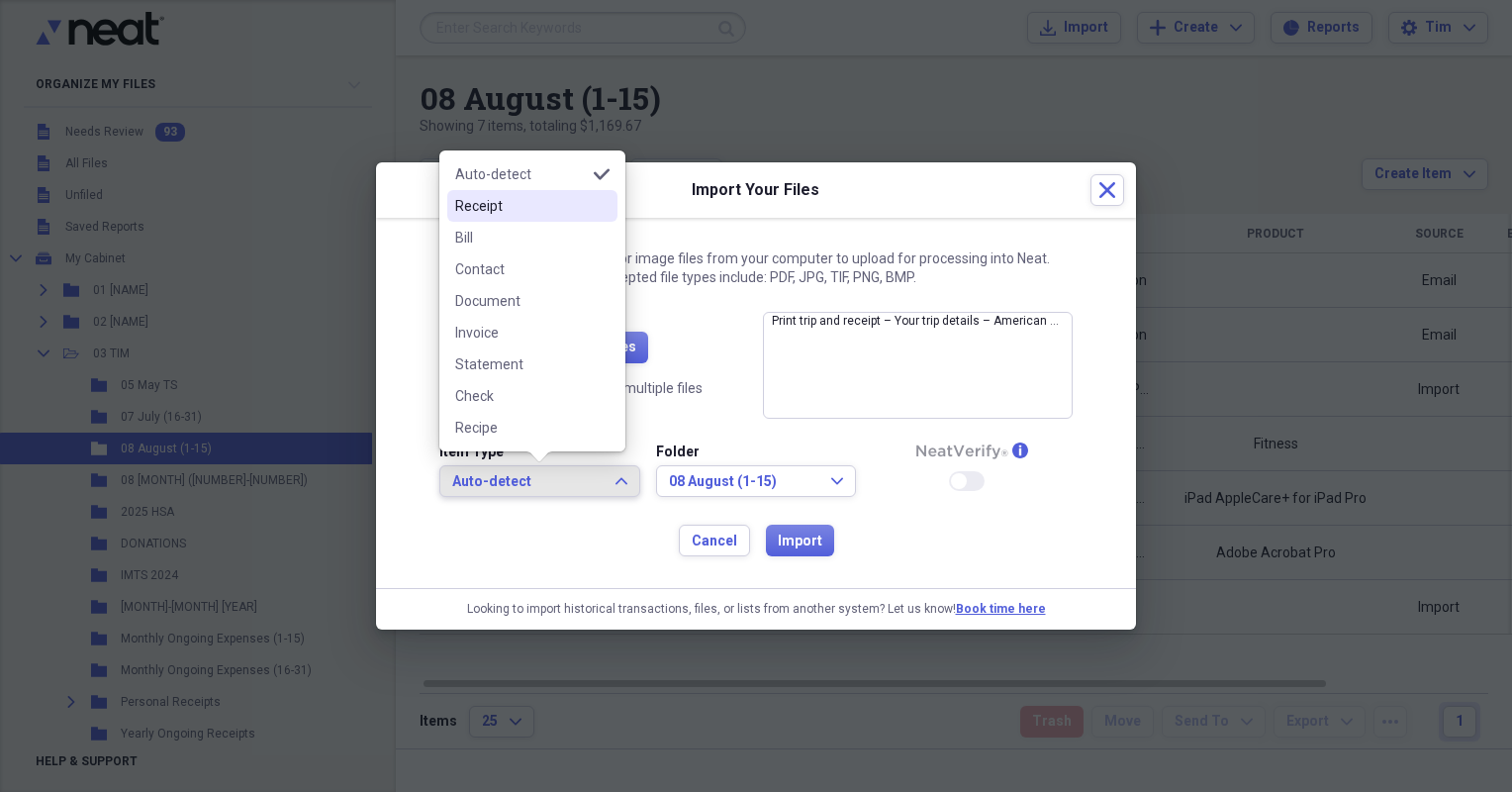 click on "Receipt" at bounding box center [520, 206] 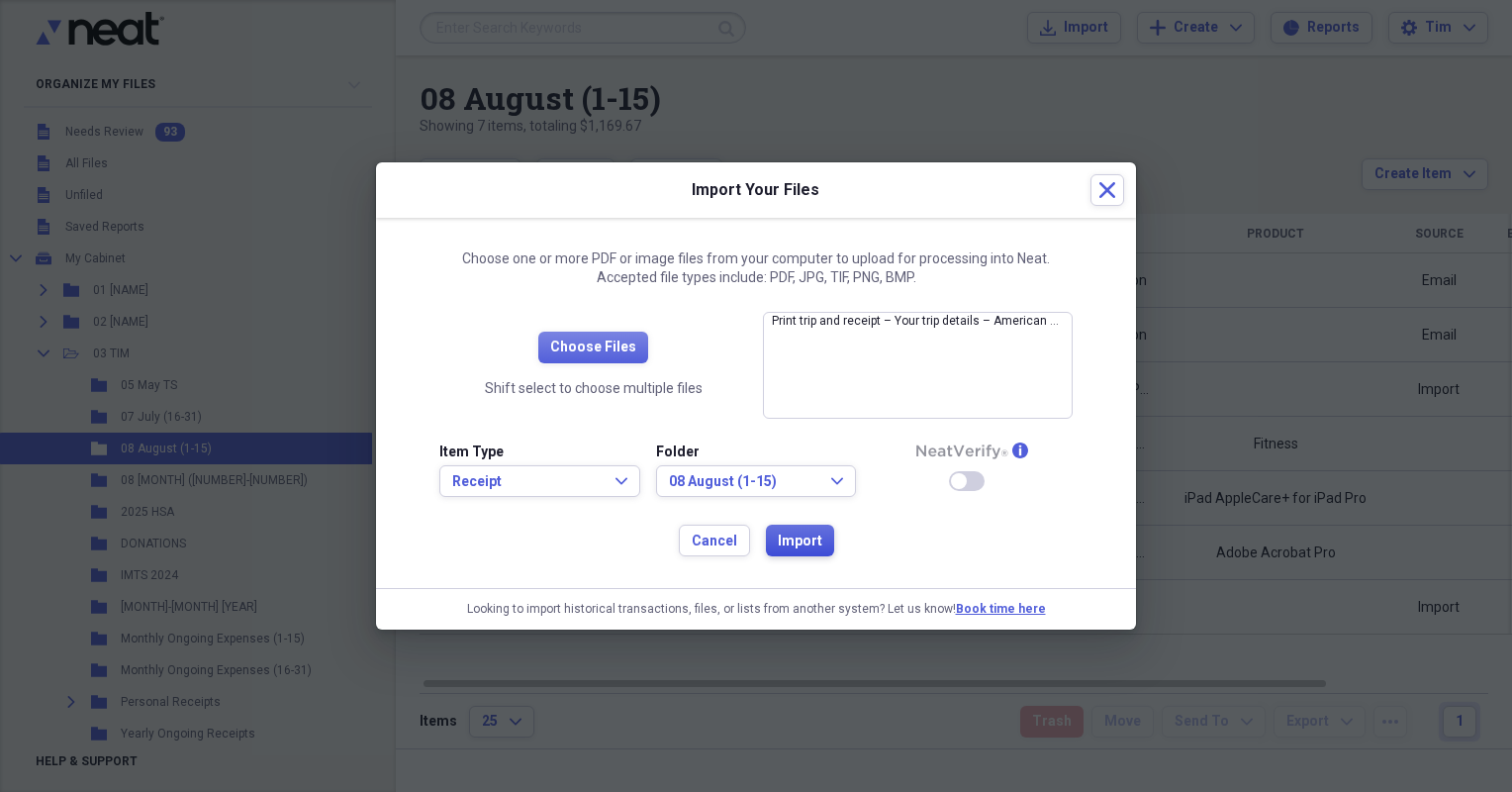 click on "Import" at bounding box center [800, 542] 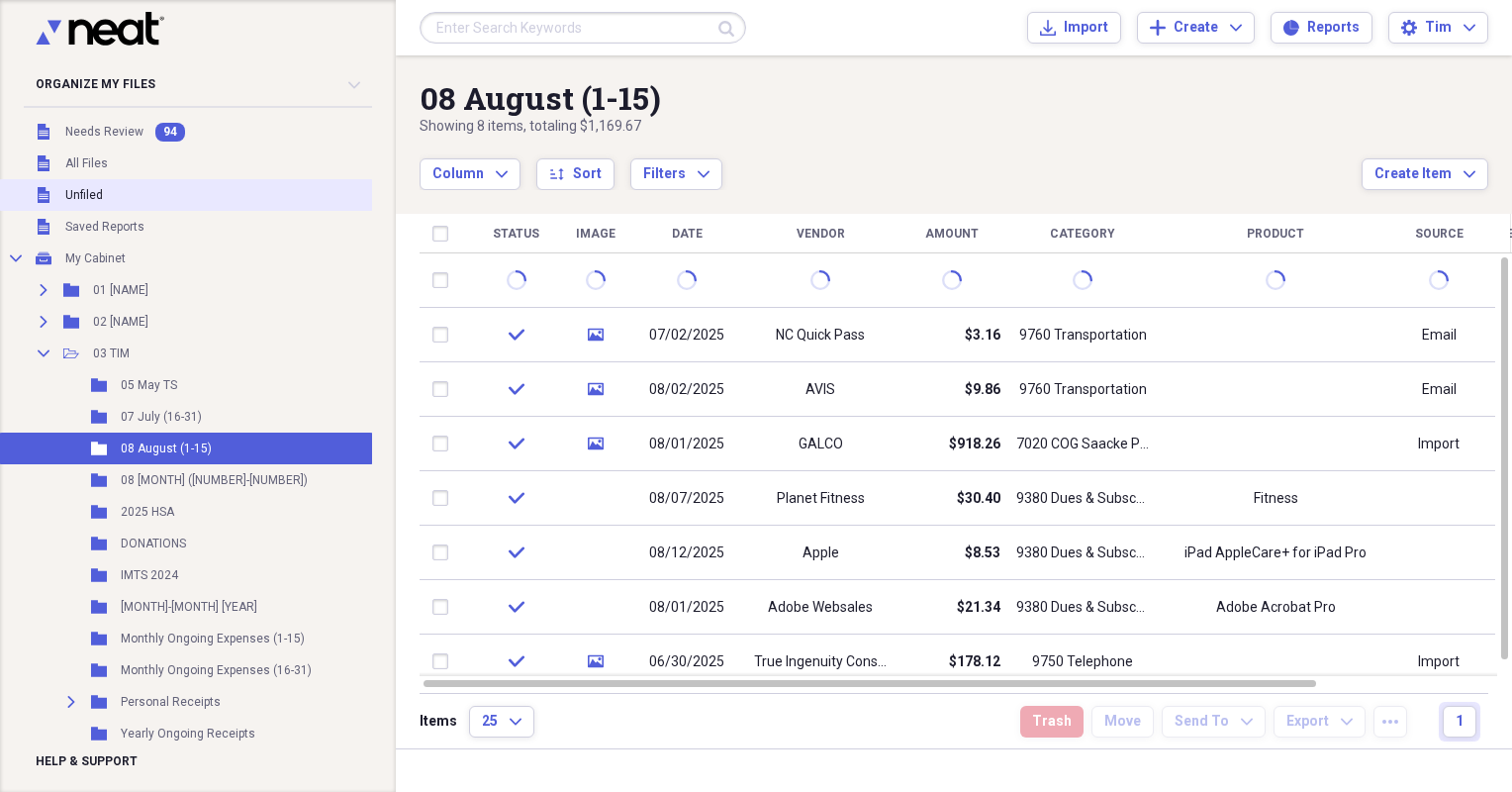 click on "Unfiled Unfiled" at bounding box center [186, 195] 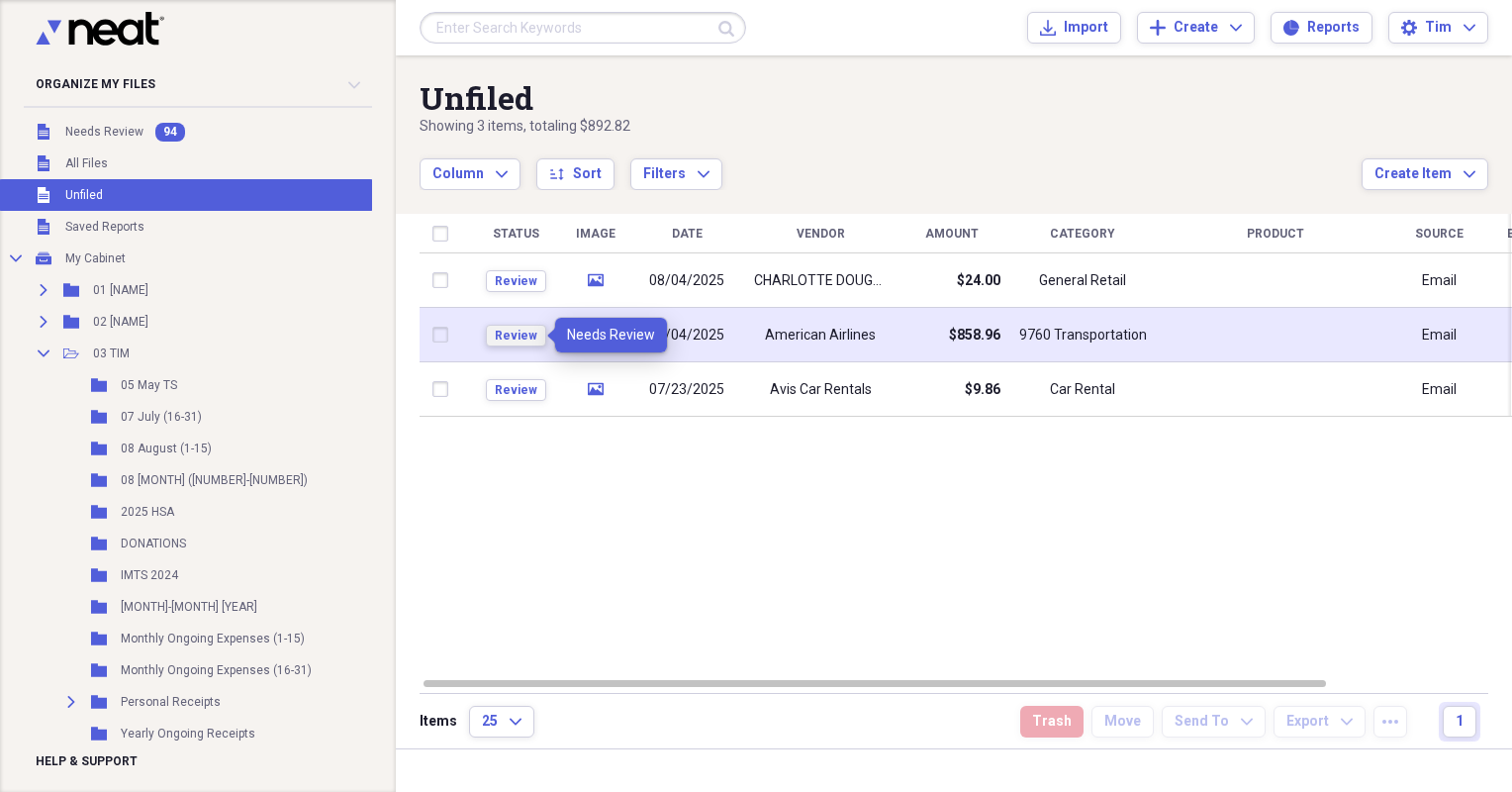 click on "Review" at bounding box center (516, 336) 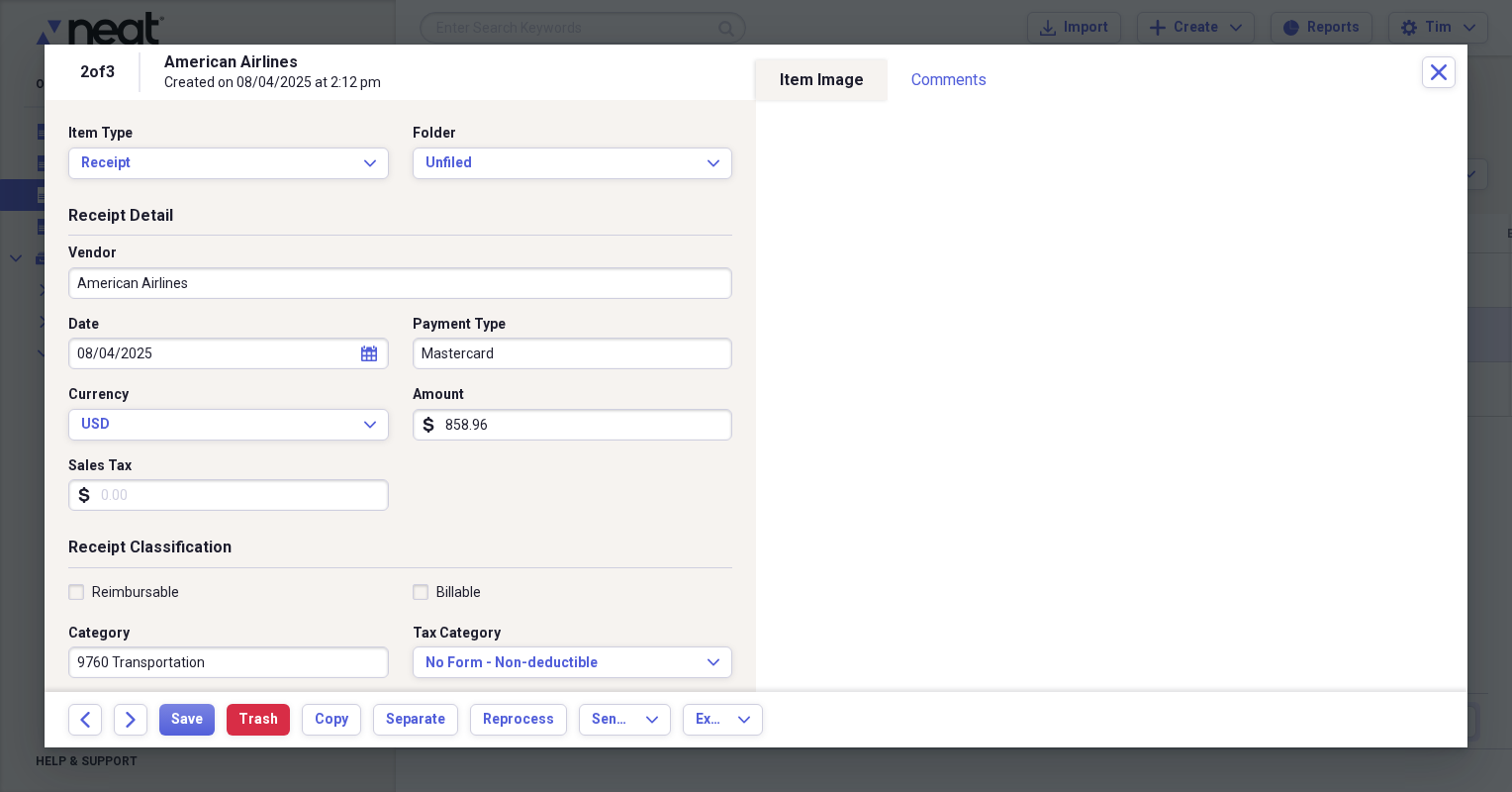 click on "Mastercard" at bounding box center [573, 353] 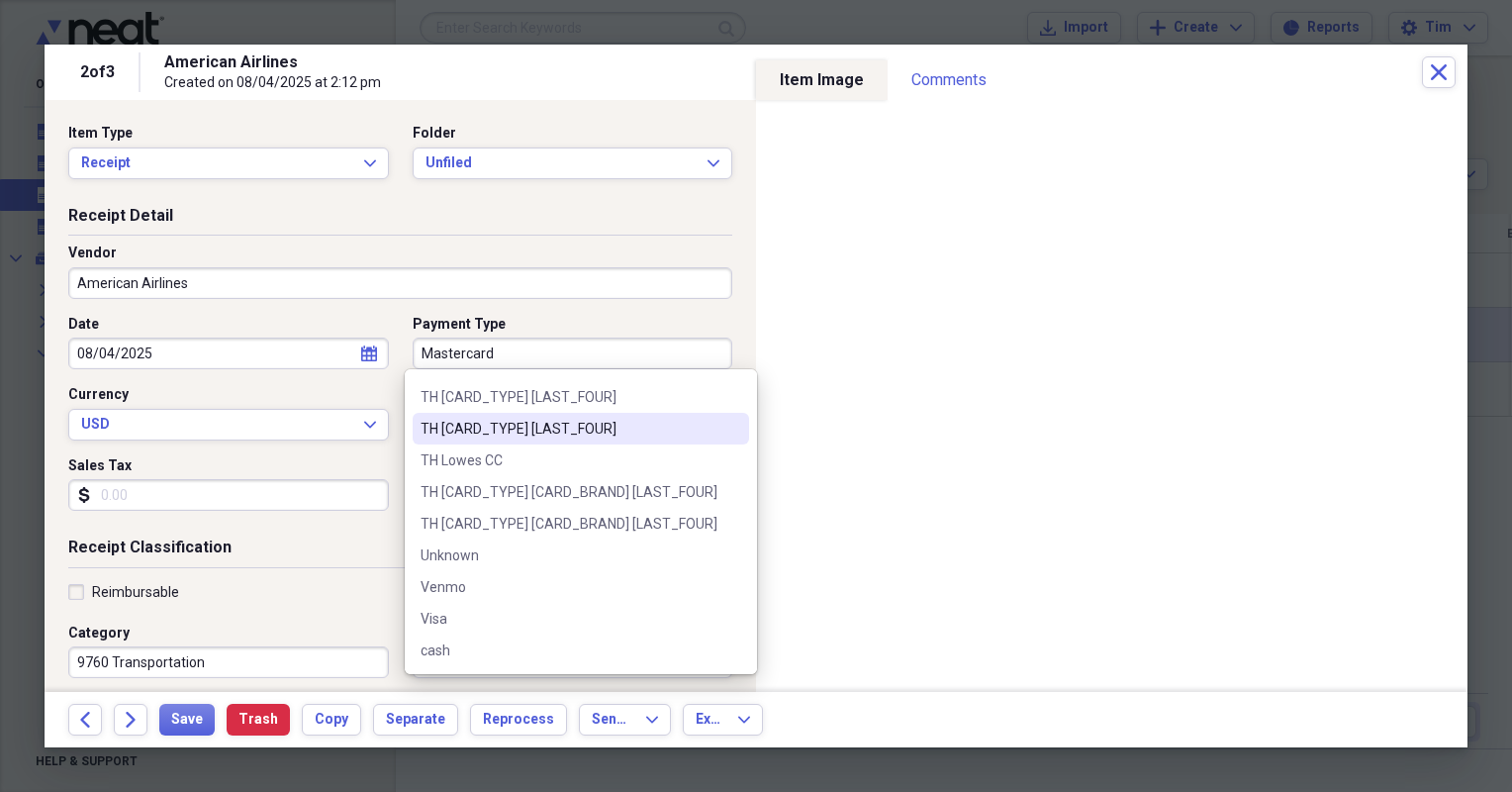 scroll, scrollTop: 1038, scrollLeft: 0, axis: vertical 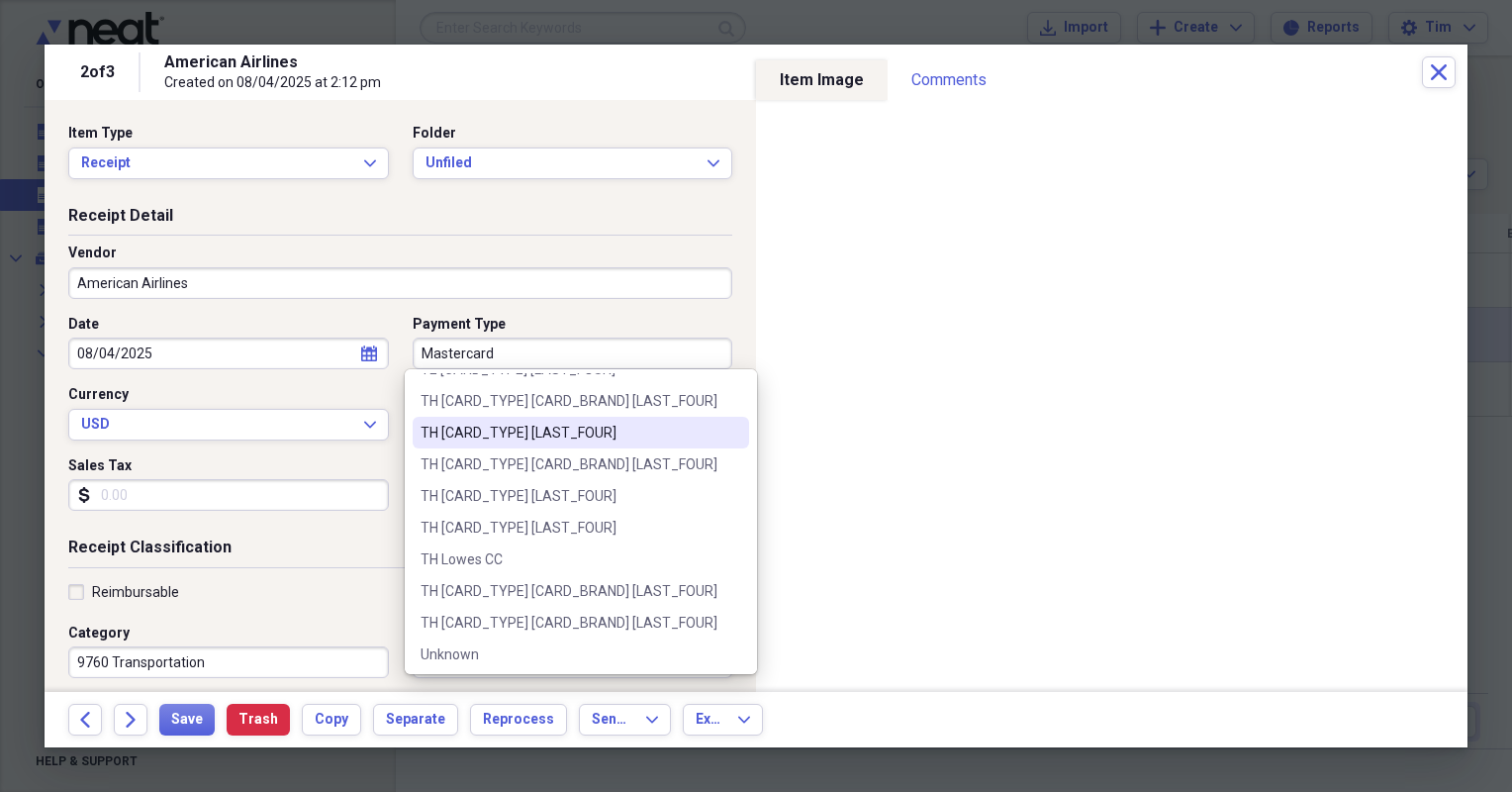 click on "TH [CARD_TYPE] [LAST_FOUR]" at bounding box center [569, 433] 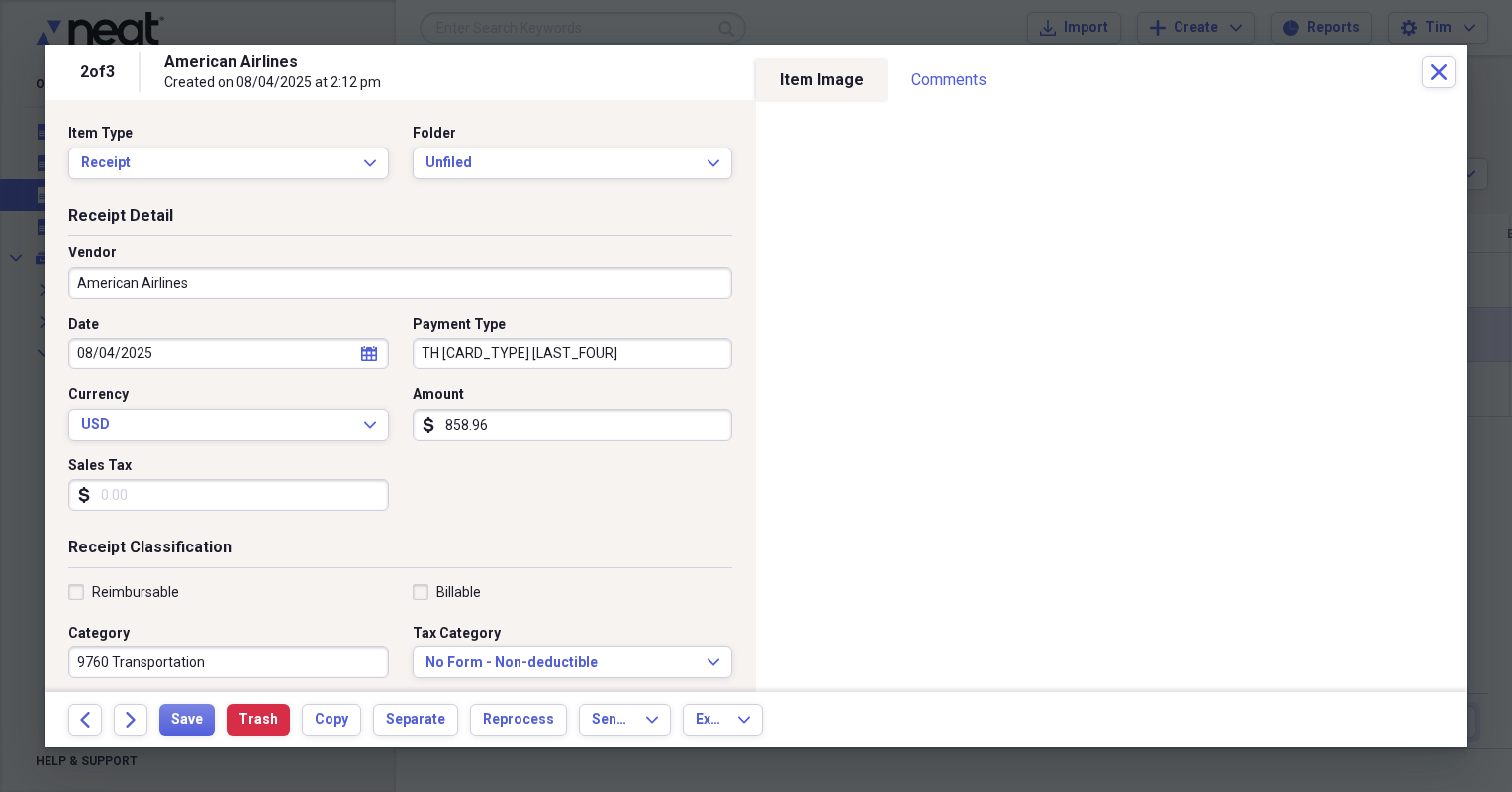 click on "858.96" at bounding box center [573, 425] 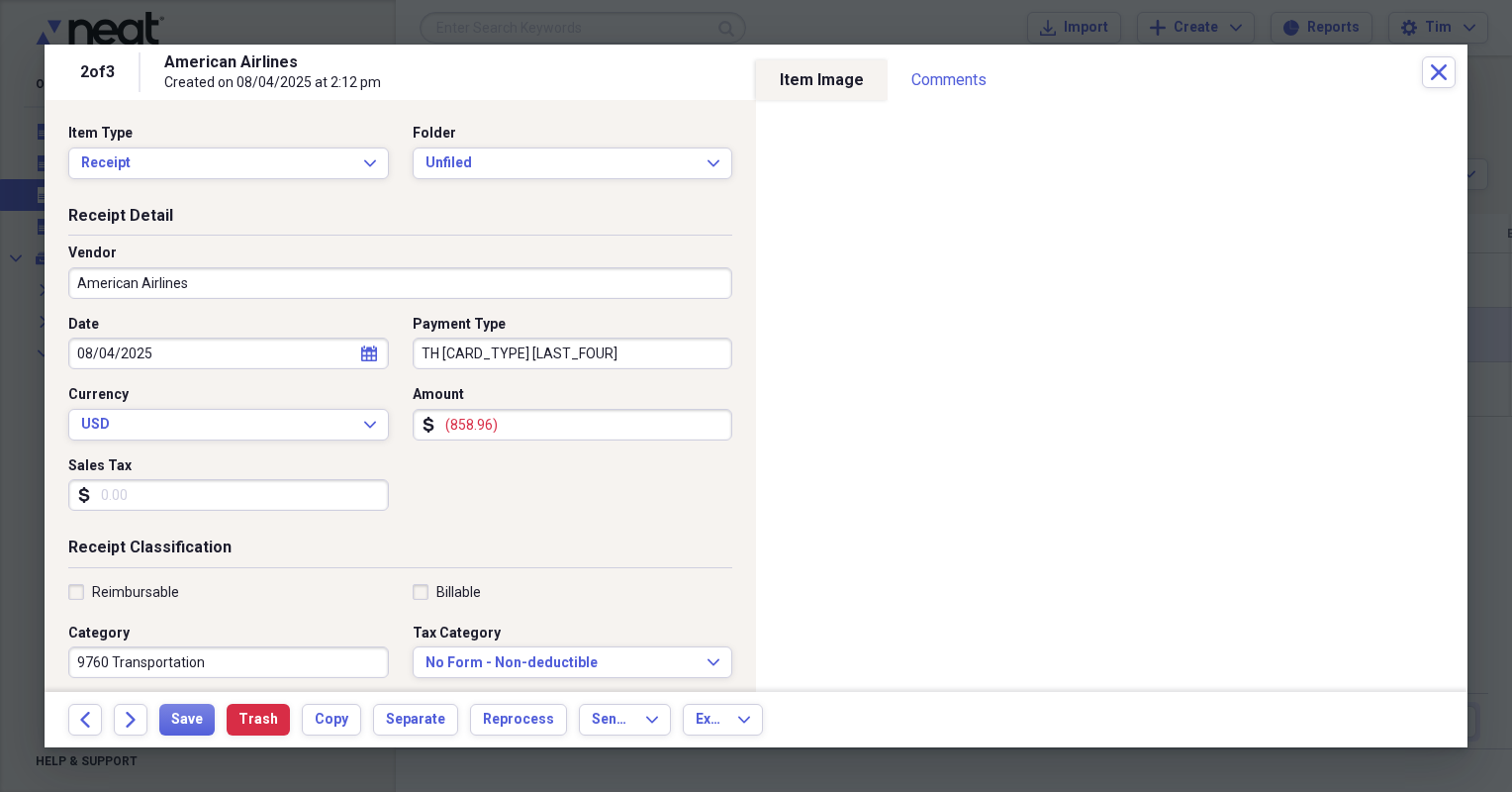 type on "858.96" 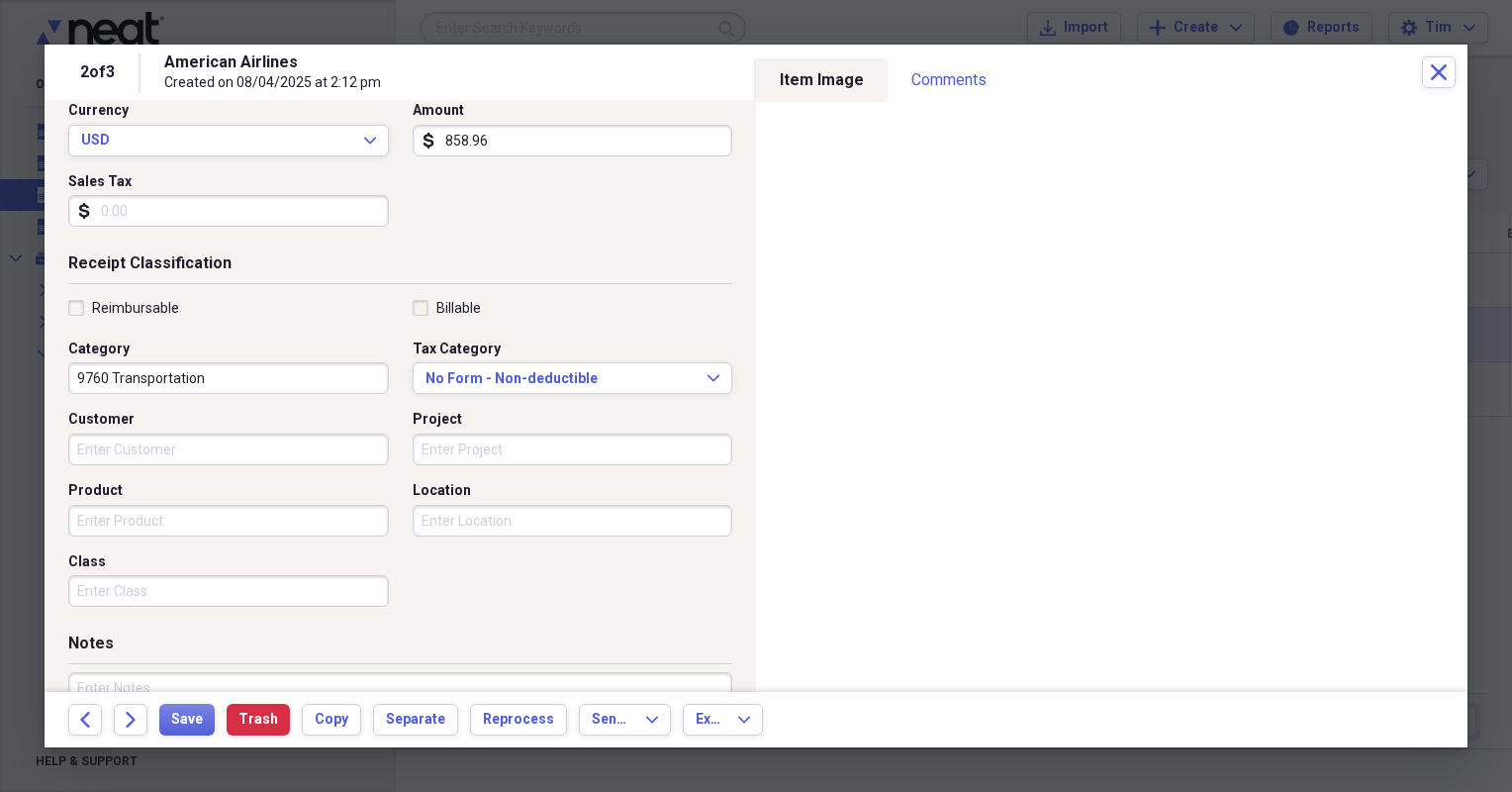 scroll, scrollTop: 297, scrollLeft: 0, axis: vertical 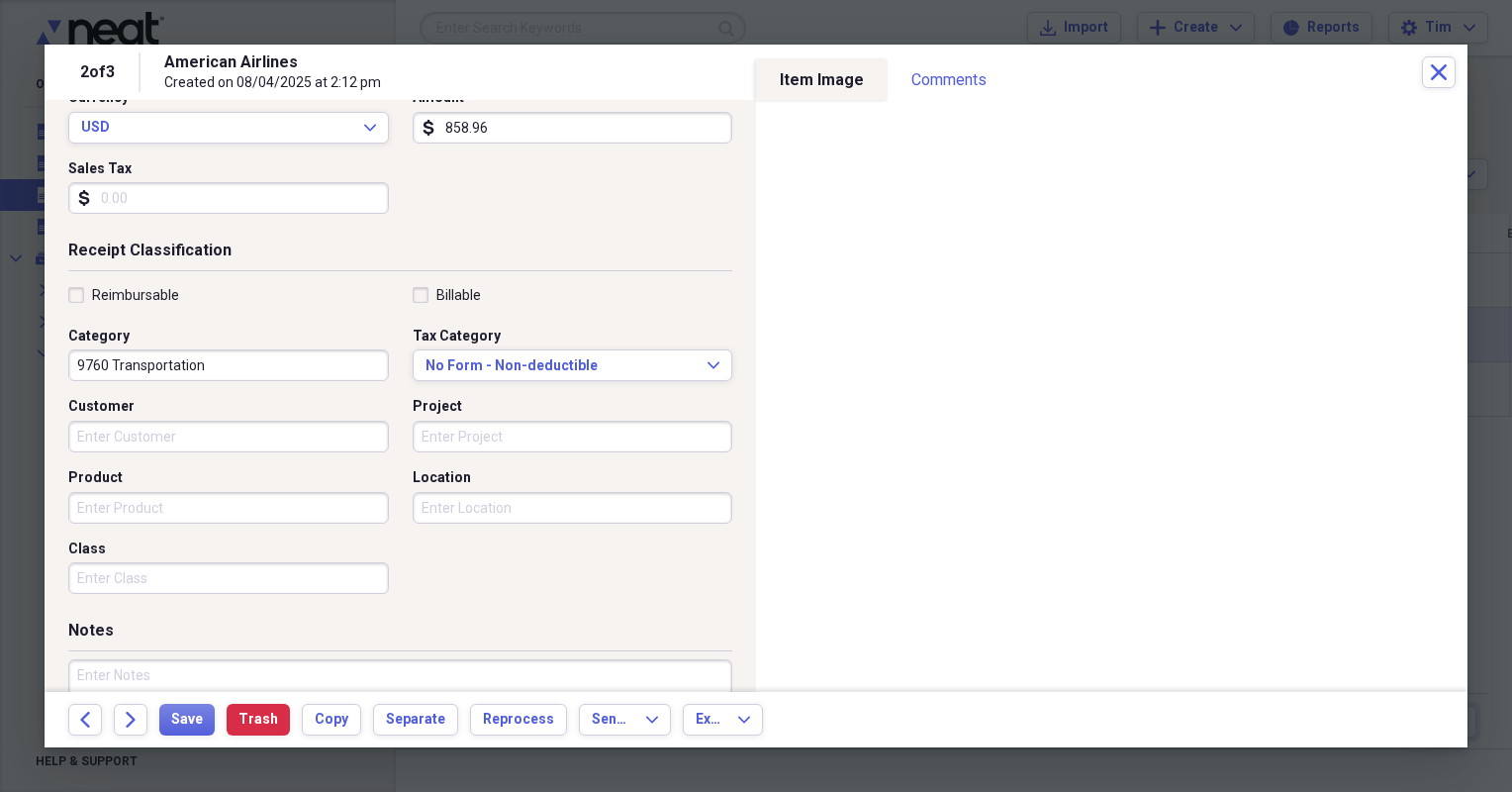 click on "Reimbursable" at bounding box center (136, 295) 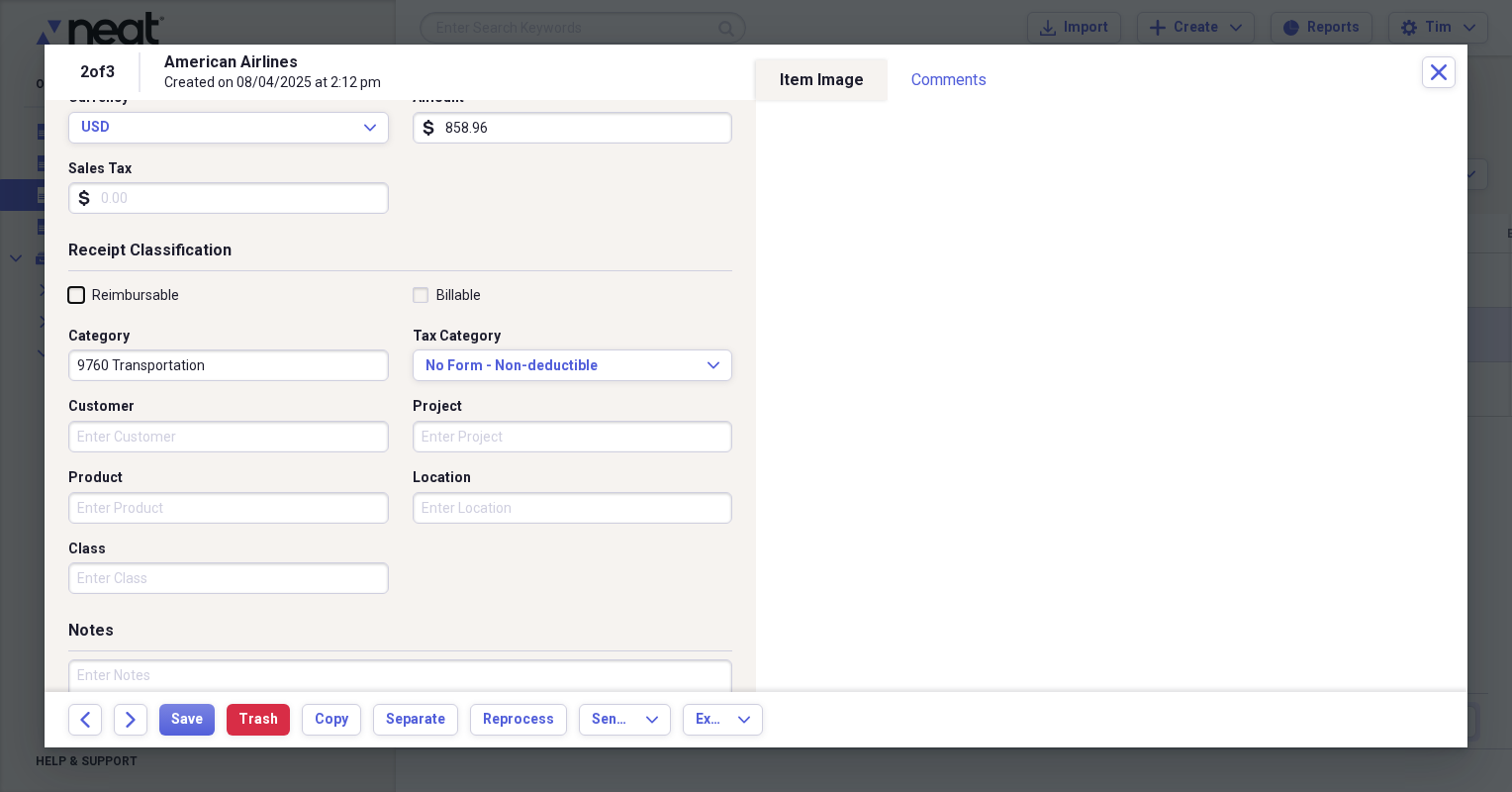 click on "Reimbursable" at bounding box center [68, 294] 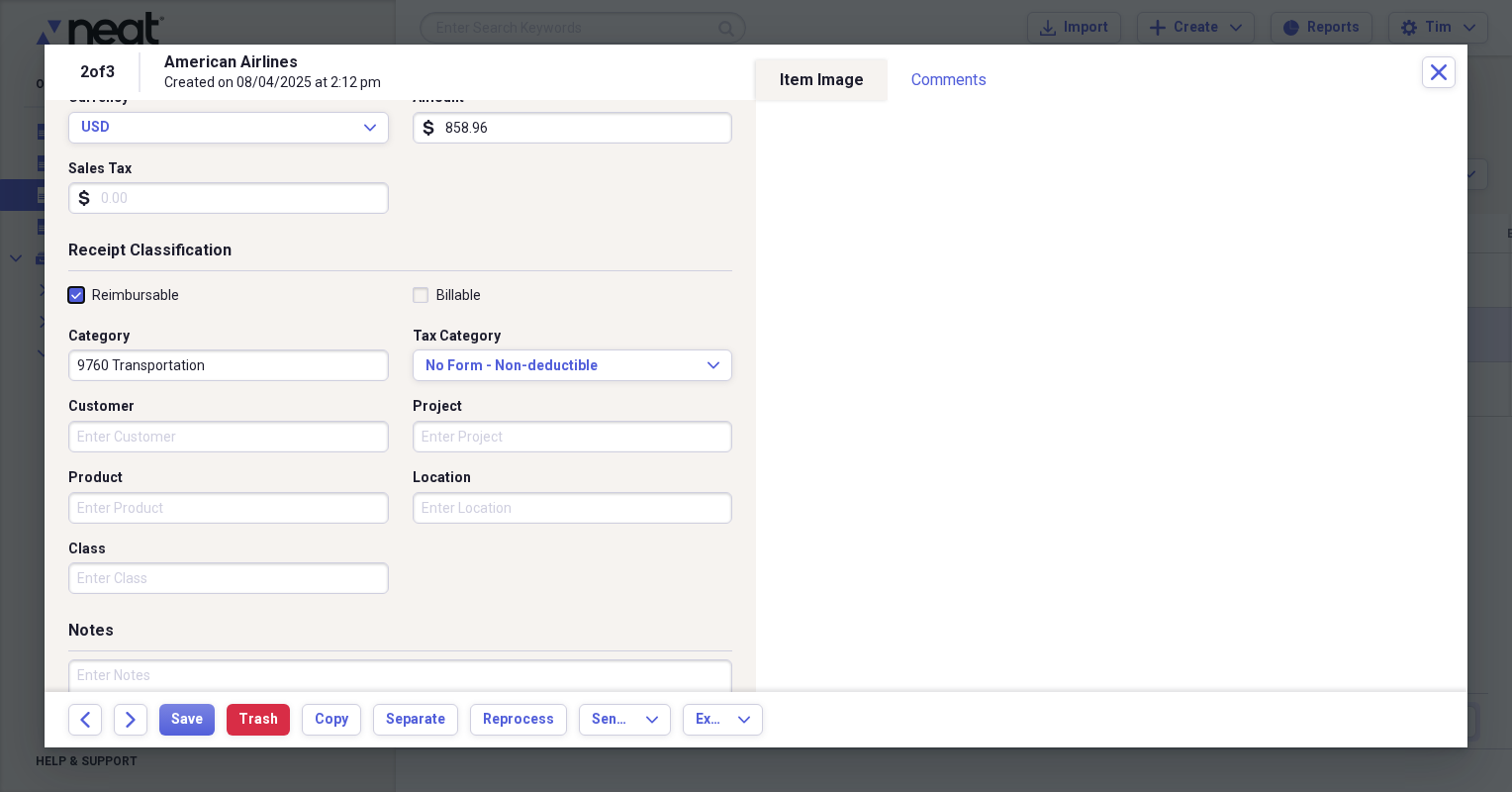 checkbox on "true" 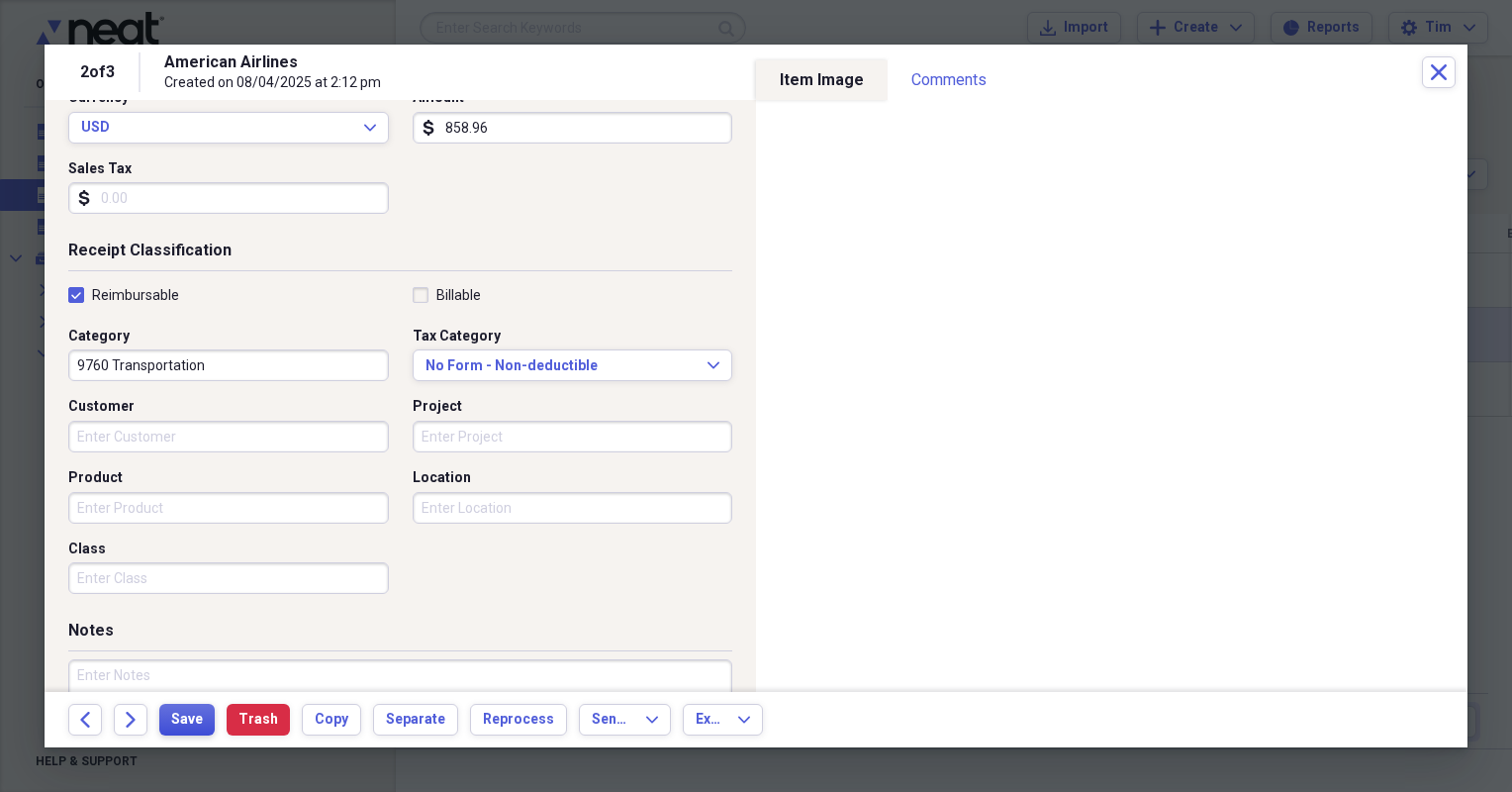 click on "Save" at bounding box center (187, 720) 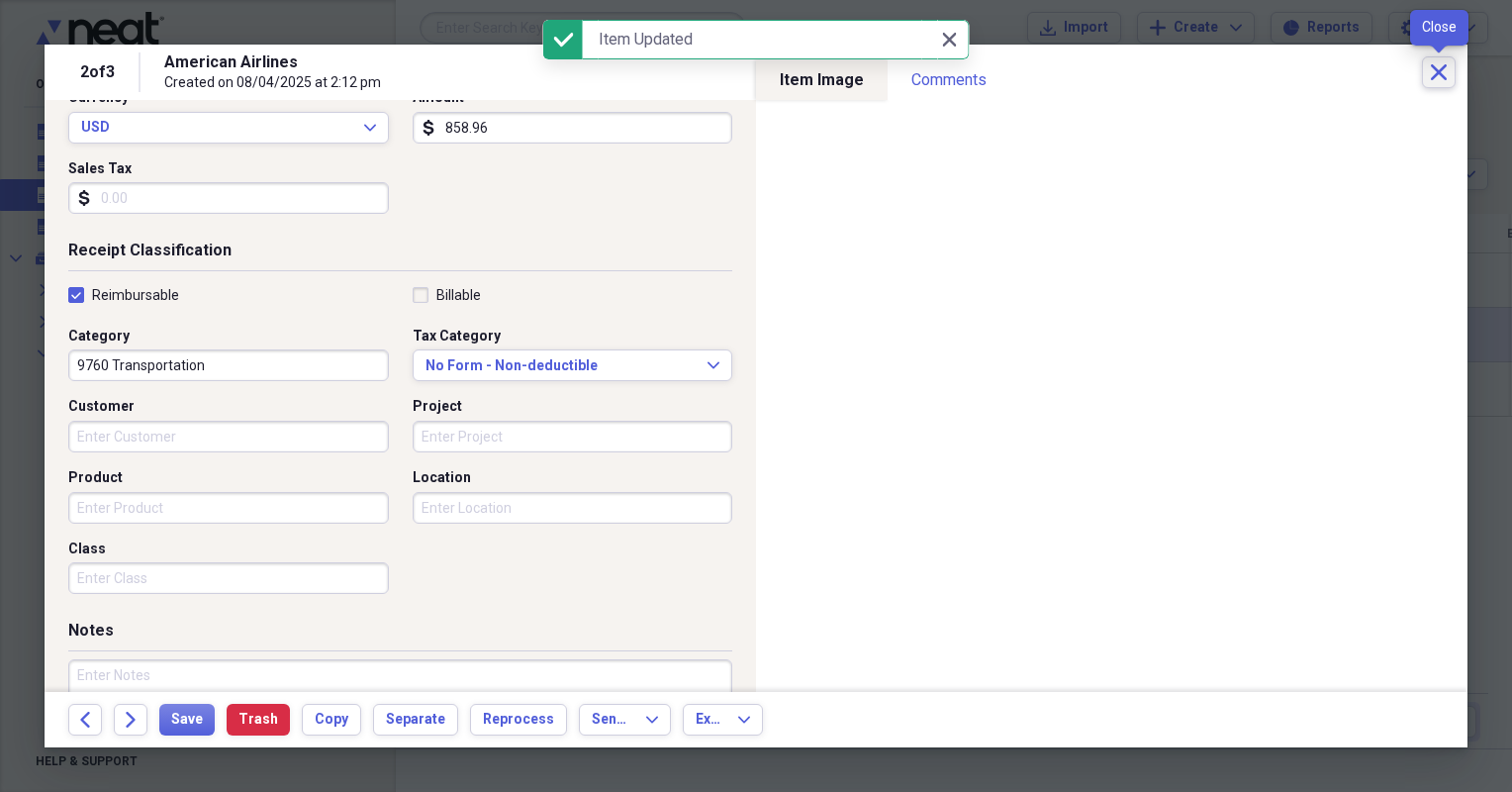 click on "Close" 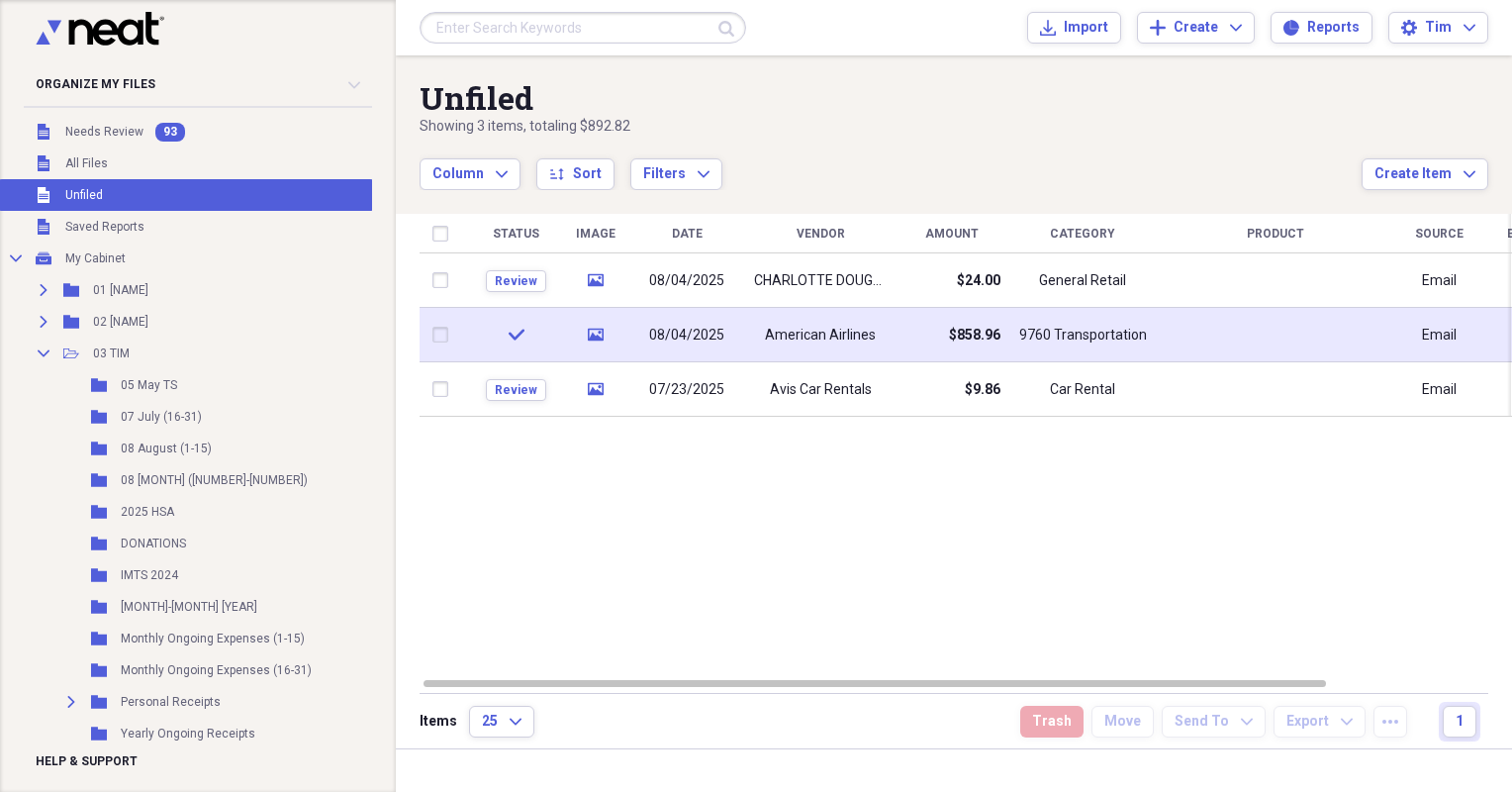 click at bounding box center [444, 335] 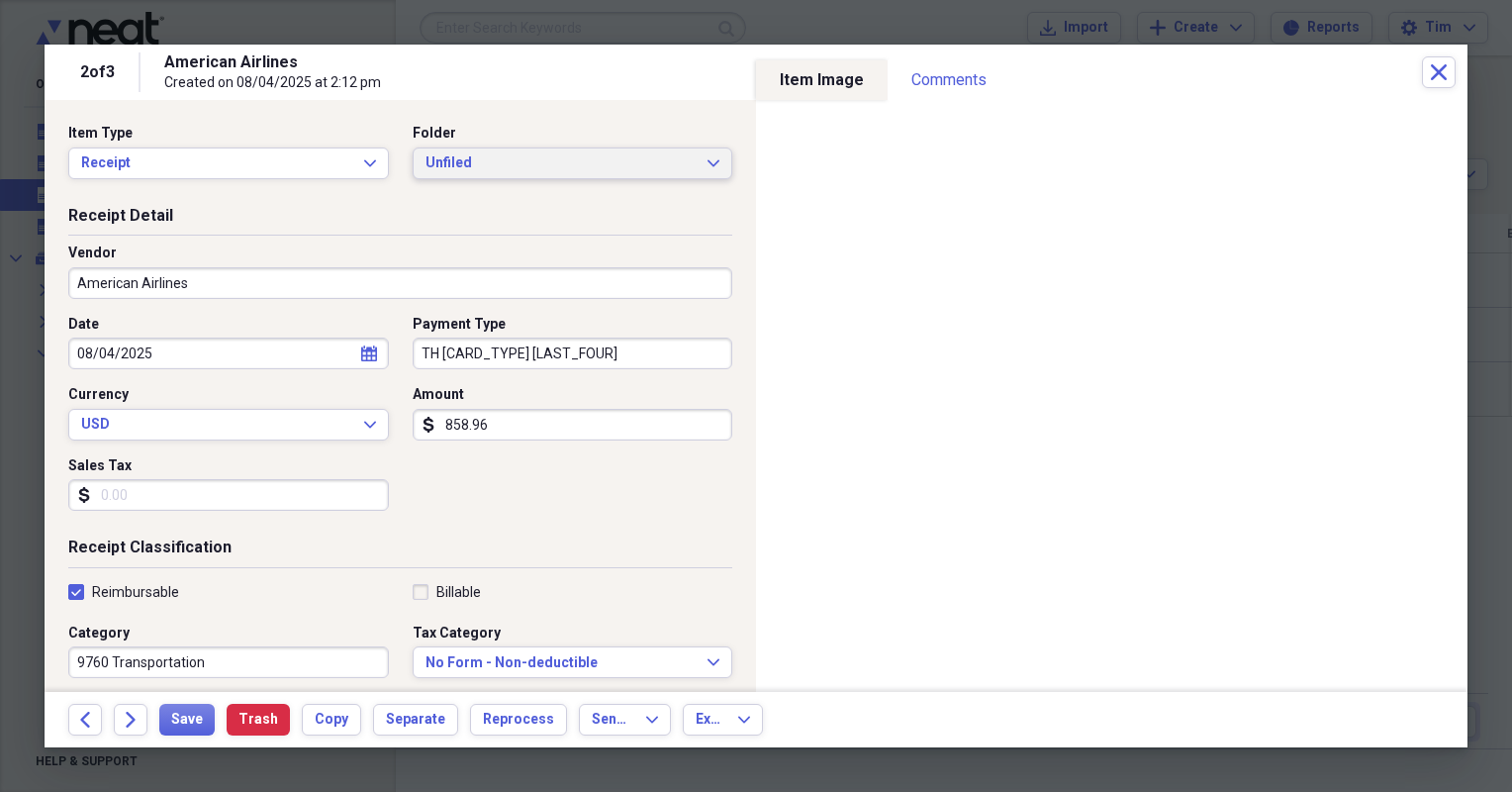 click on "Unfiled" at bounding box center (561, 163) 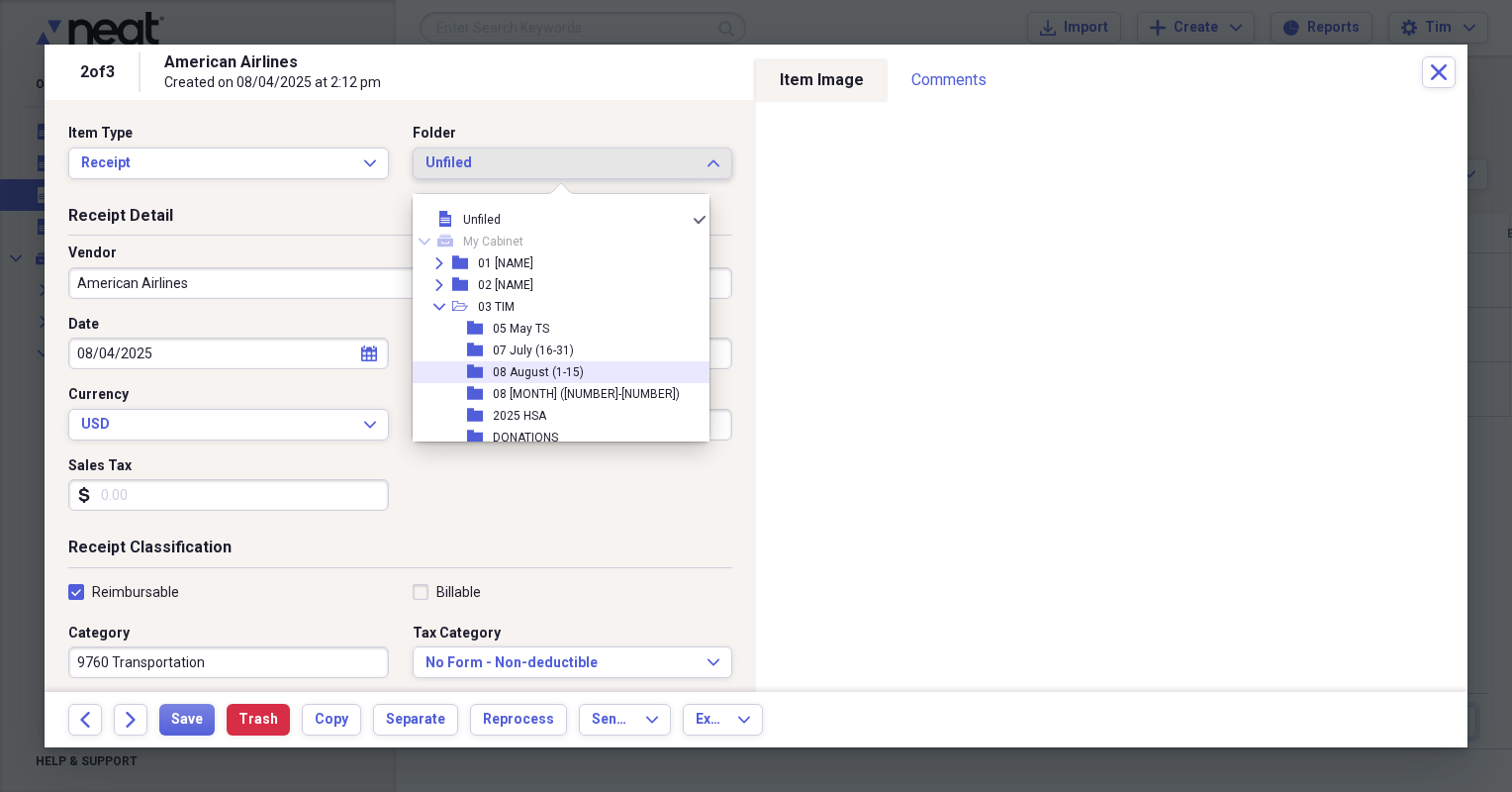 click on "08 August (1-15)" at bounding box center [538, 372] 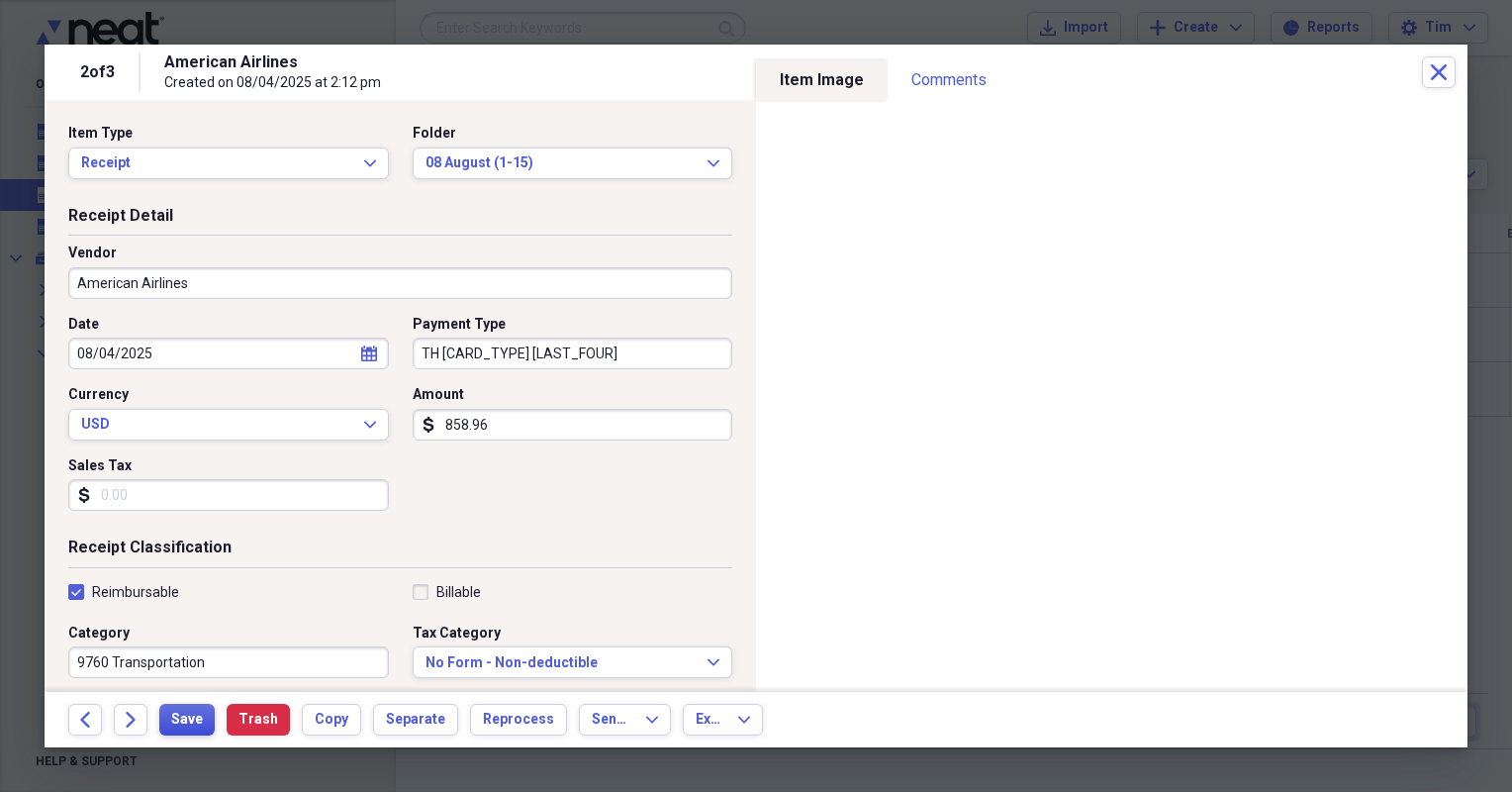 click on "Save" at bounding box center [187, 720] 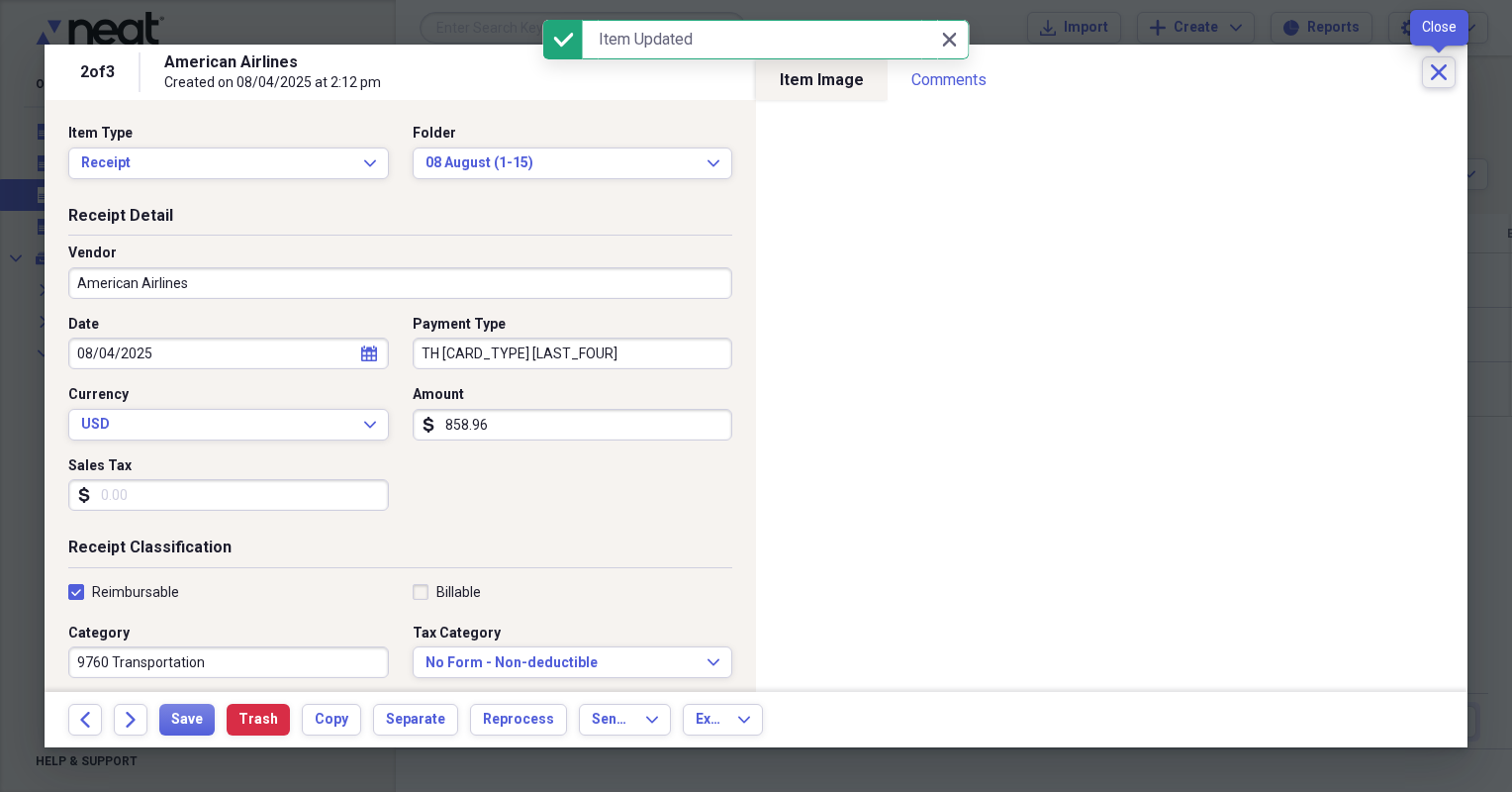 click 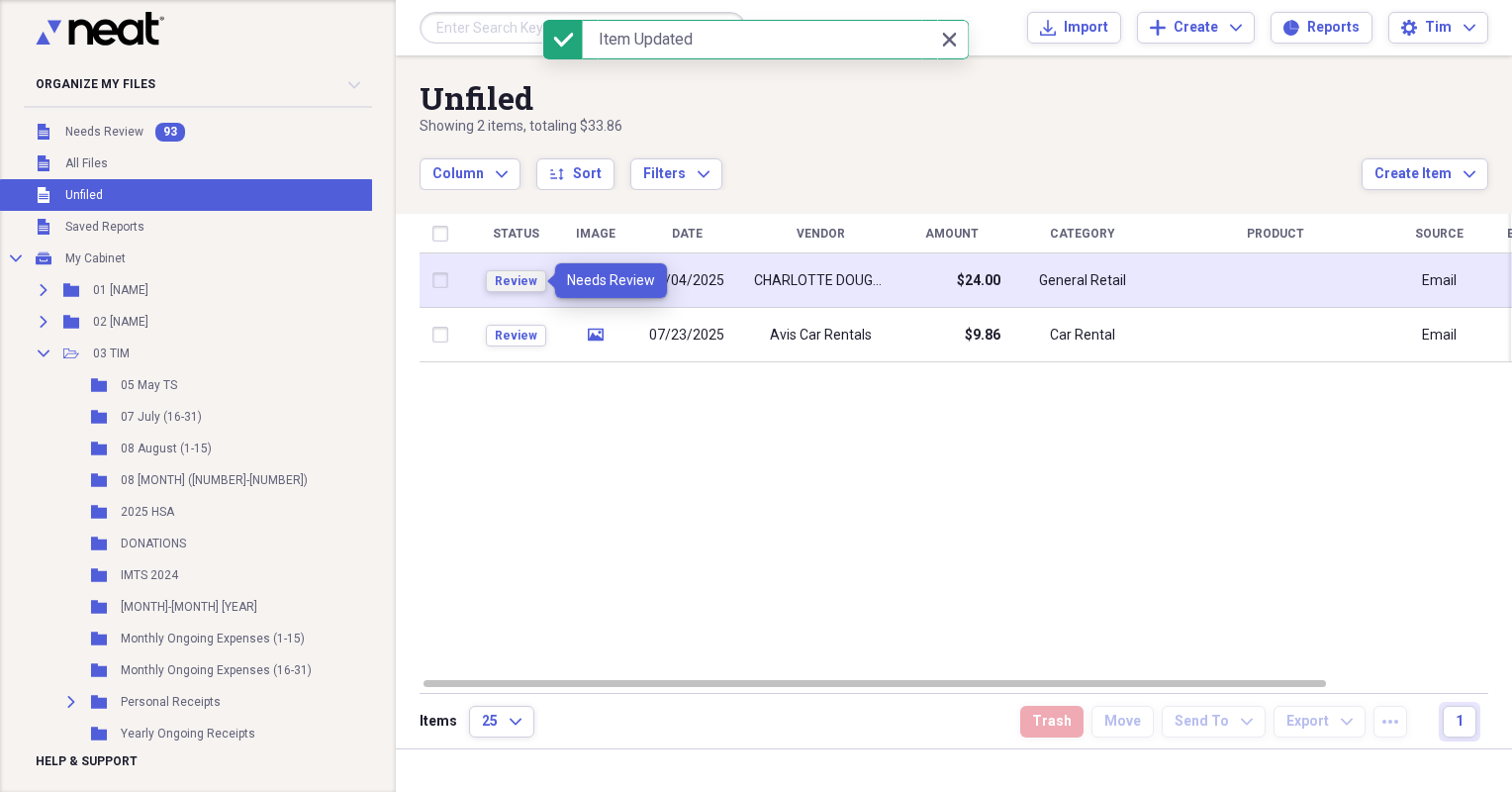 click on "Review" at bounding box center [516, 281] 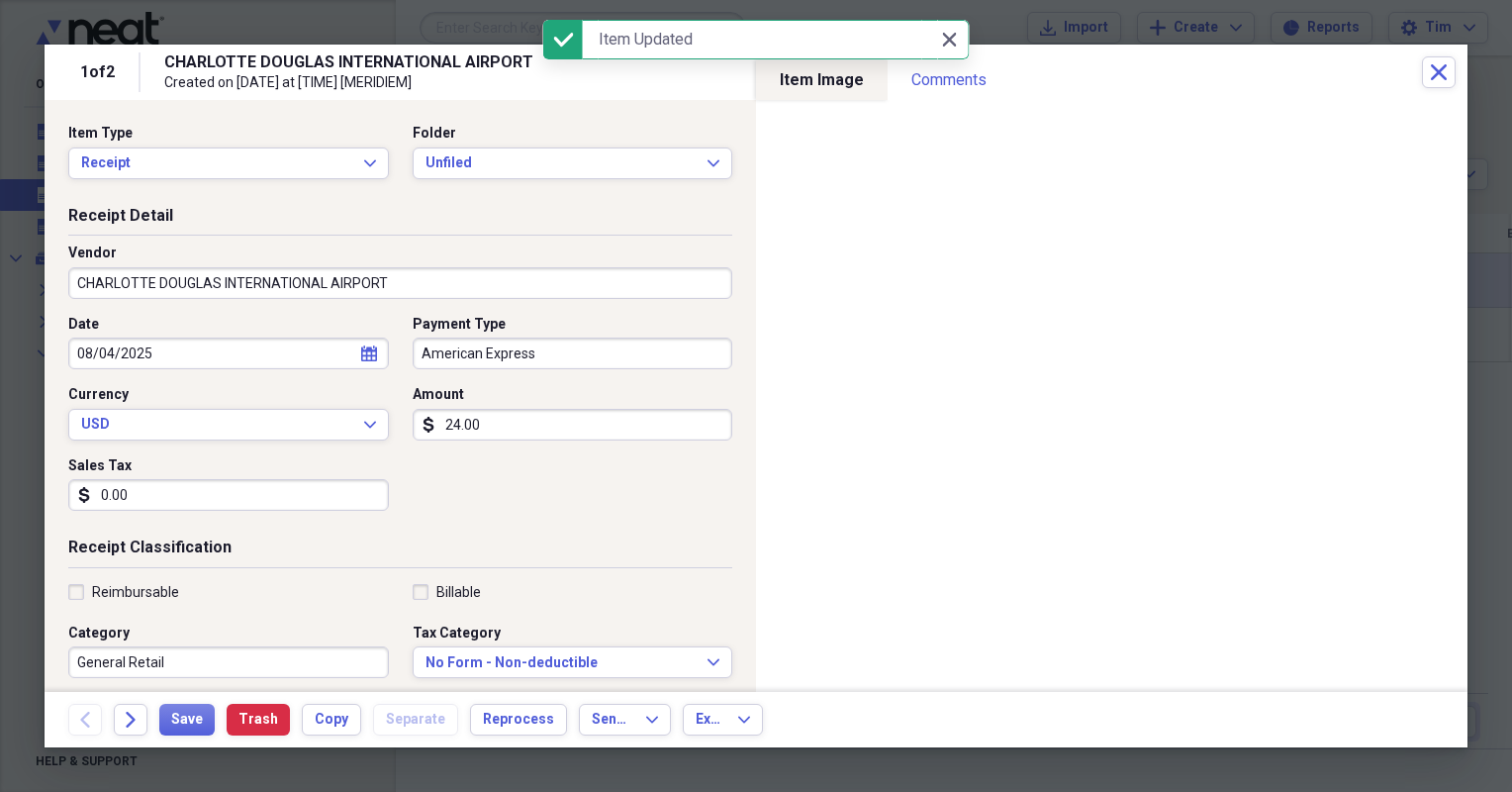 click on "American Express" at bounding box center (573, 353) 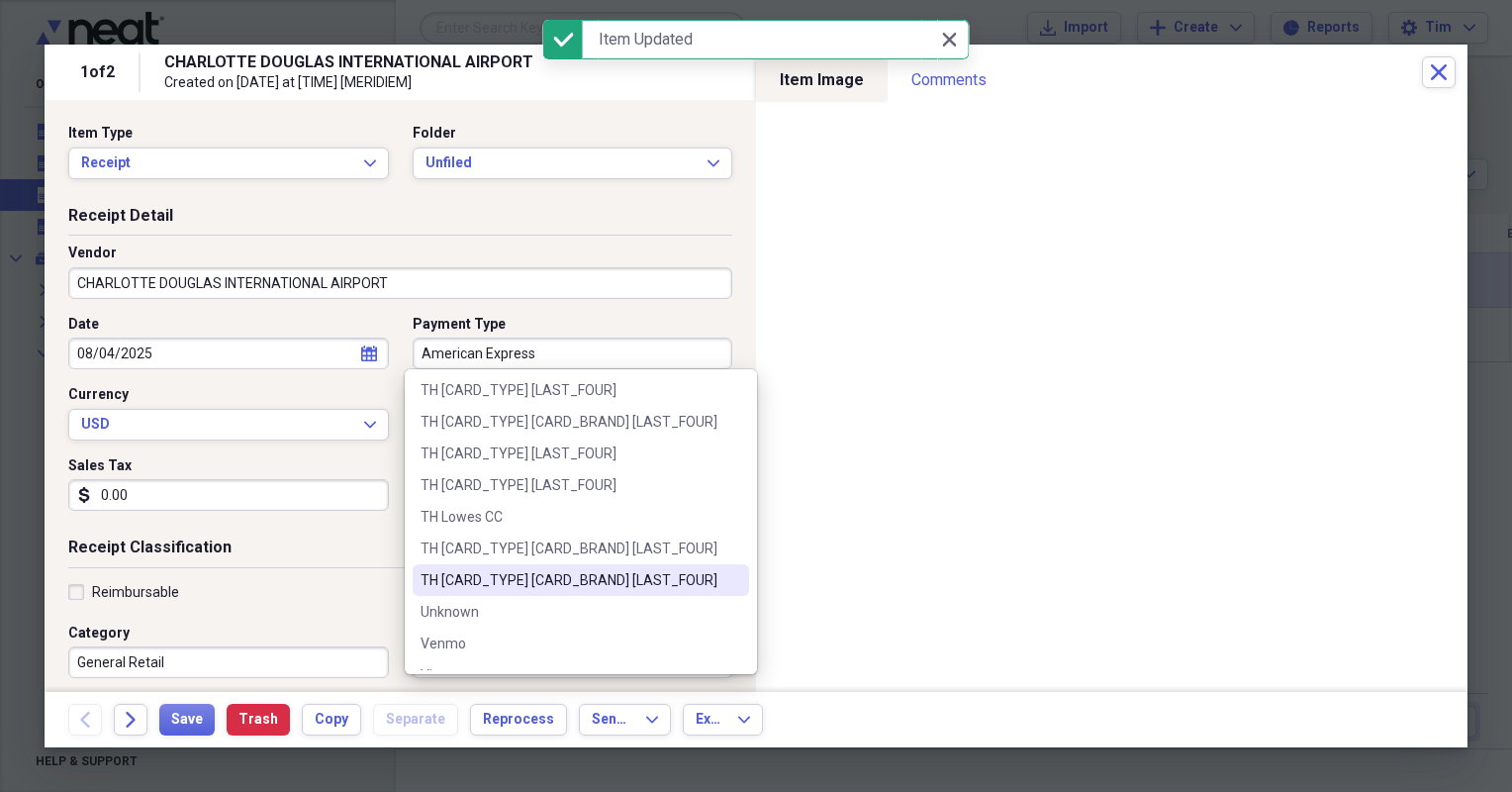 scroll, scrollTop: 1038, scrollLeft: 0, axis: vertical 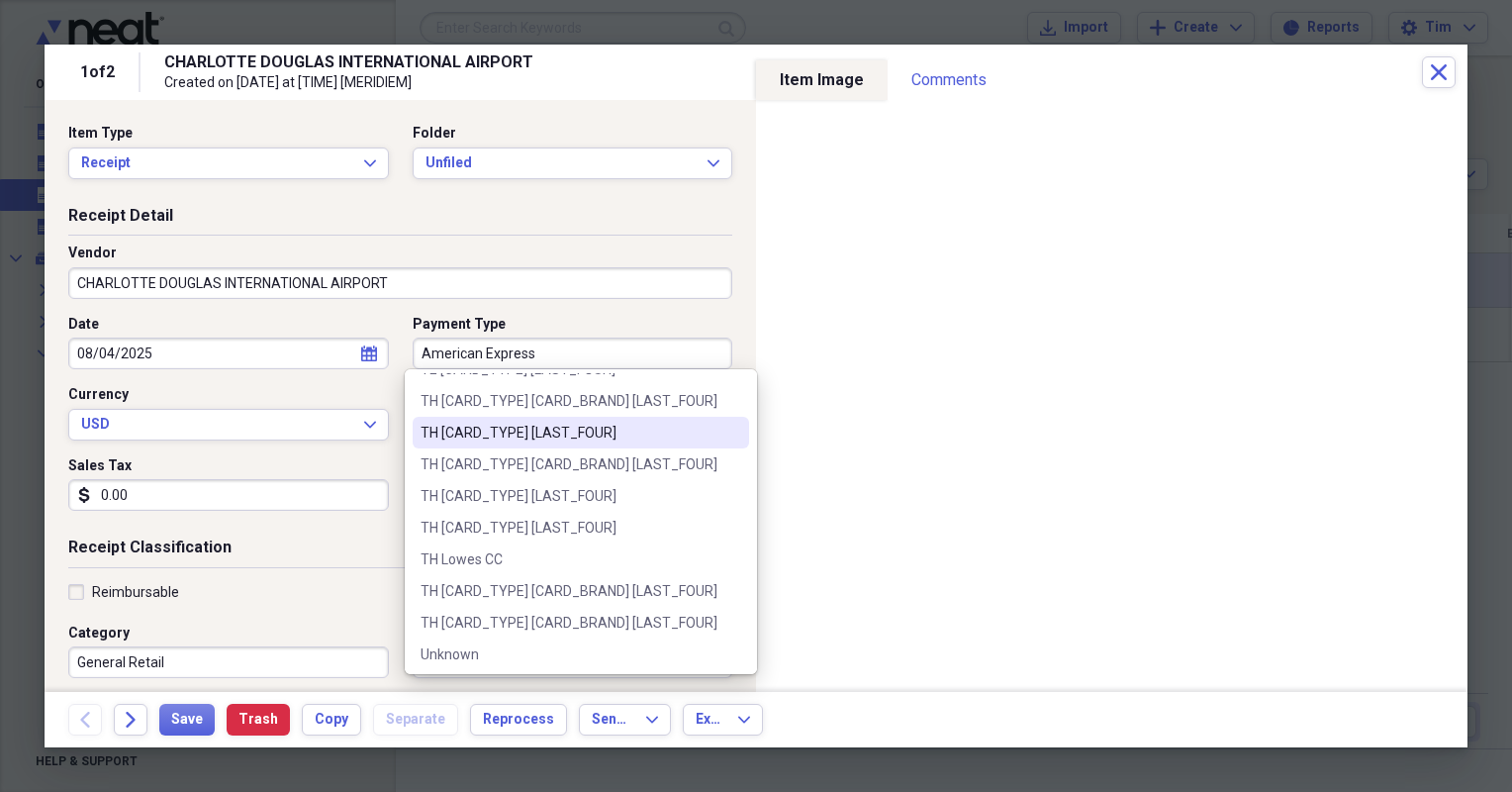 click on "TH [CARD_TYPE] [LAST_FOUR]" at bounding box center [569, 433] 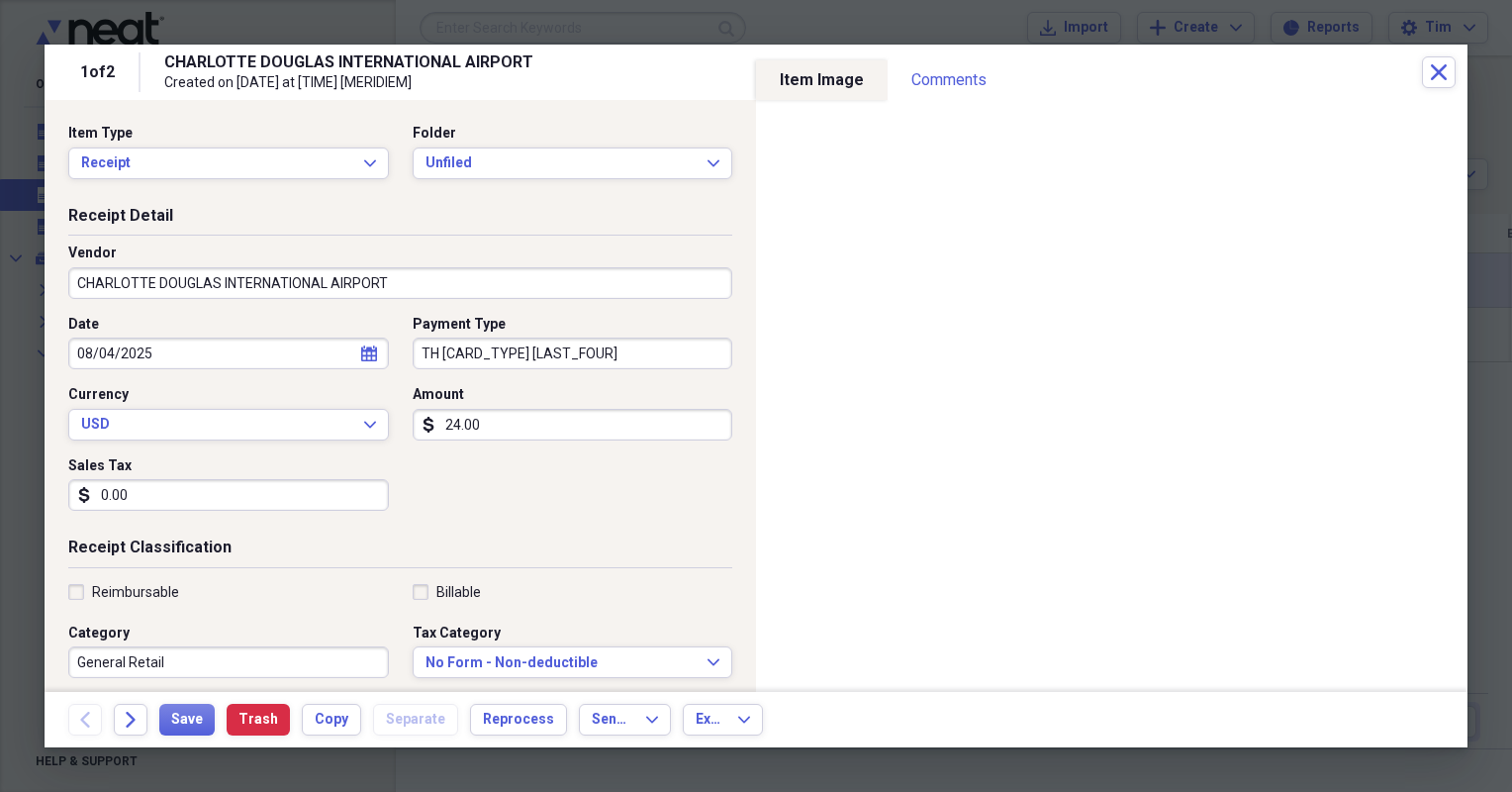click on "Reimbursable" at bounding box center [136, 592] 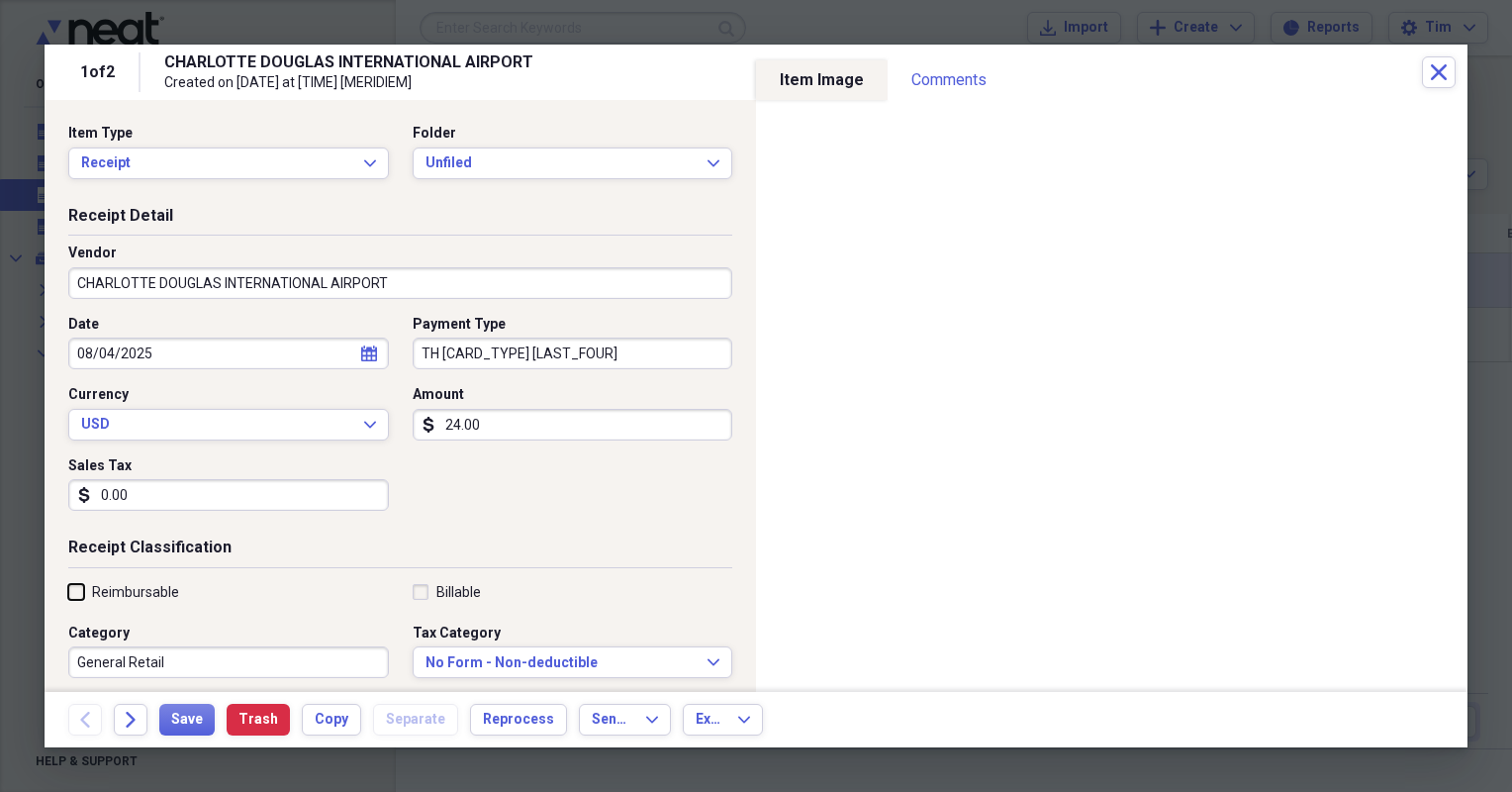 click on "Reimbursable" at bounding box center (68, 591) 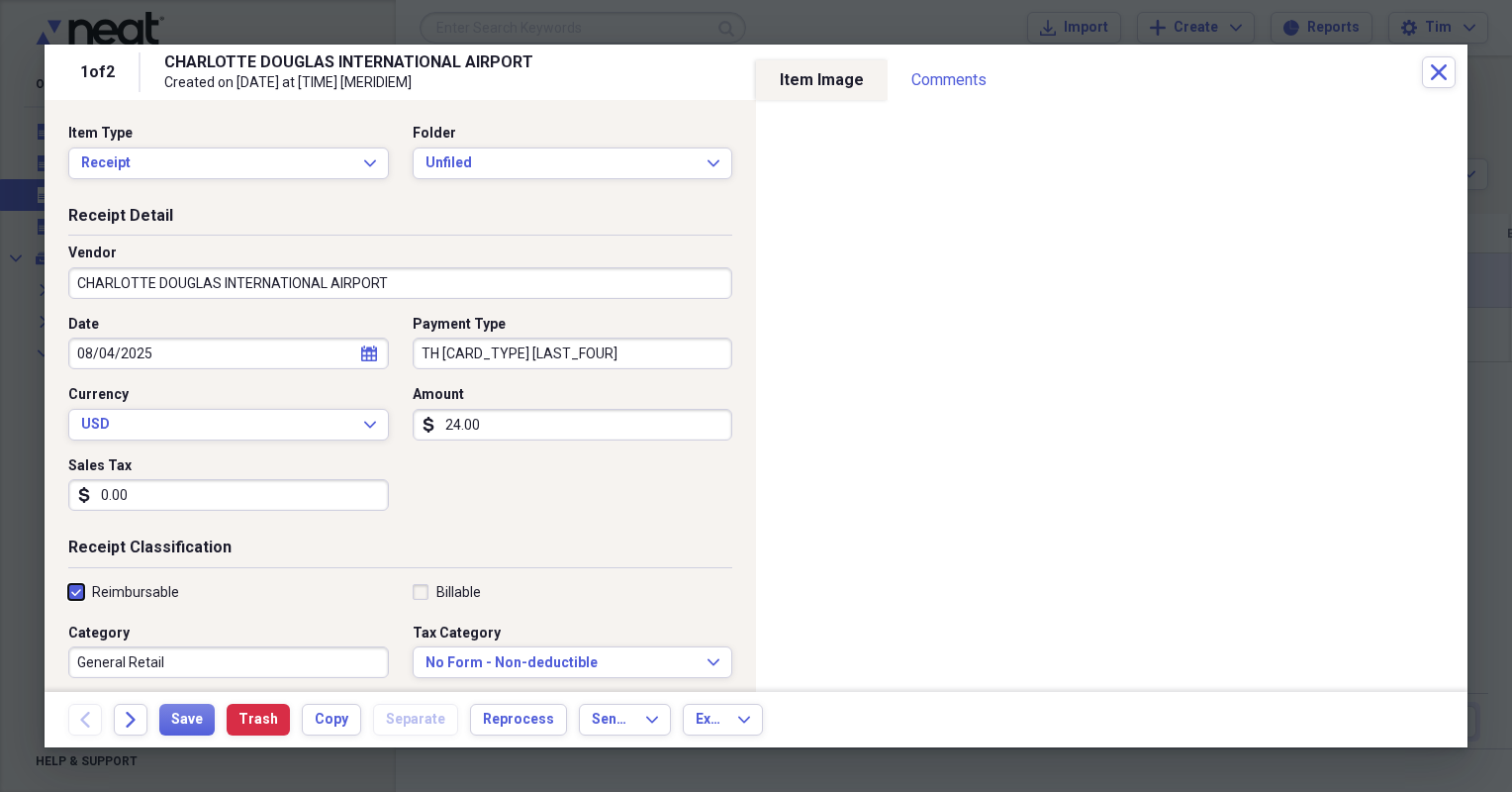checkbox on "true" 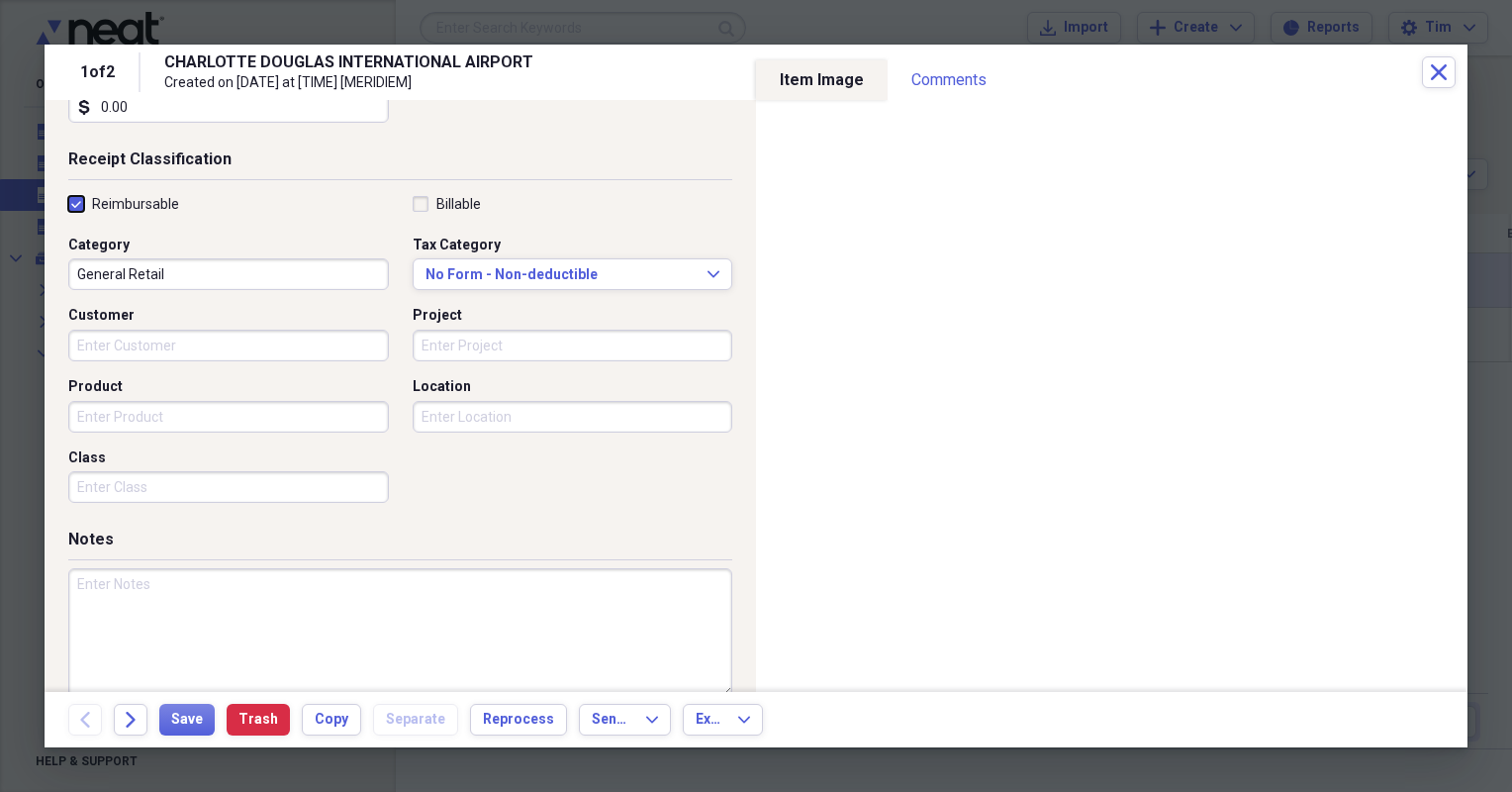 scroll, scrollTop: 396, scrollLeft: 0, axis: vertical 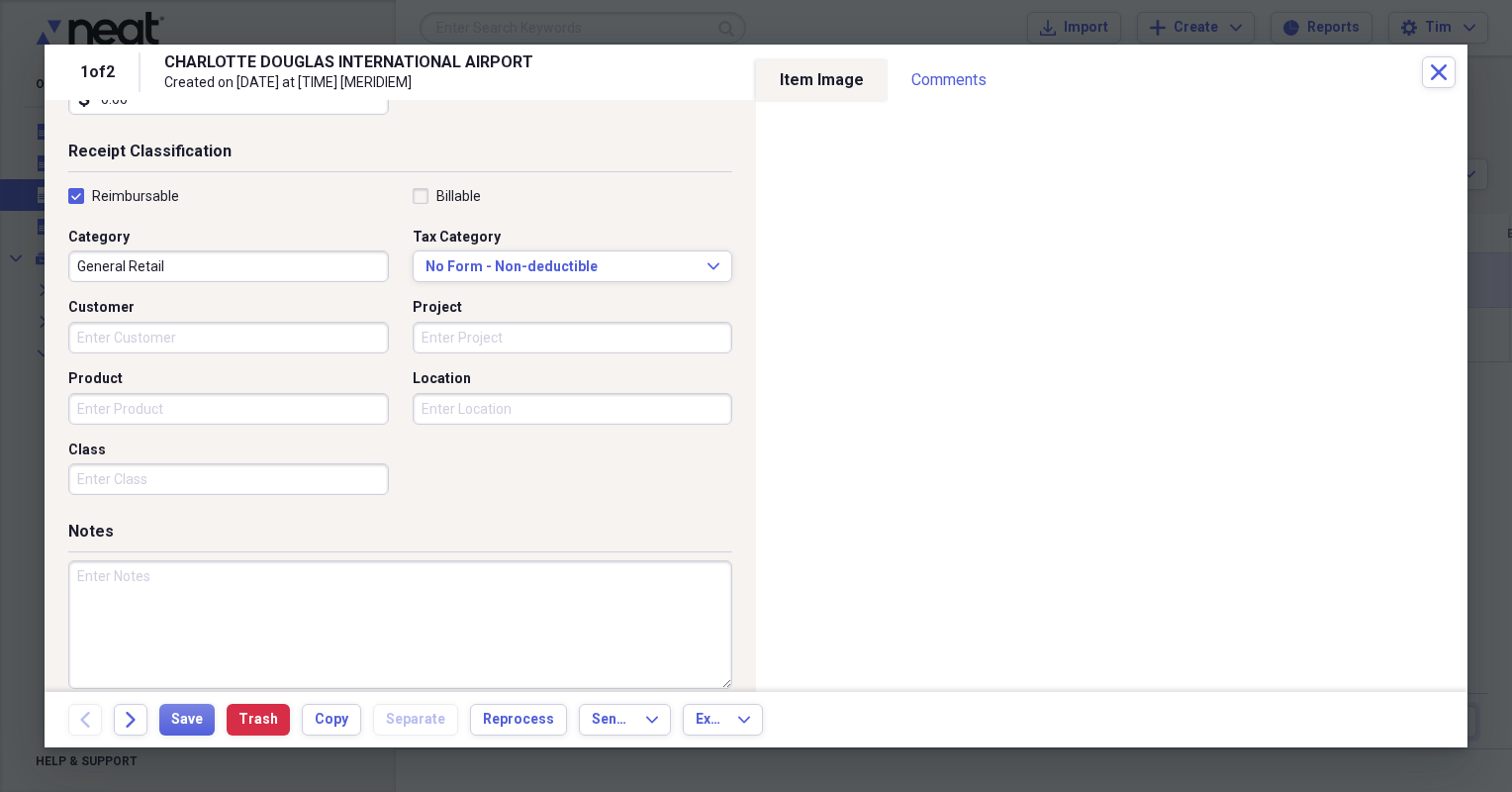 click on "General Retail" at bounding box center [229, 266] 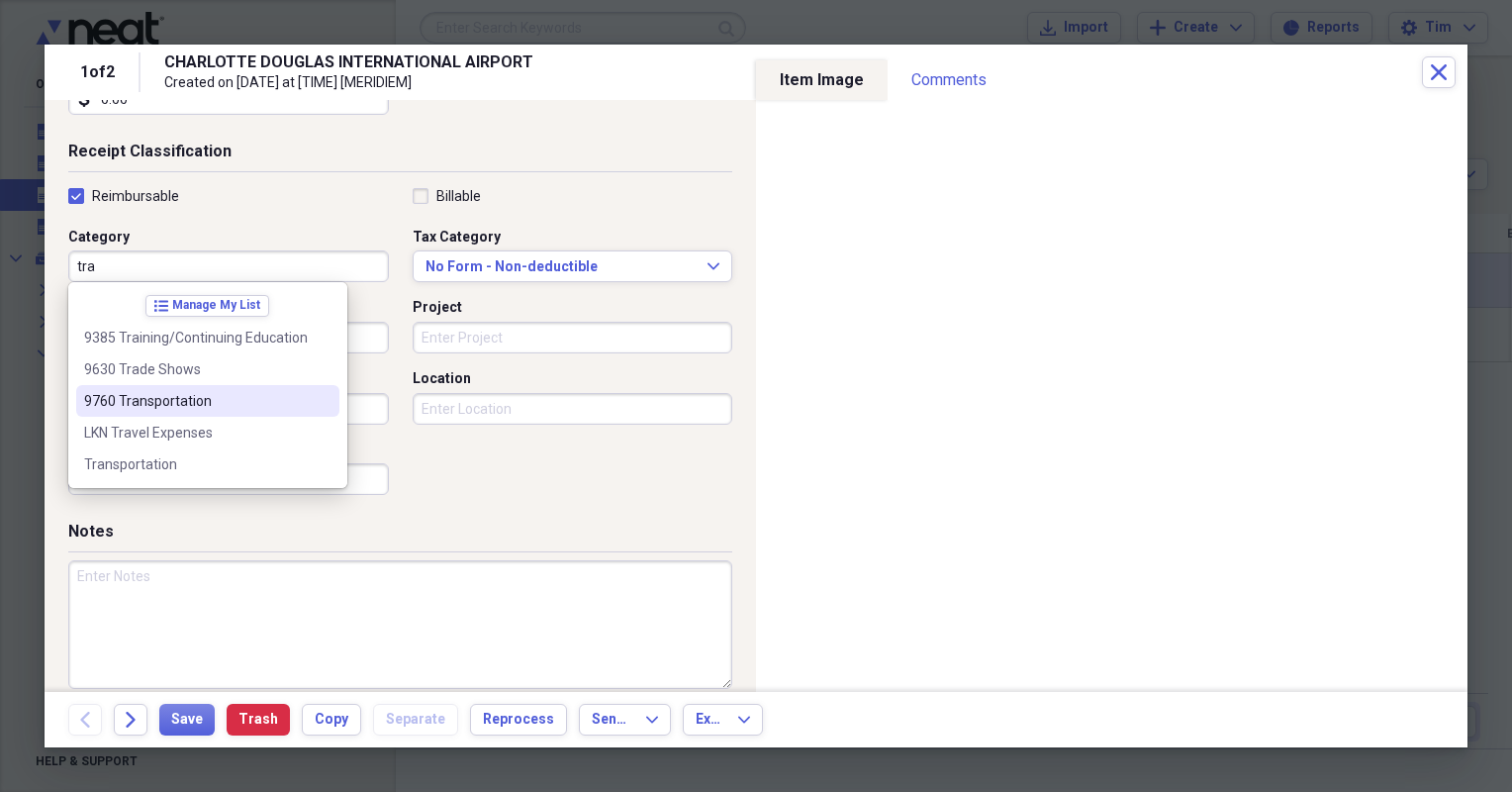 click on "9760 Transportation" at bounding box center (196, 401) 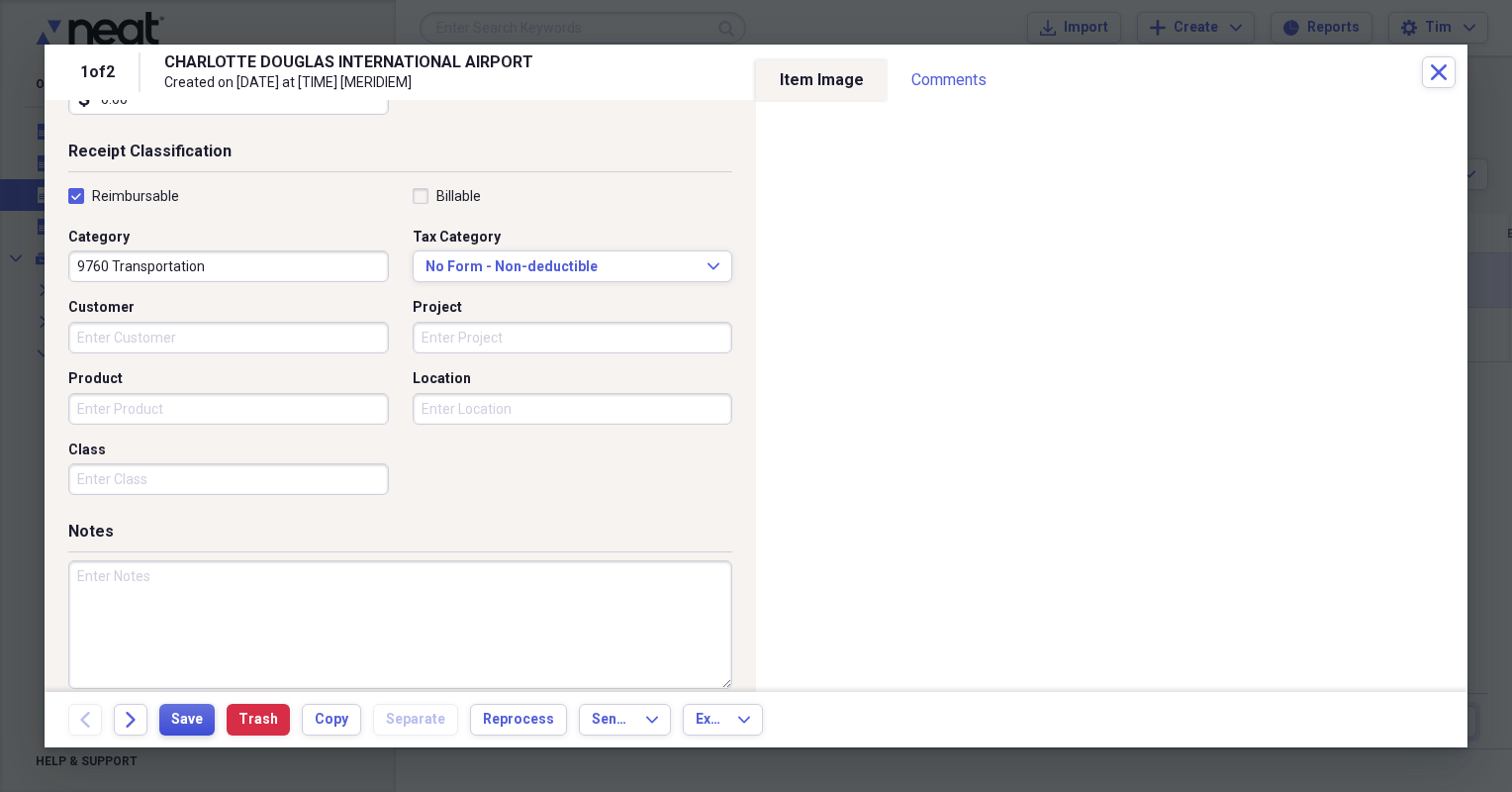 click on "Save" at bounding box center [187, 720] 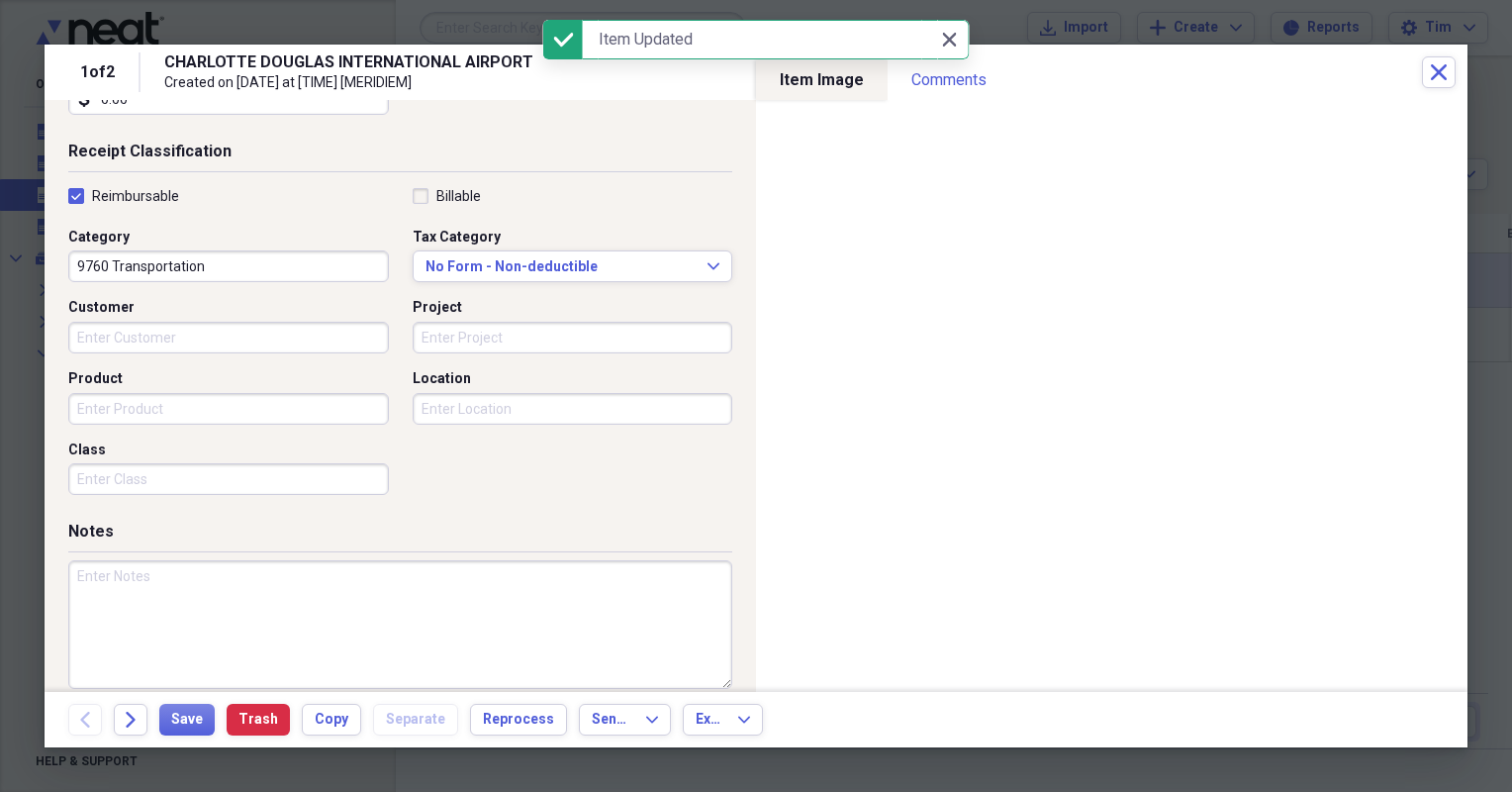 click on "1 of 2 [LOCATION] Created on [DATE] at [TIME] [MERIDIEM] Close" at bounding box center [756, 72] 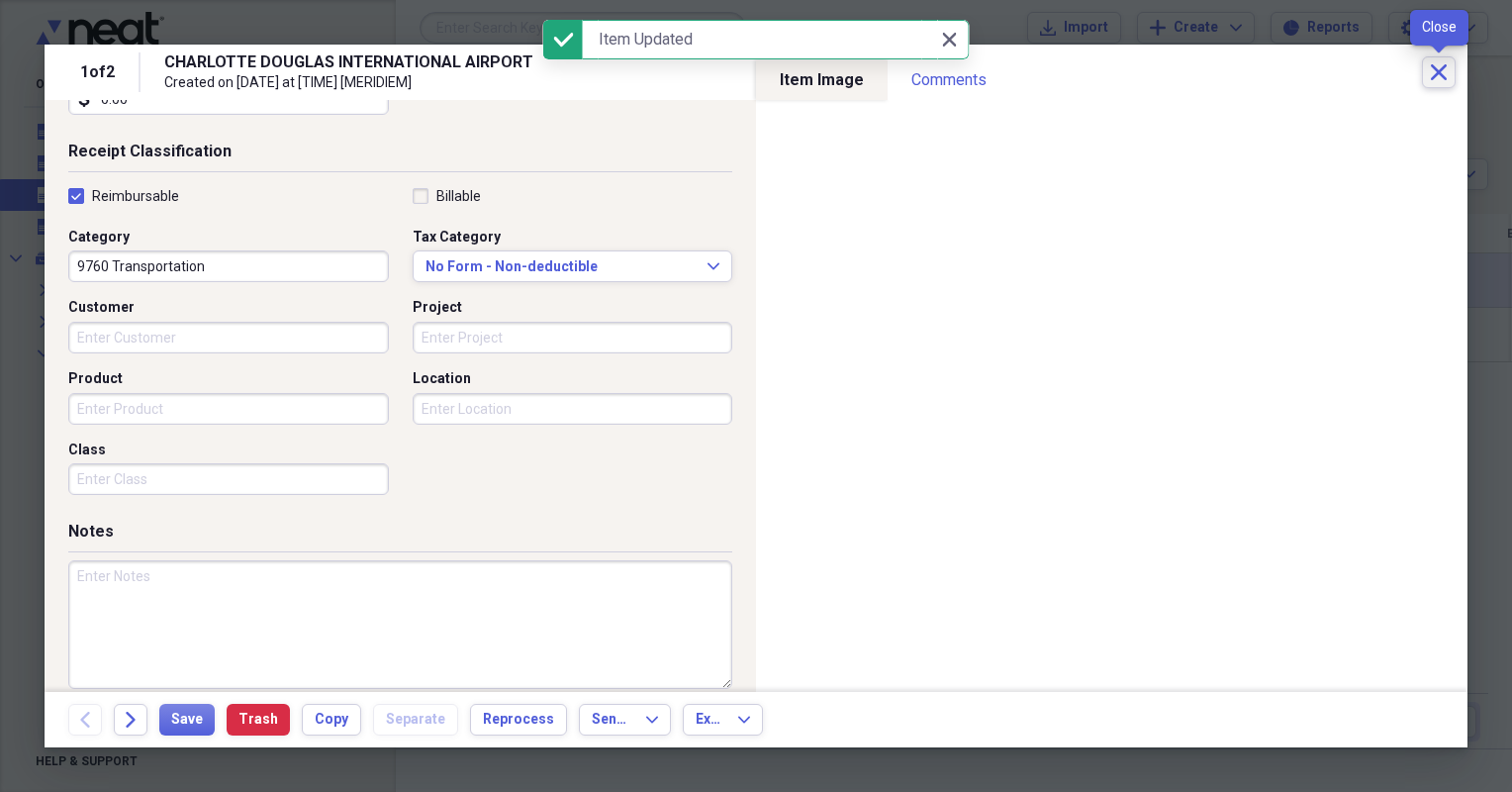click on "Close" at bounding box center (1439, 72) 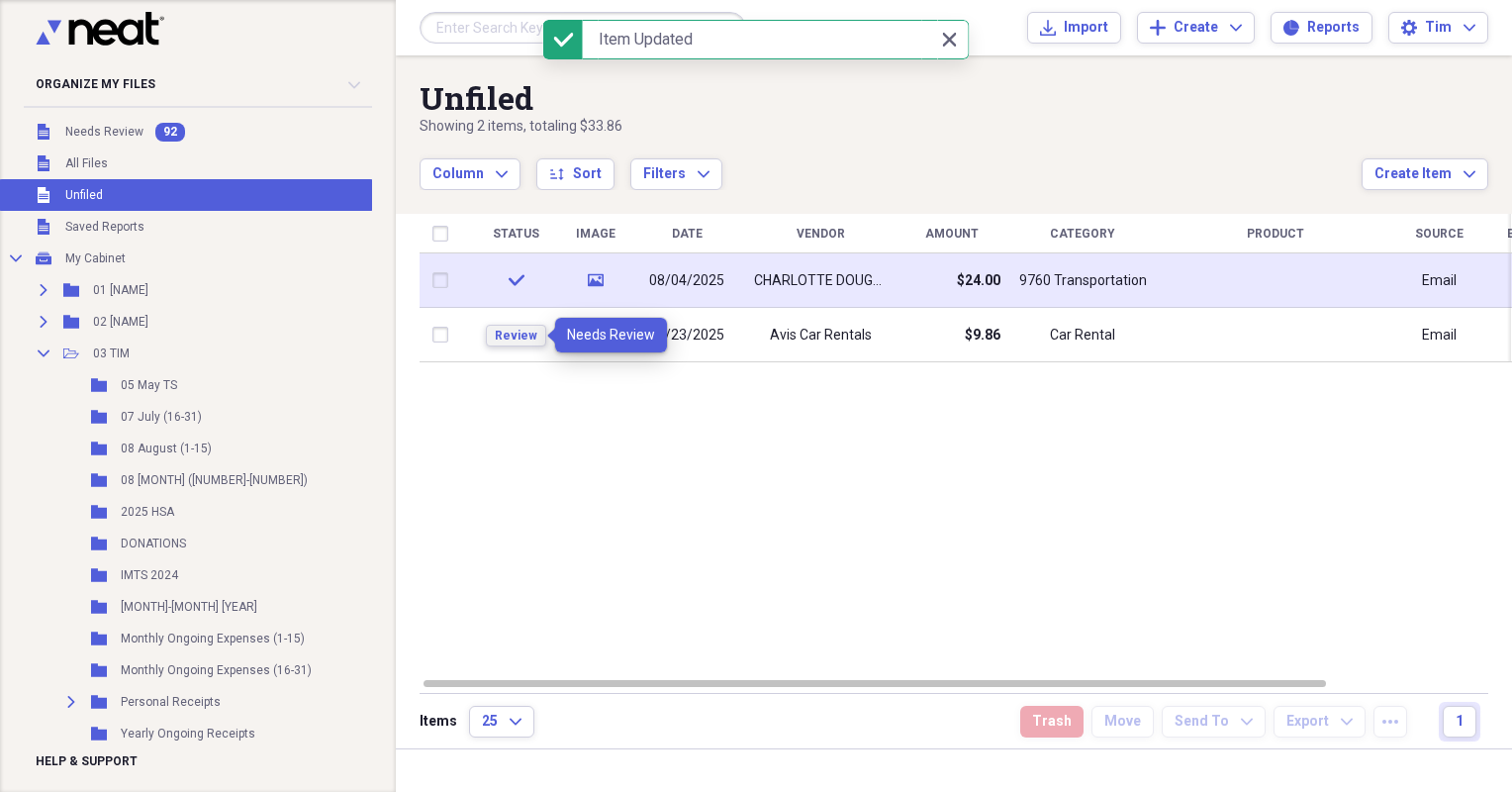click on "Review" at bounding box center [516, 336] 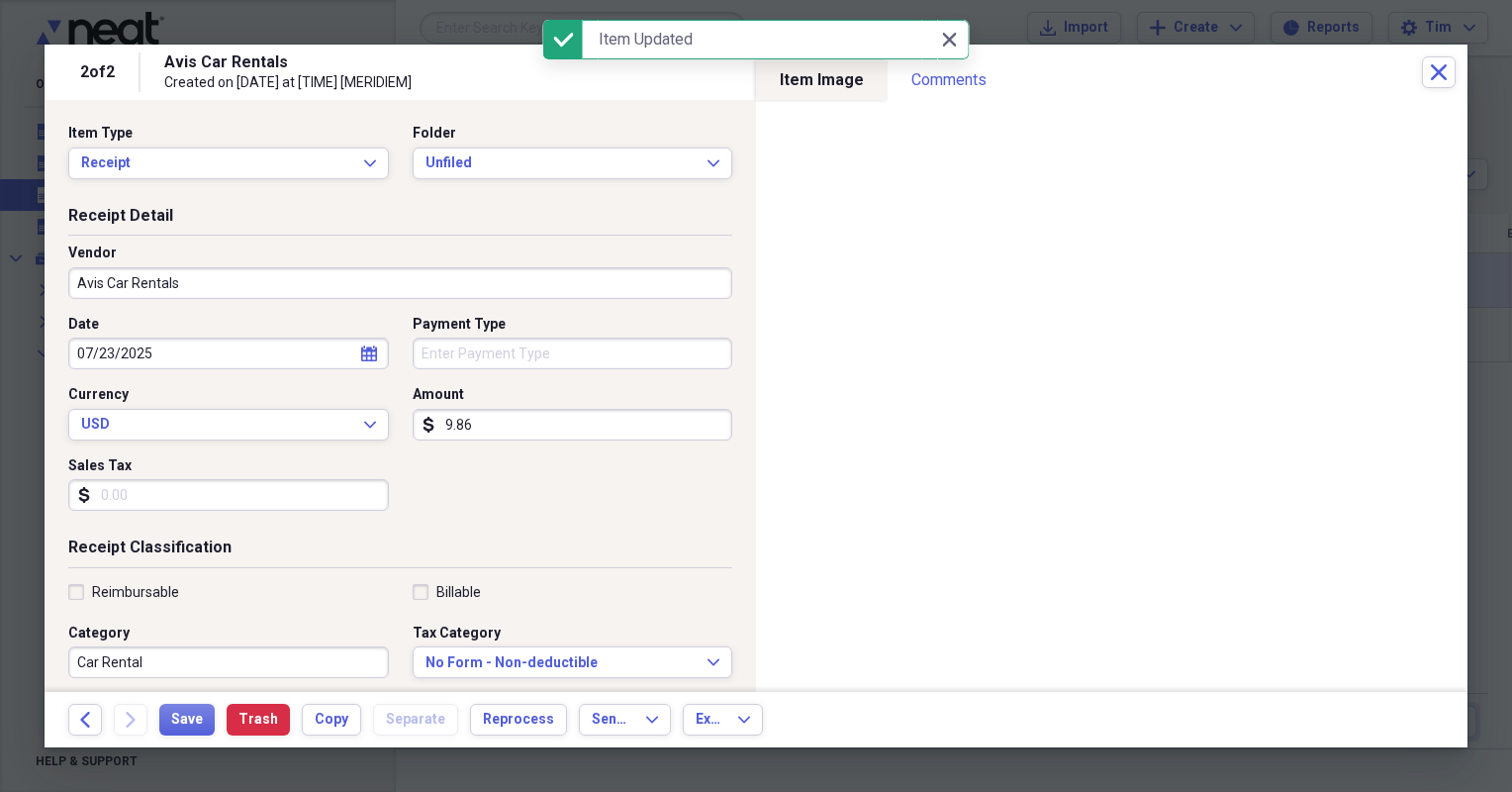 click on "Payment Type" at bounding box center (573, 353) 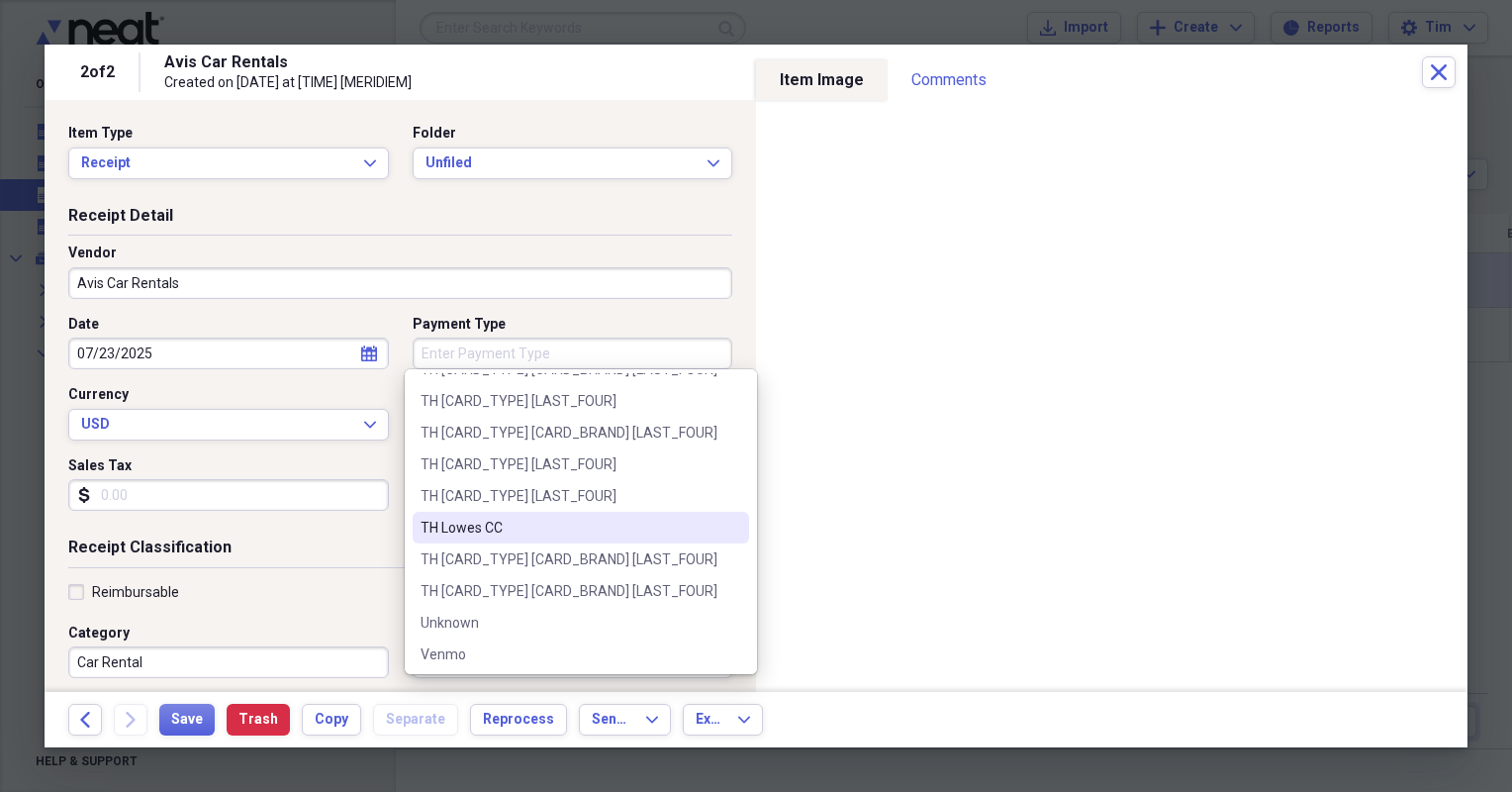 scroll, scrollTop: 1038, scrollLeft: 0, axis: vertical 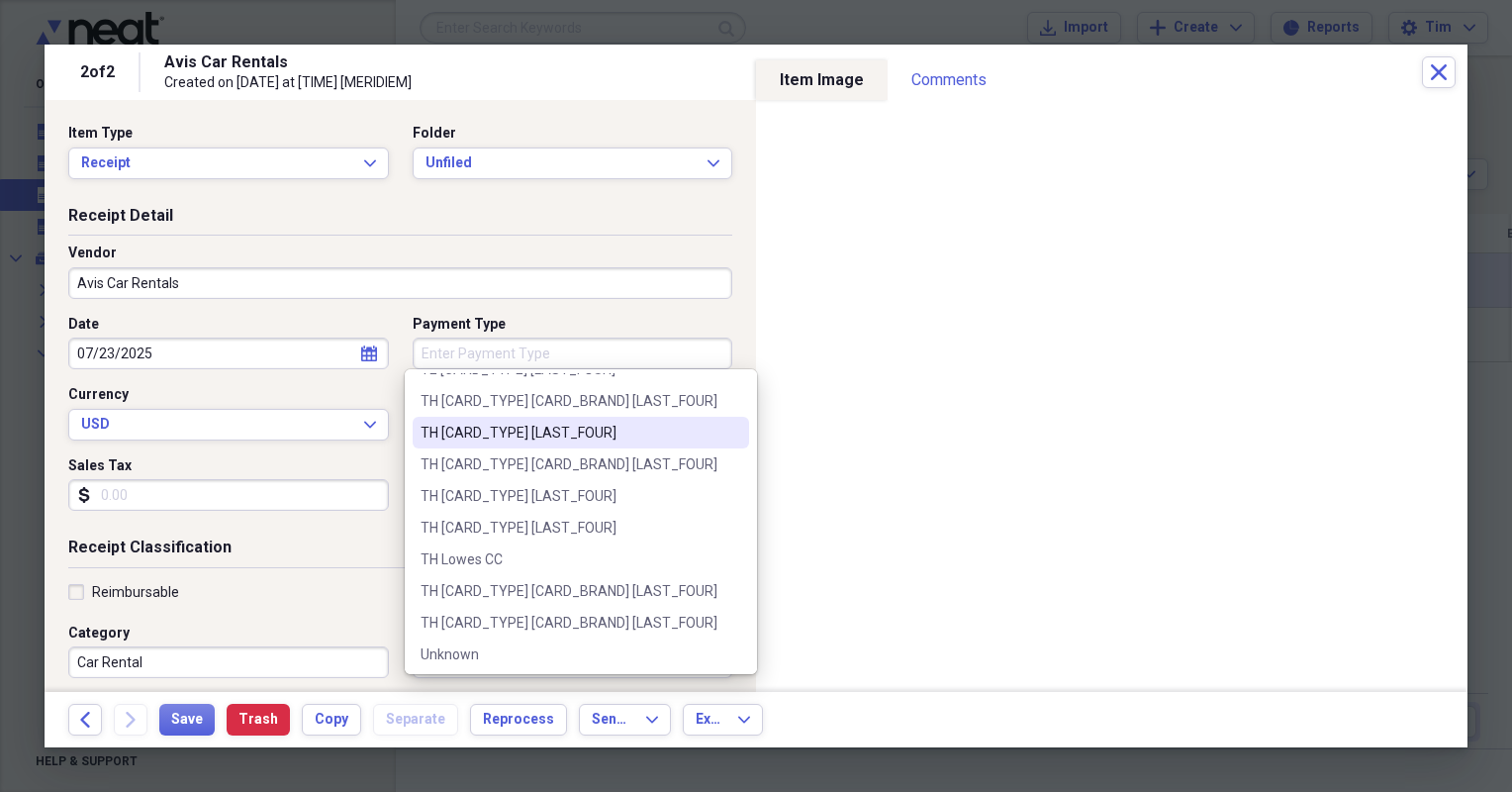 click on "TH [CARD_TYPE] [LAST_FOUR]" at bounding box center [569, 433] 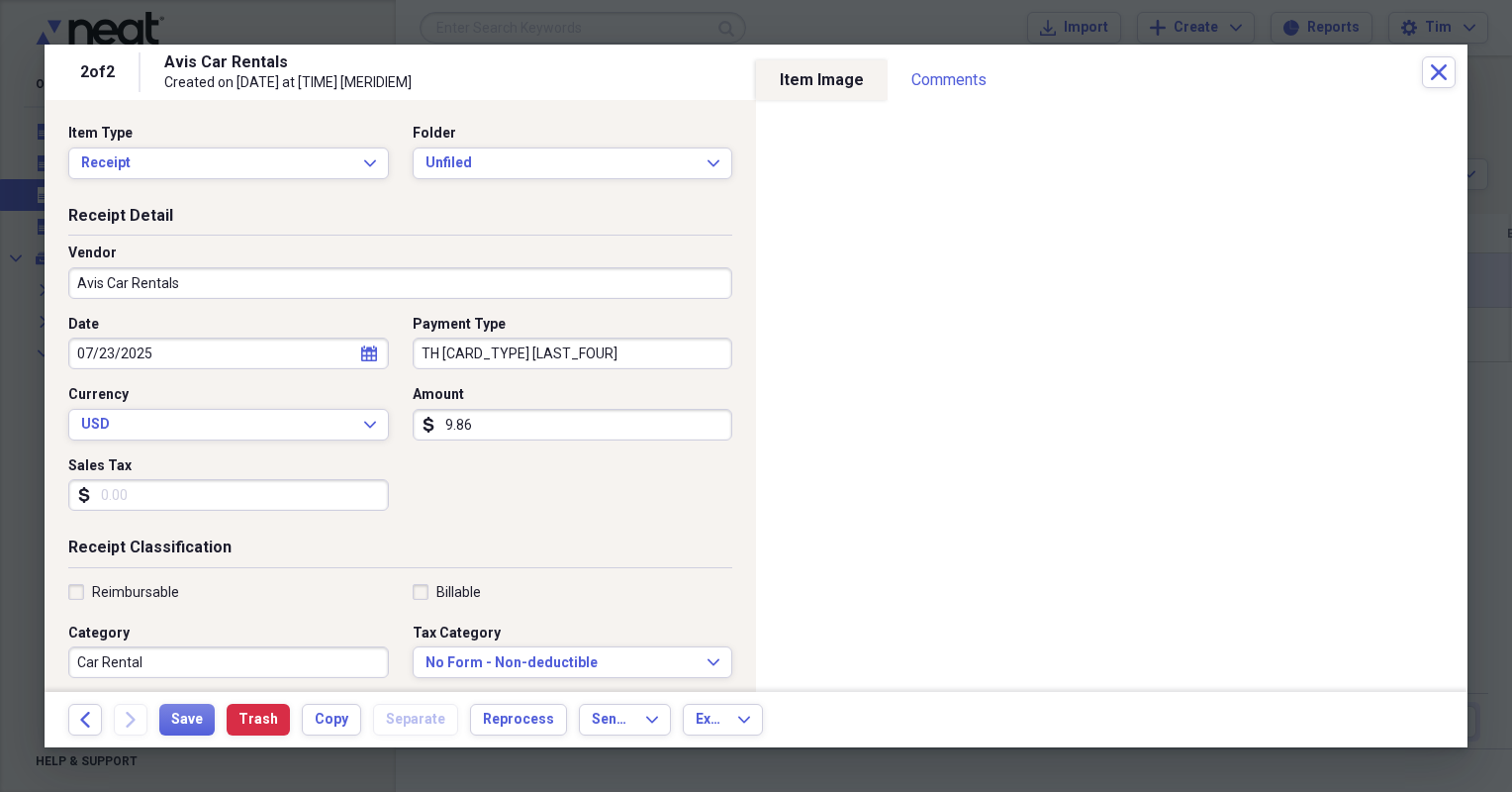 click on "Reimbursable" at bounding box center [136, 592] 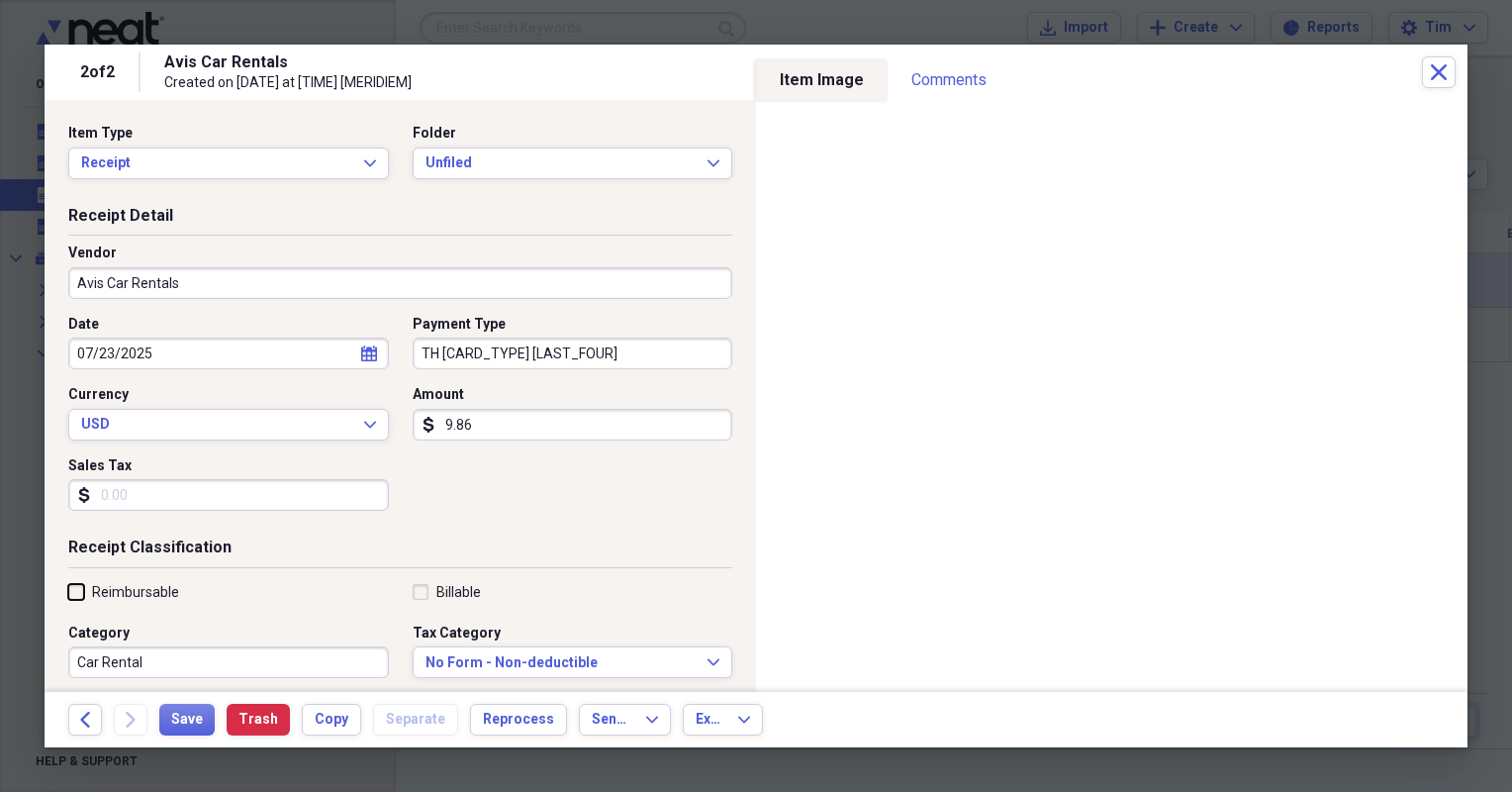 click on "Reimbursable" at bounding box center (68, 591) 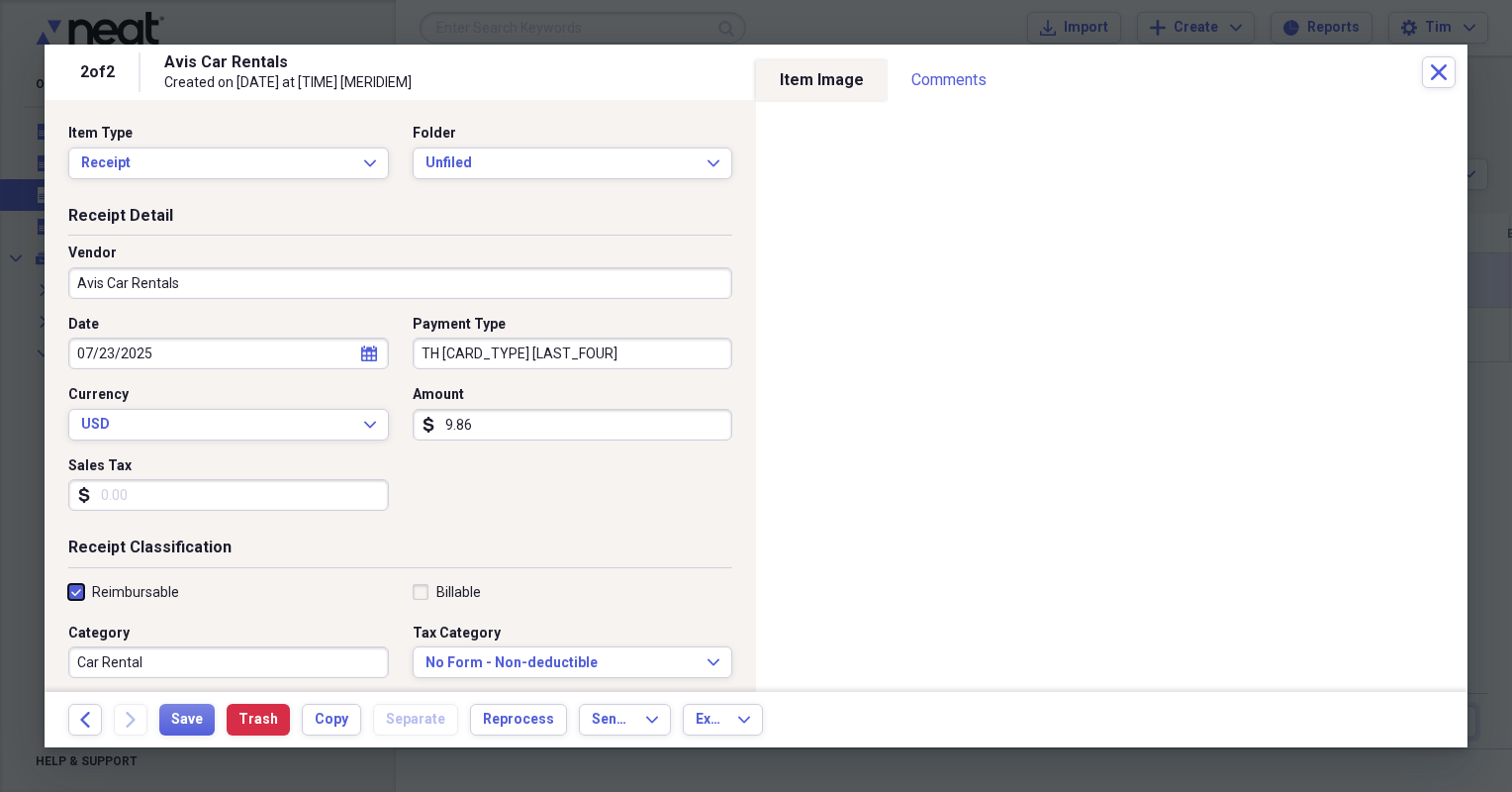 checkbox on "true" 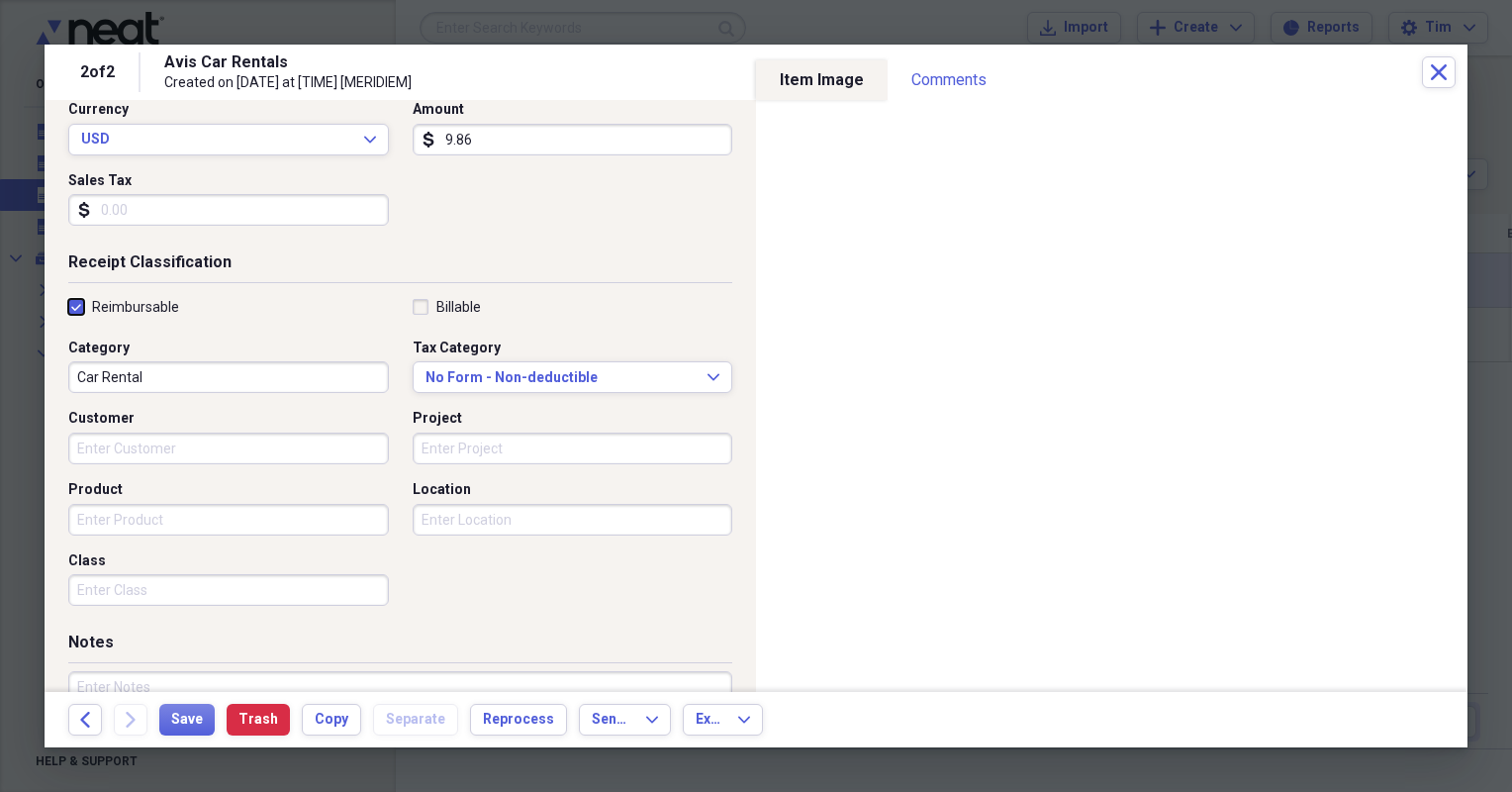 scroll, scrollTop: 297, scrollLeft: 0, axis: vertical 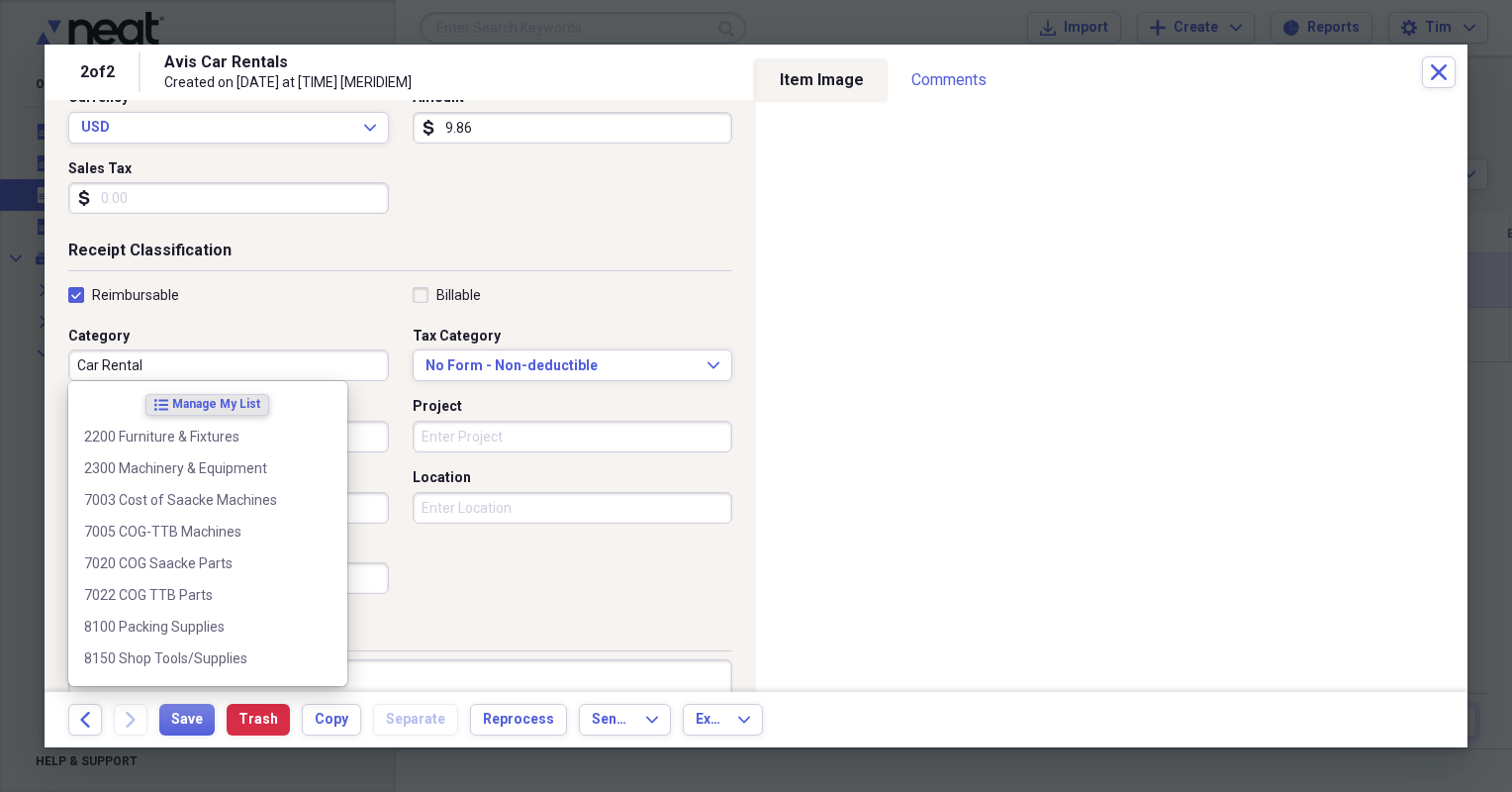 click on "Car Rental" at bounding box center (229, 365) 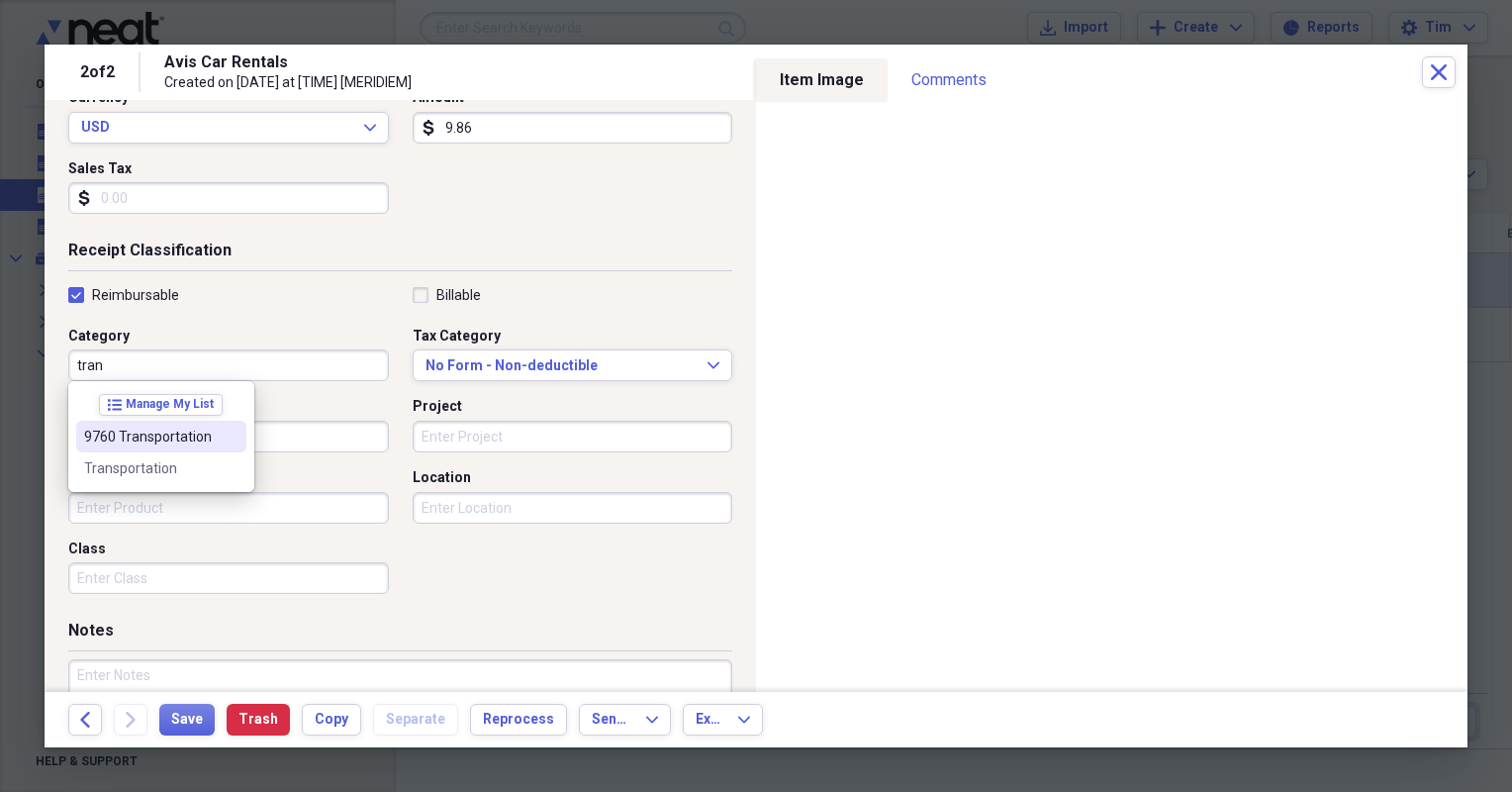 click on "9760 Transportation" at bounding box center [149, 437] 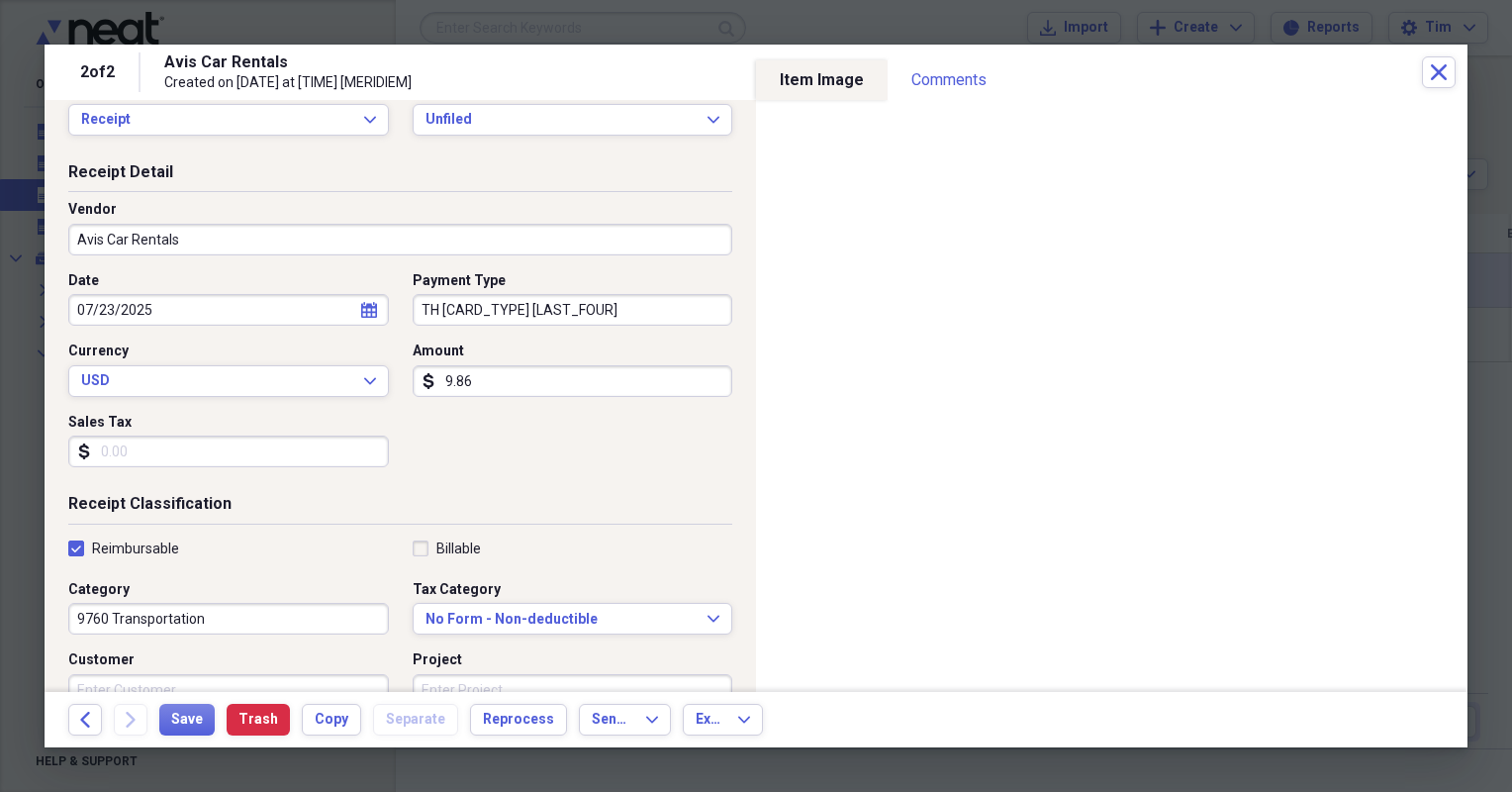 scroll, scrollTop: 0, scrollLeft: 0, axis: both 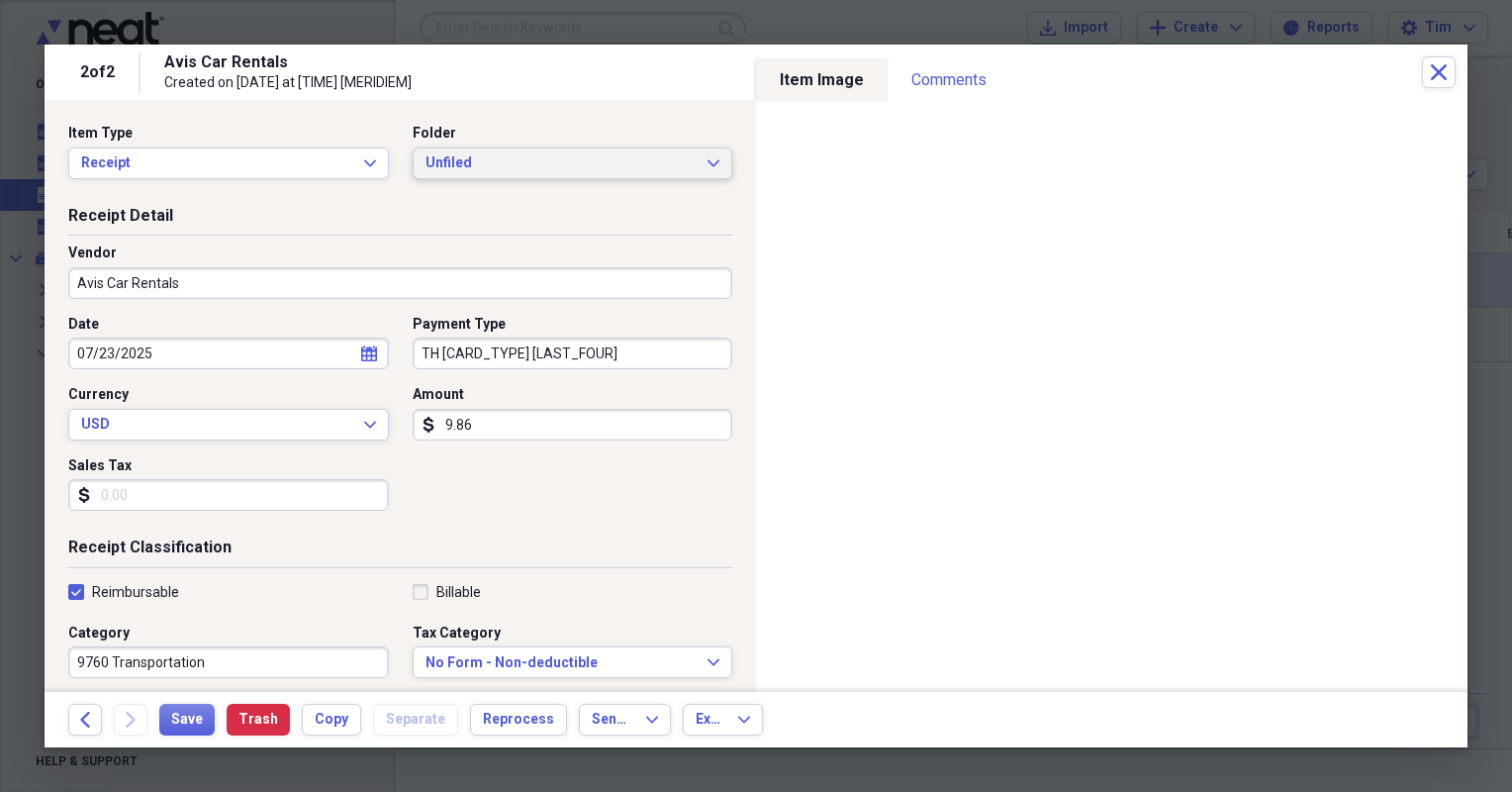 click on "Unfiled" at bounding box center (561, 163) 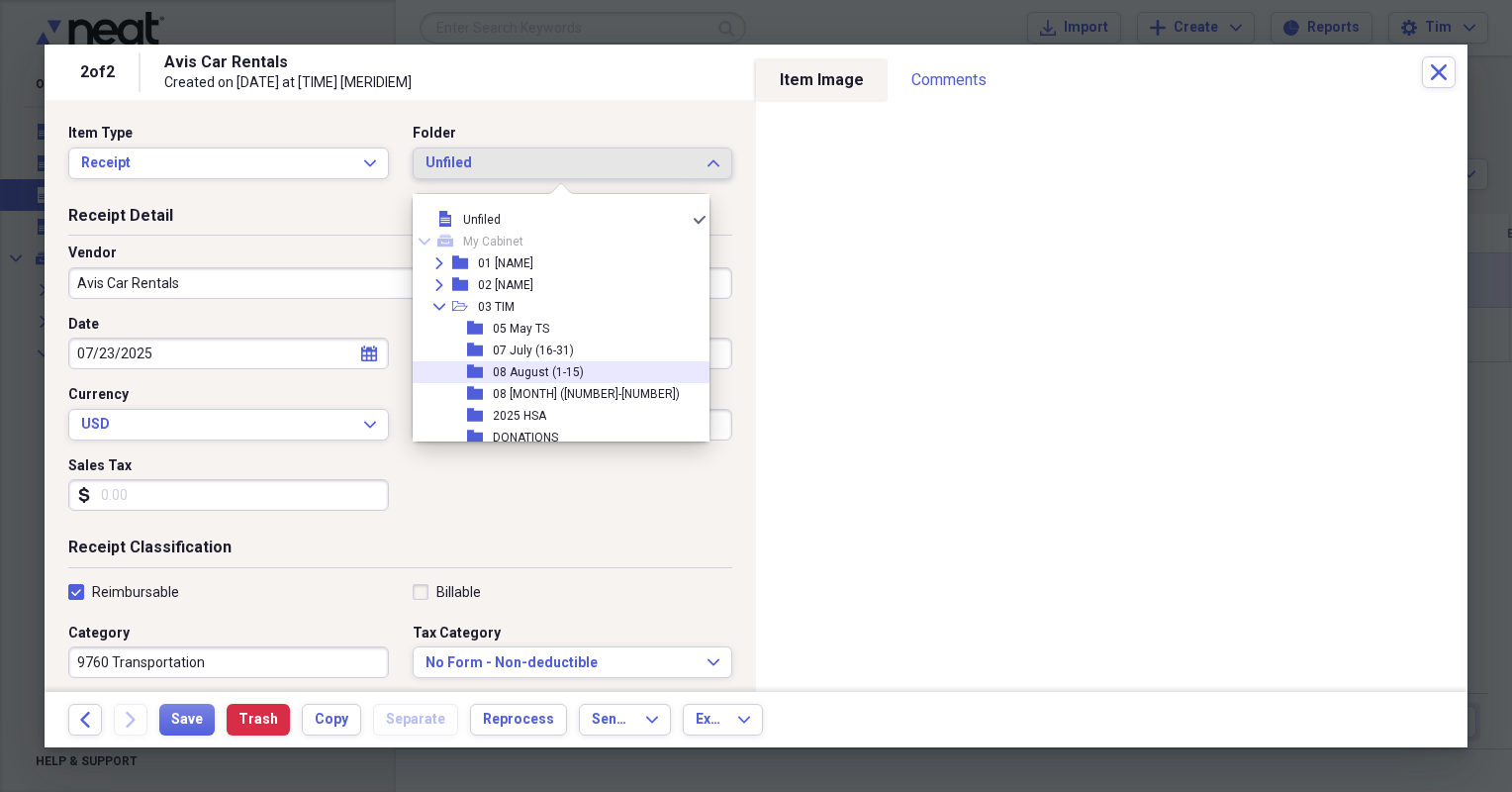 click on "08 August (1-15)" at bounding box center (538, 372) 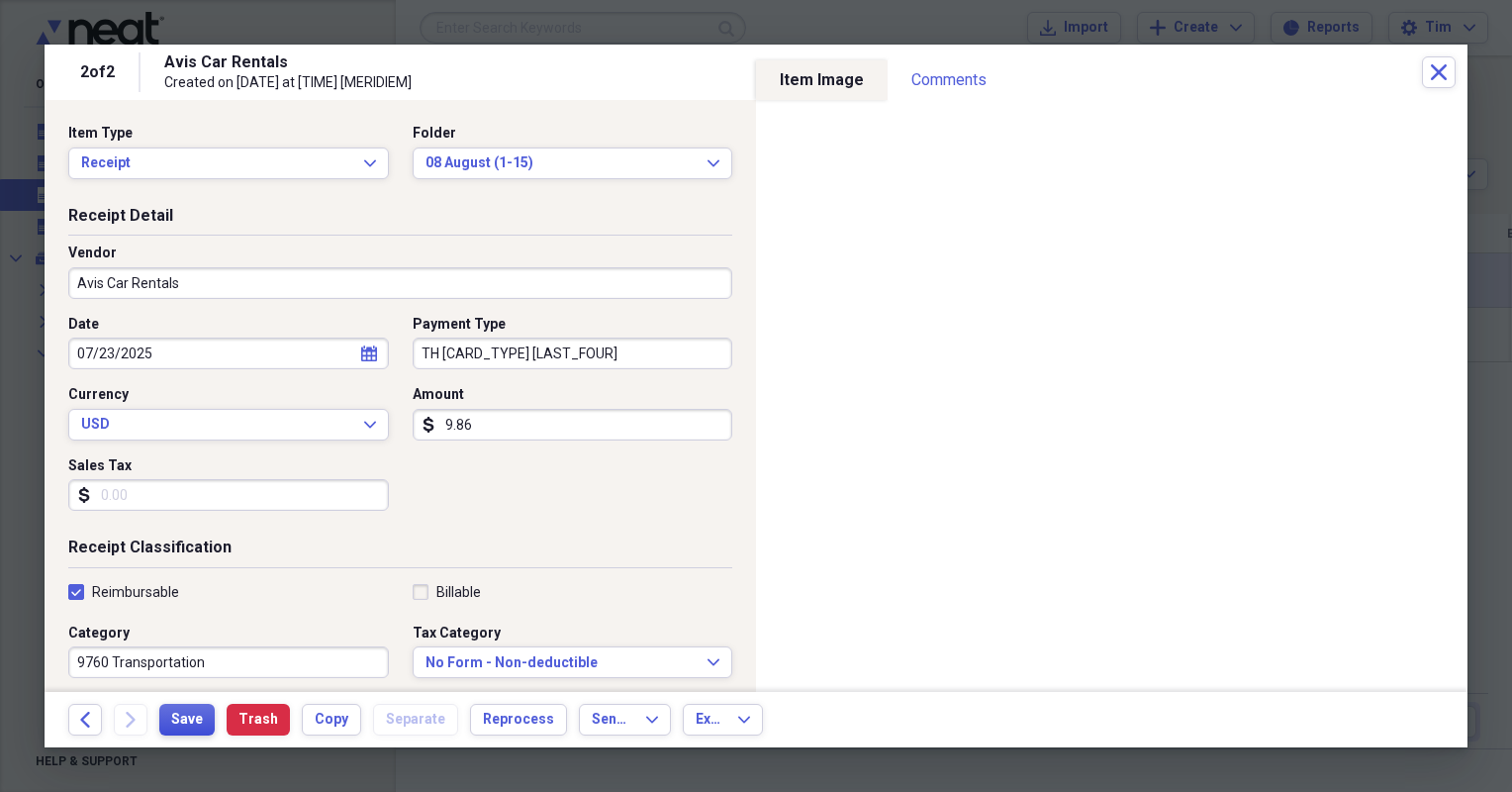 click on "Save" at bounding box center (187, 720) 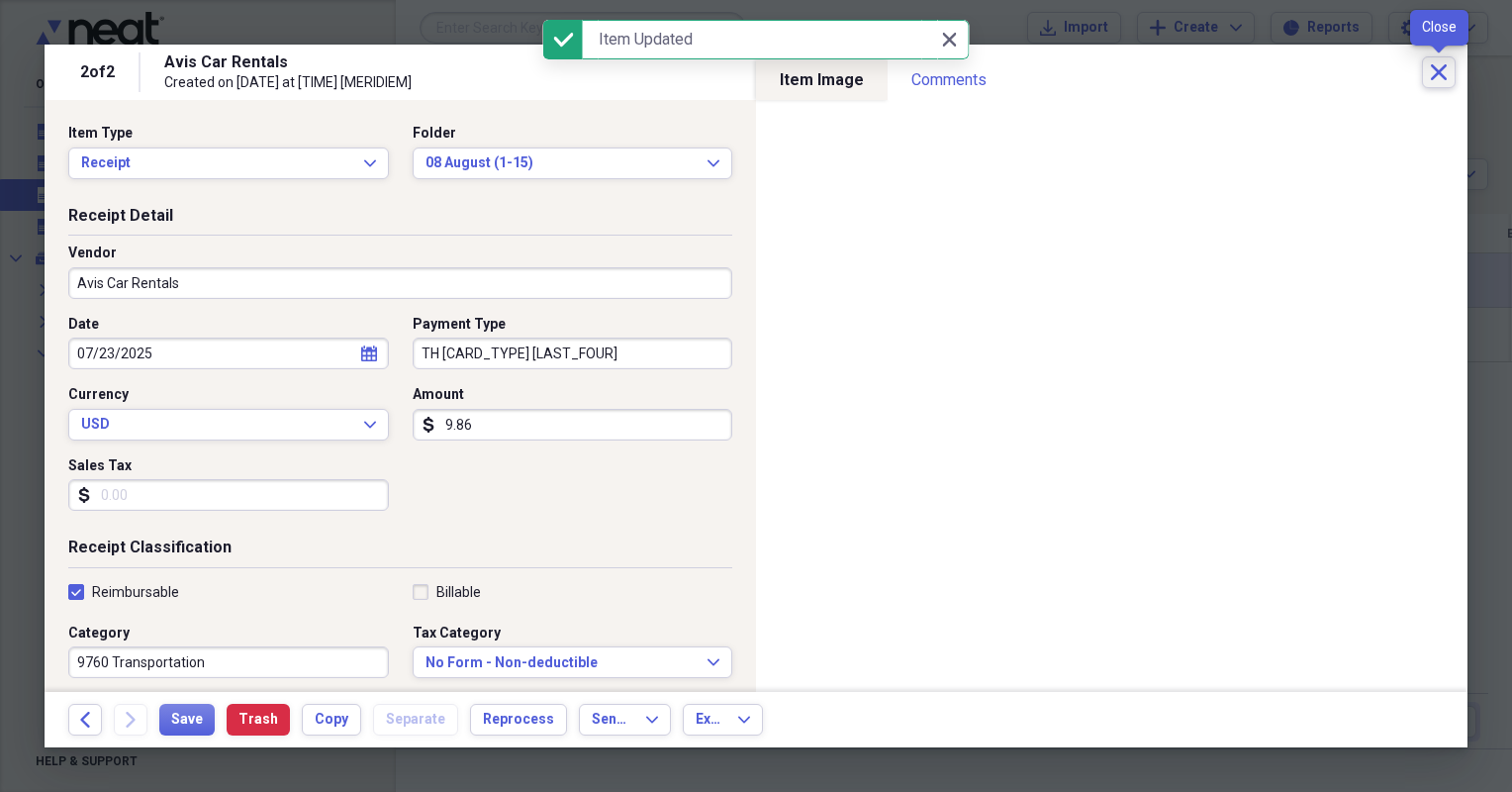 click 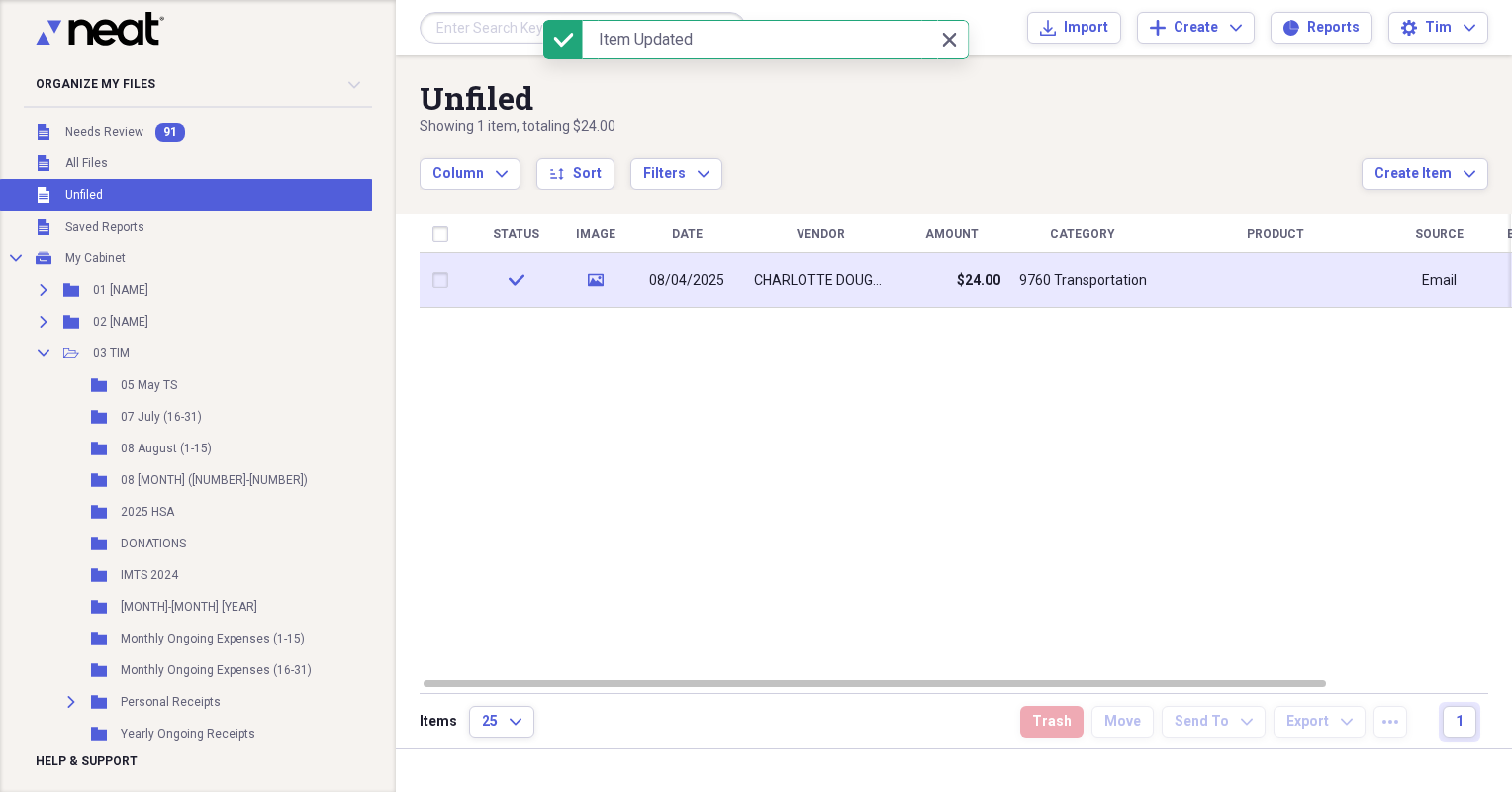 click on "media" at bounding box center (595, 280) 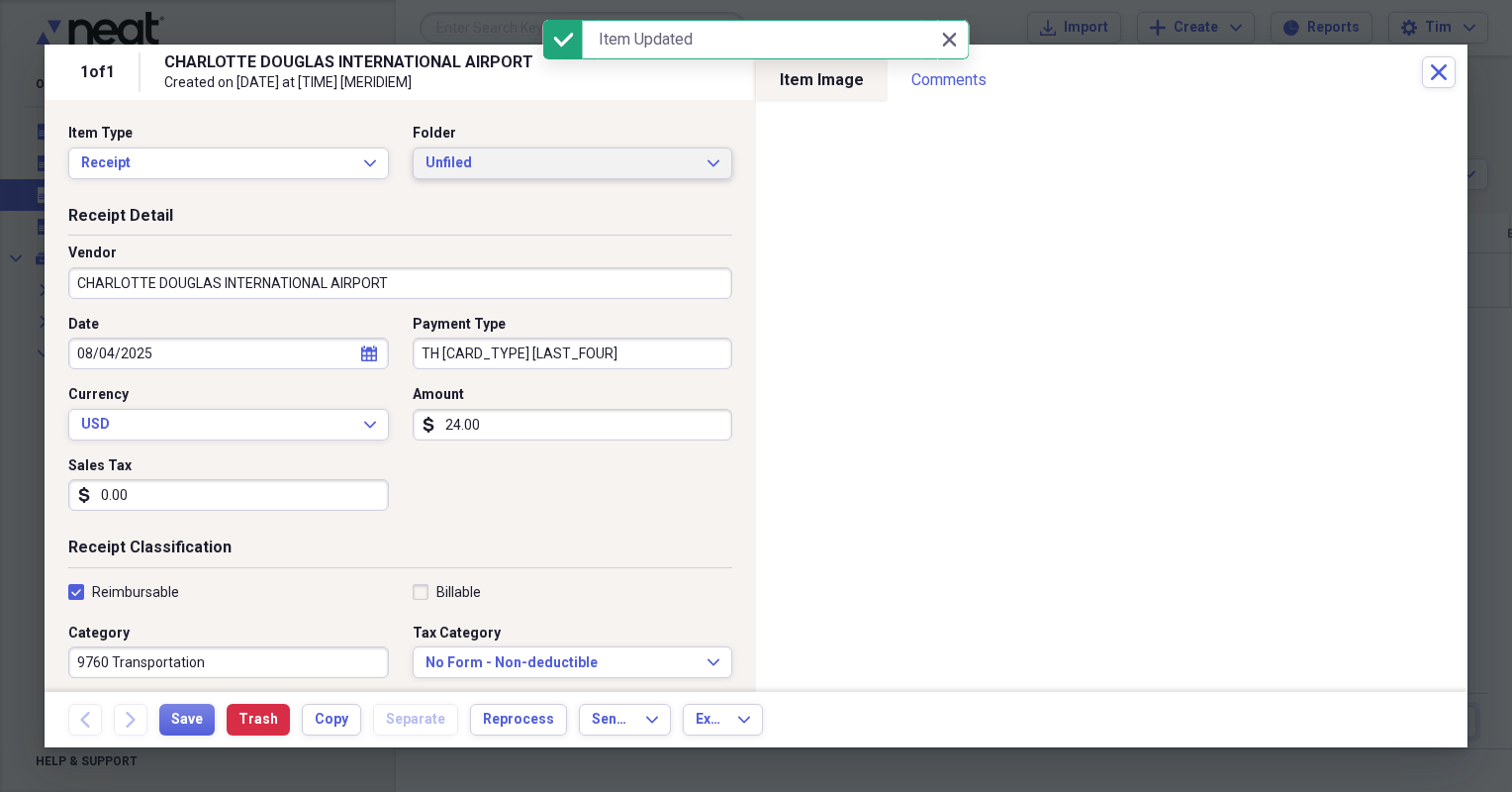 click on "Unfiled" at bounding box center [561, 163] 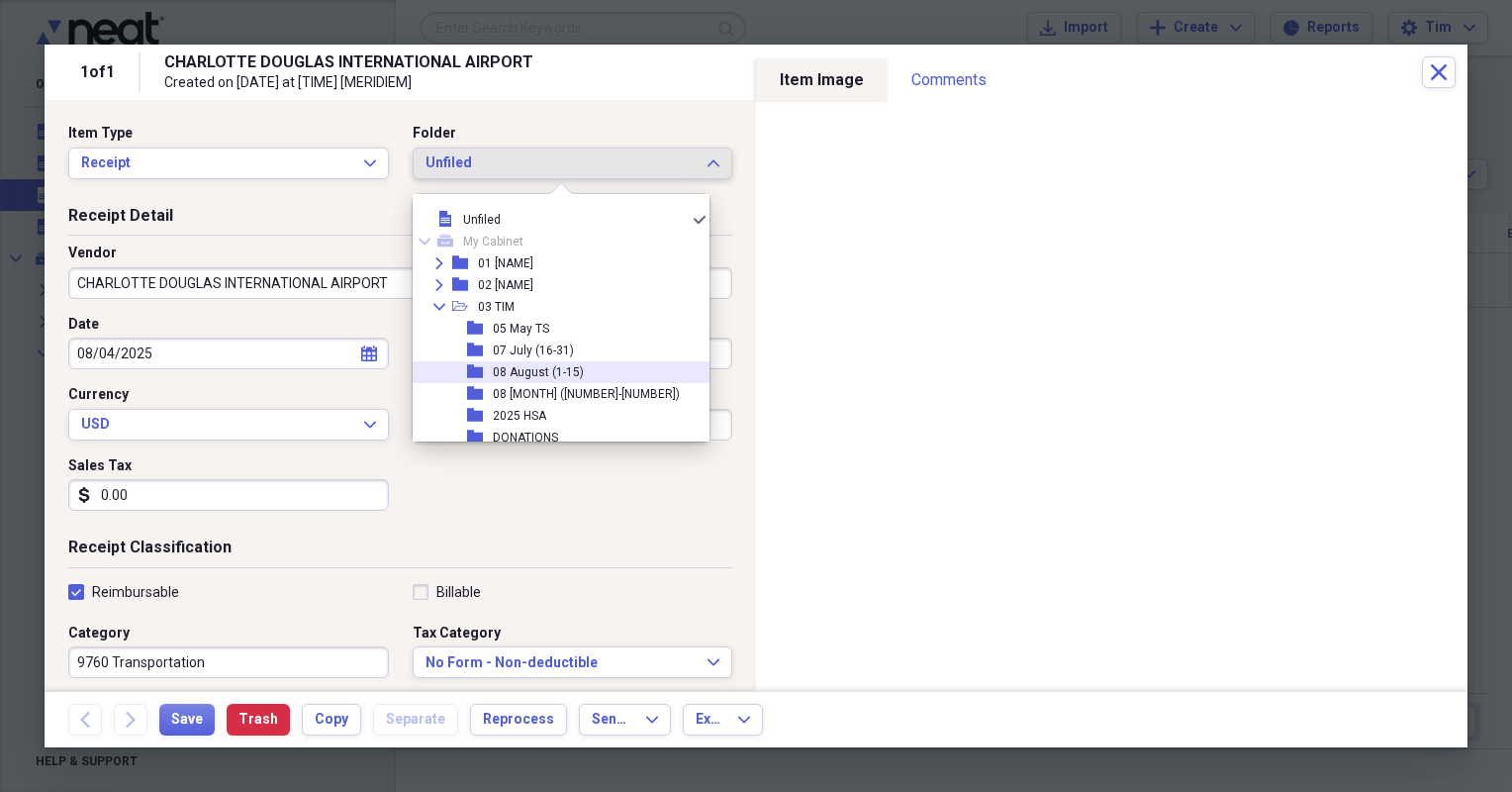 click on "08 August (1-15)" at bounding box center (538, 372) 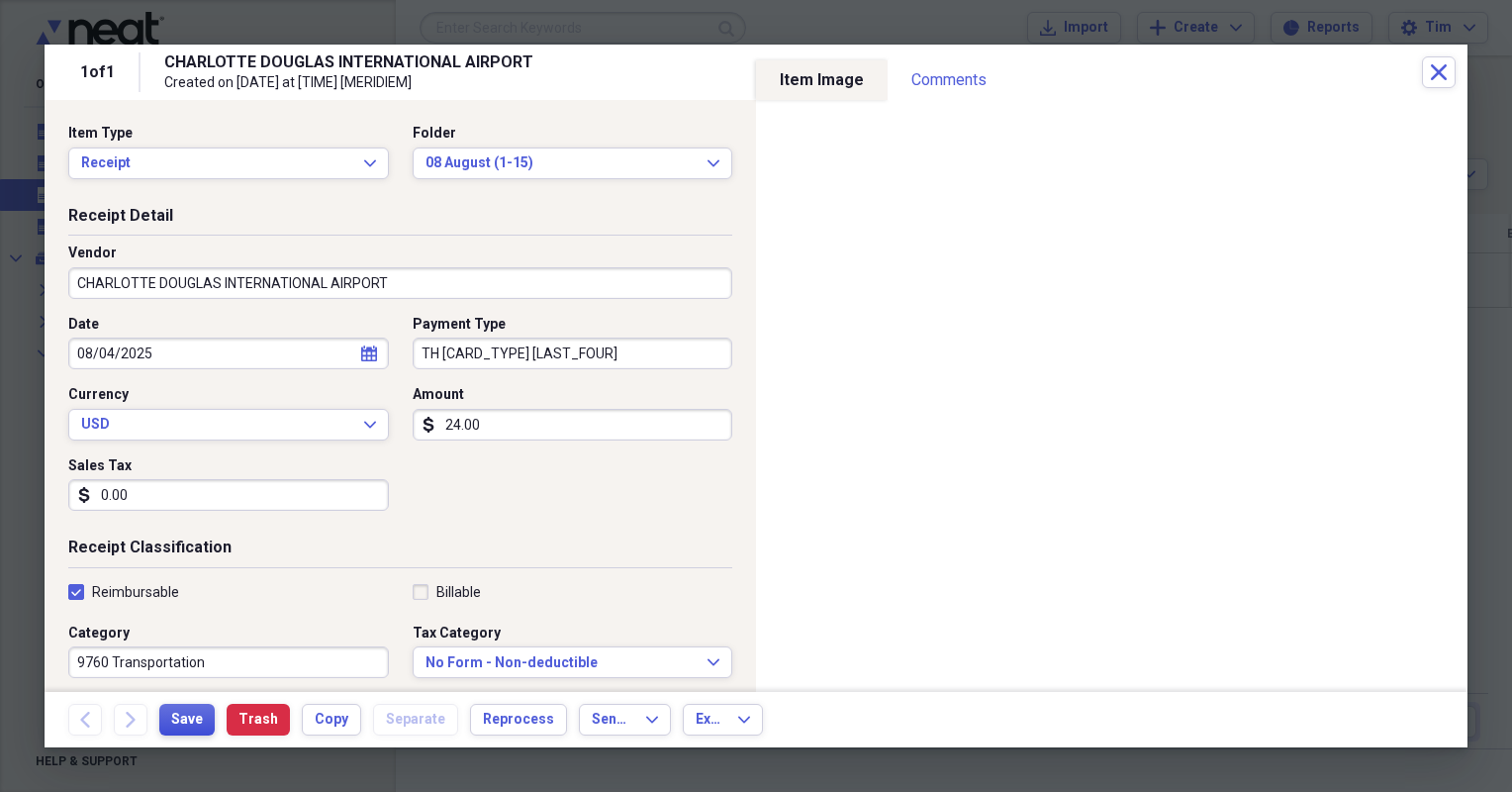 click on "Save" at bounding box center (187, 720) 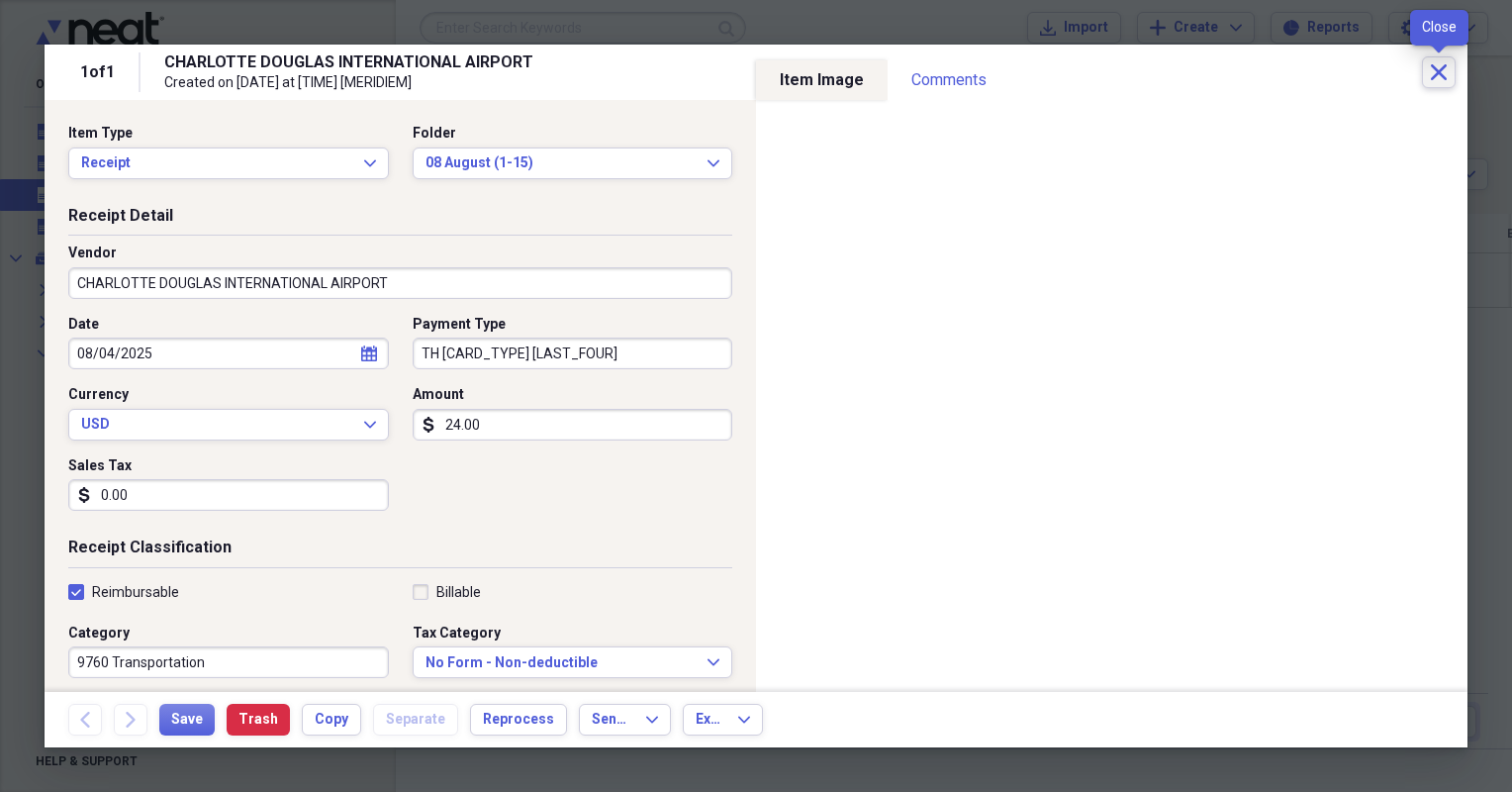 click on "Close" 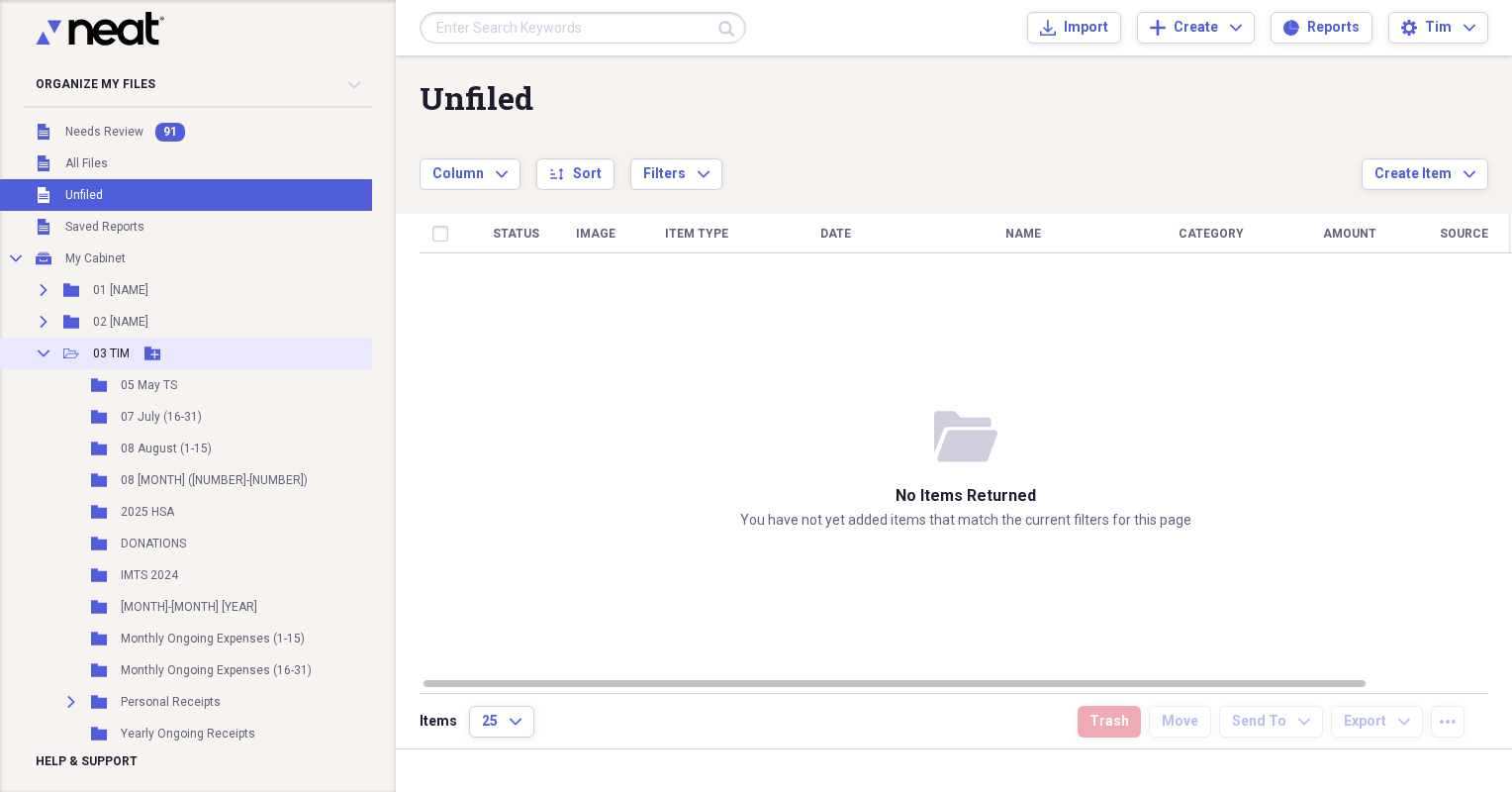 click on "Collapse" 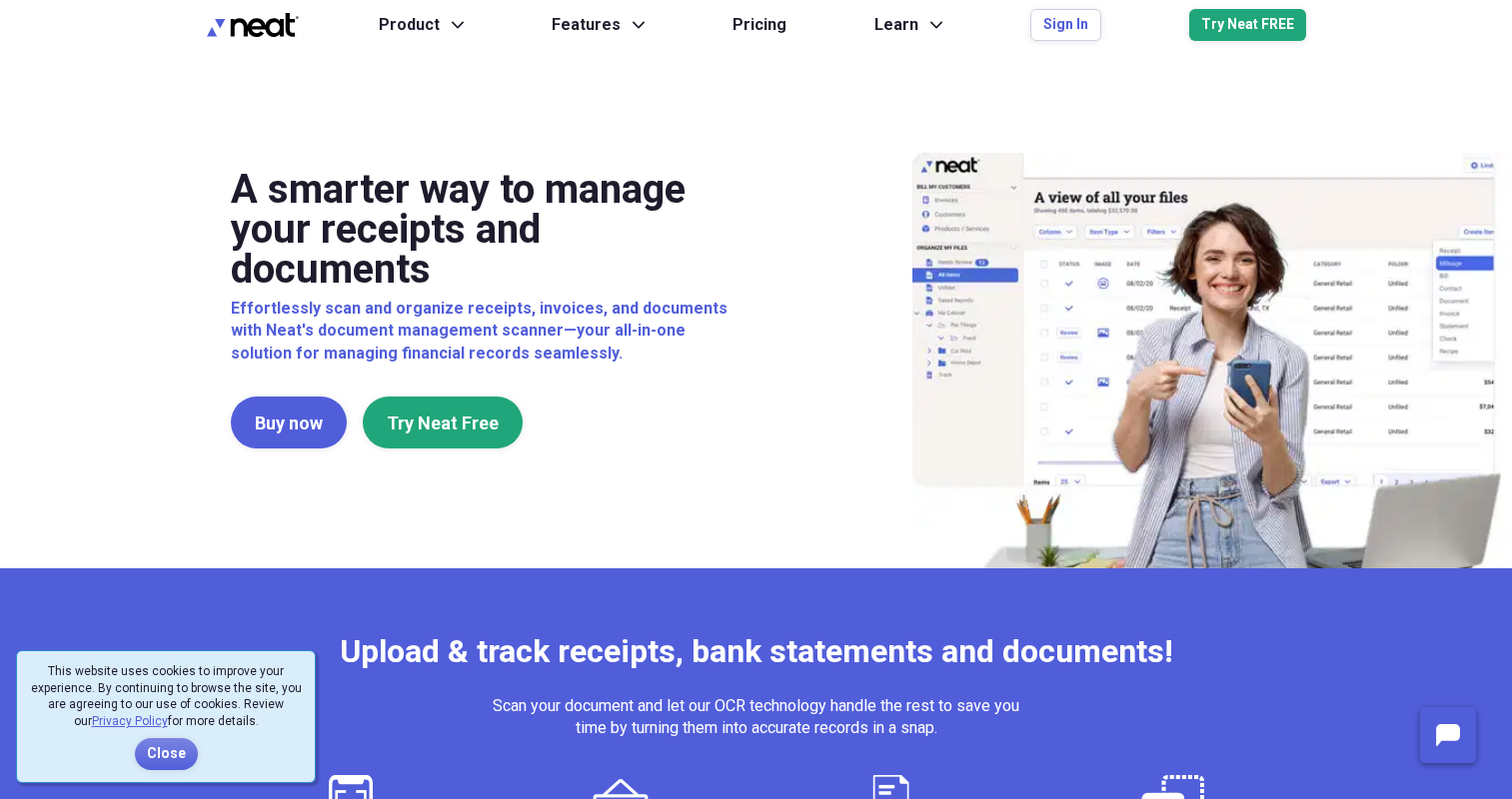 scroll, scrollTop: 0, scrollLeft: 0, axis: both 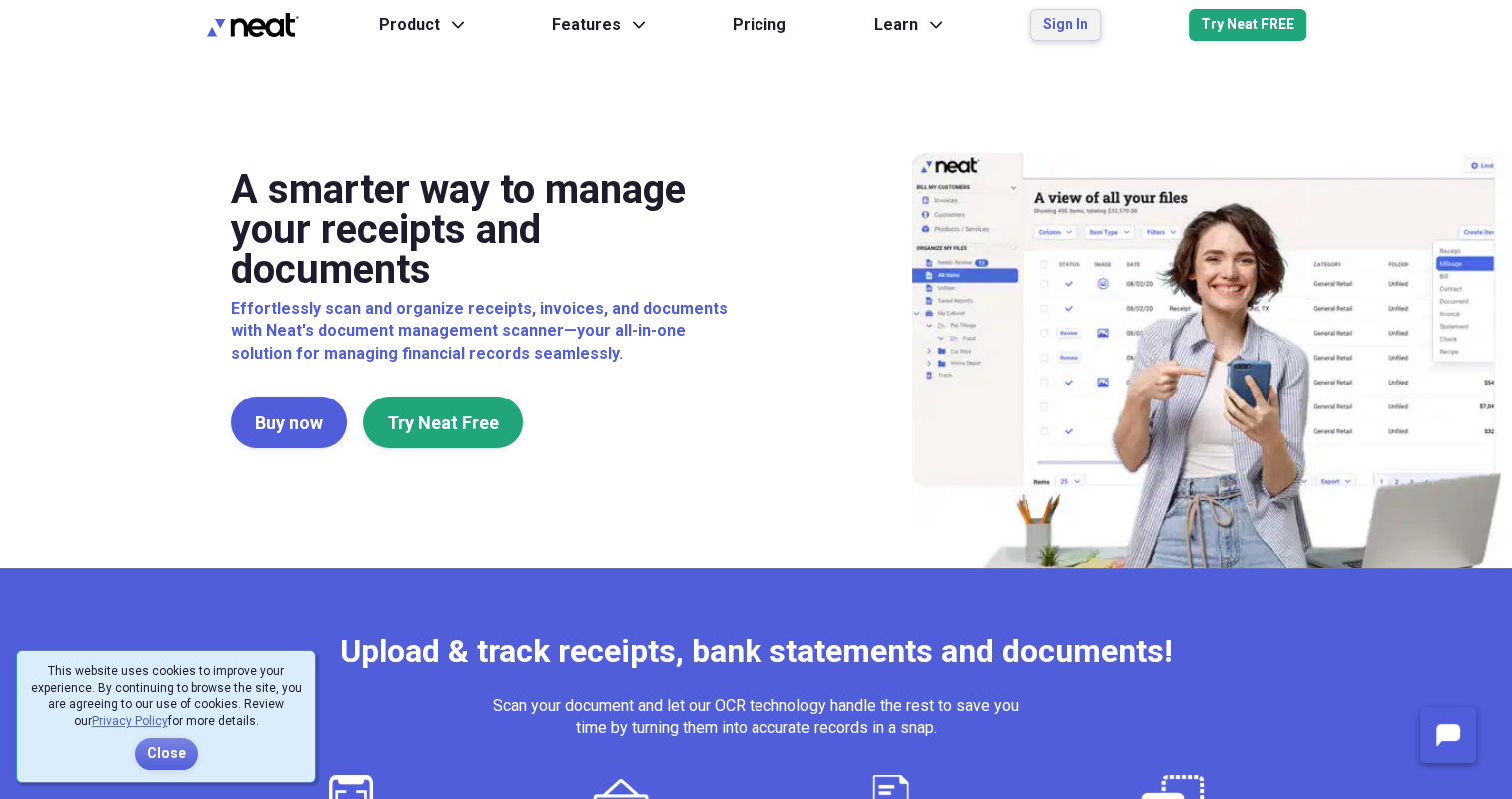 click on "Sign In" at bounding box center [1065, 25] 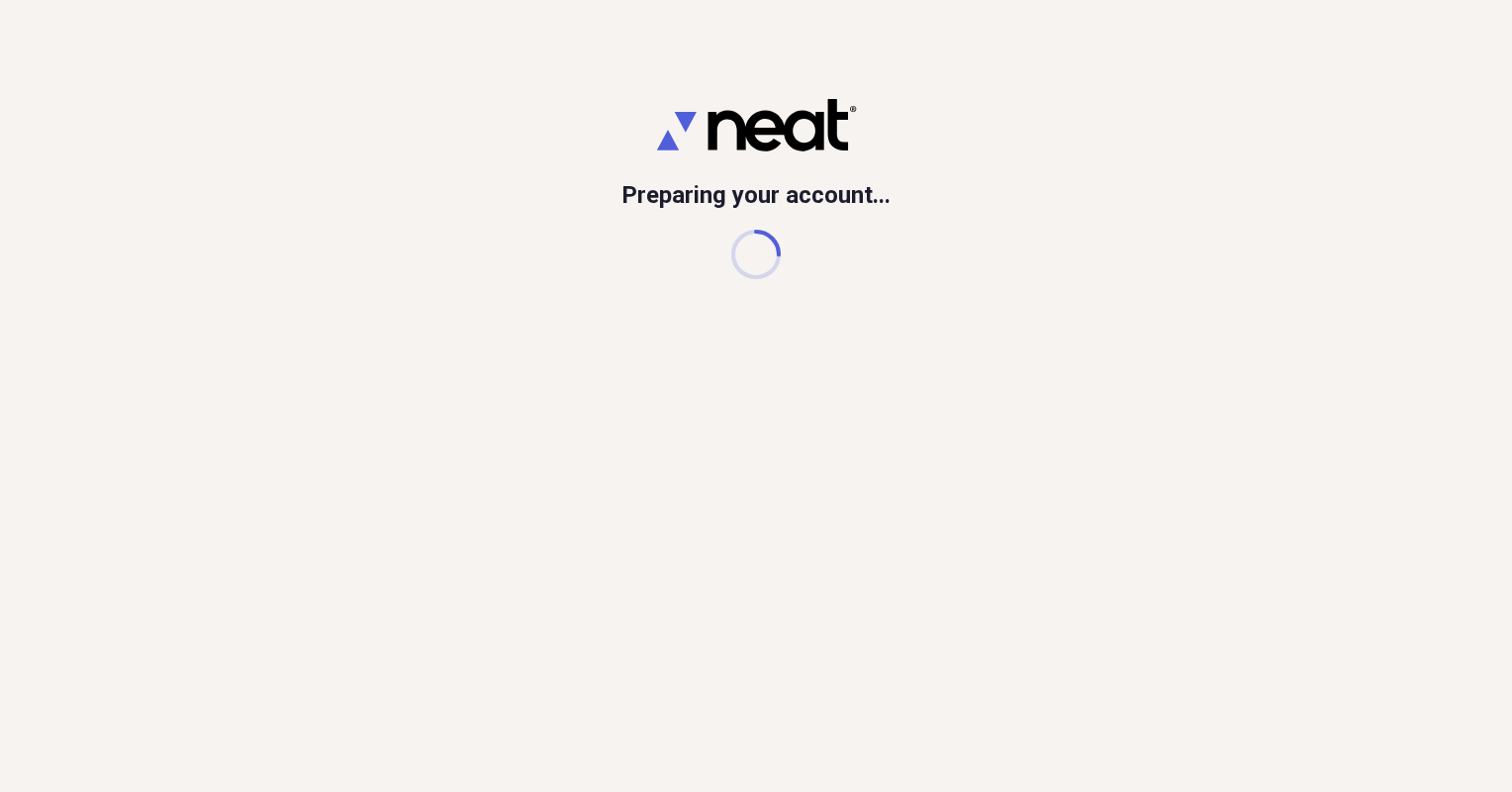 scroll, scrollTop: 0, scrollLeft: 0, axis: both 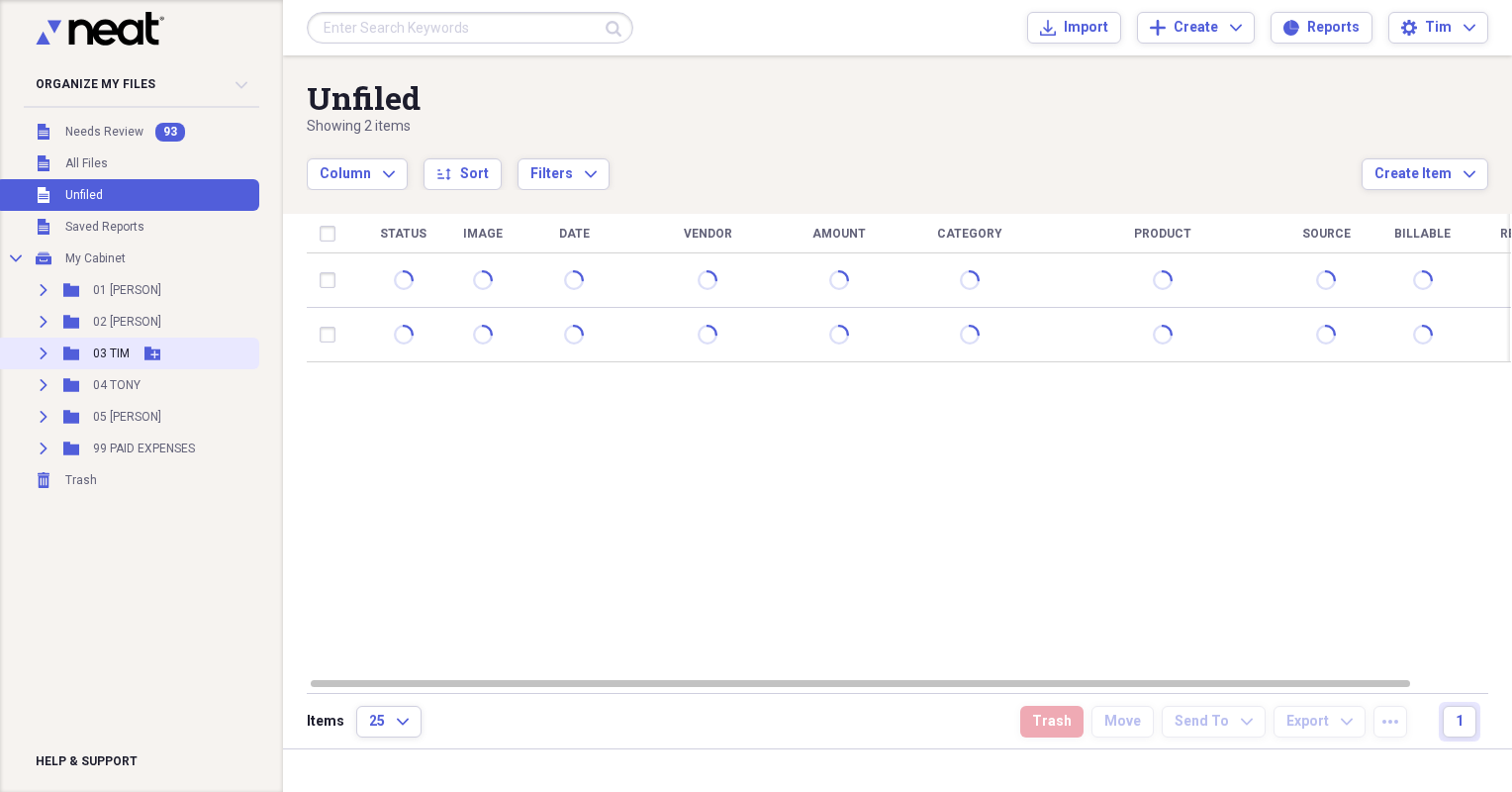 click on "Expand" 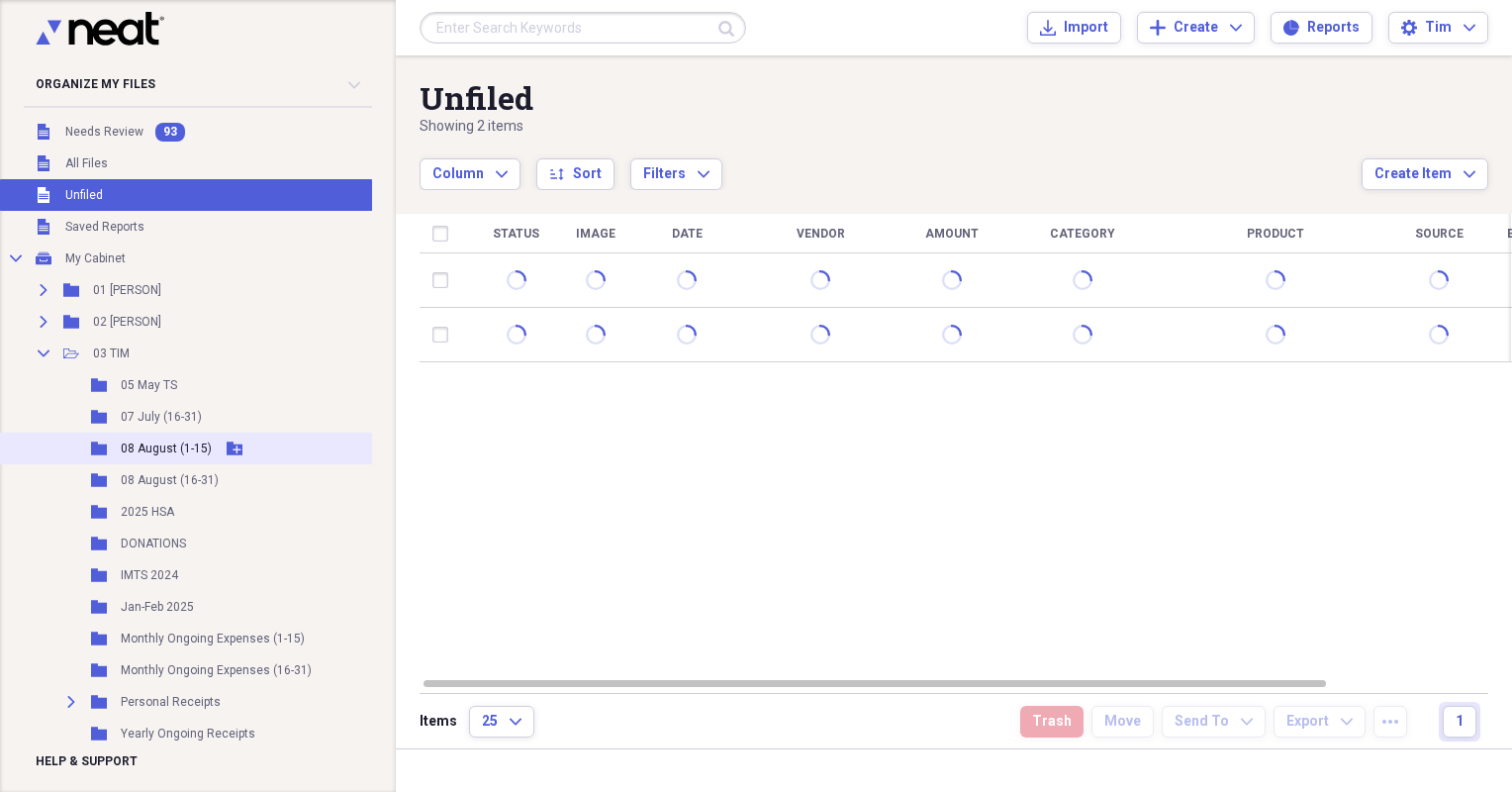 click on "08 August (1-15)" at bounding box center [166, 448] 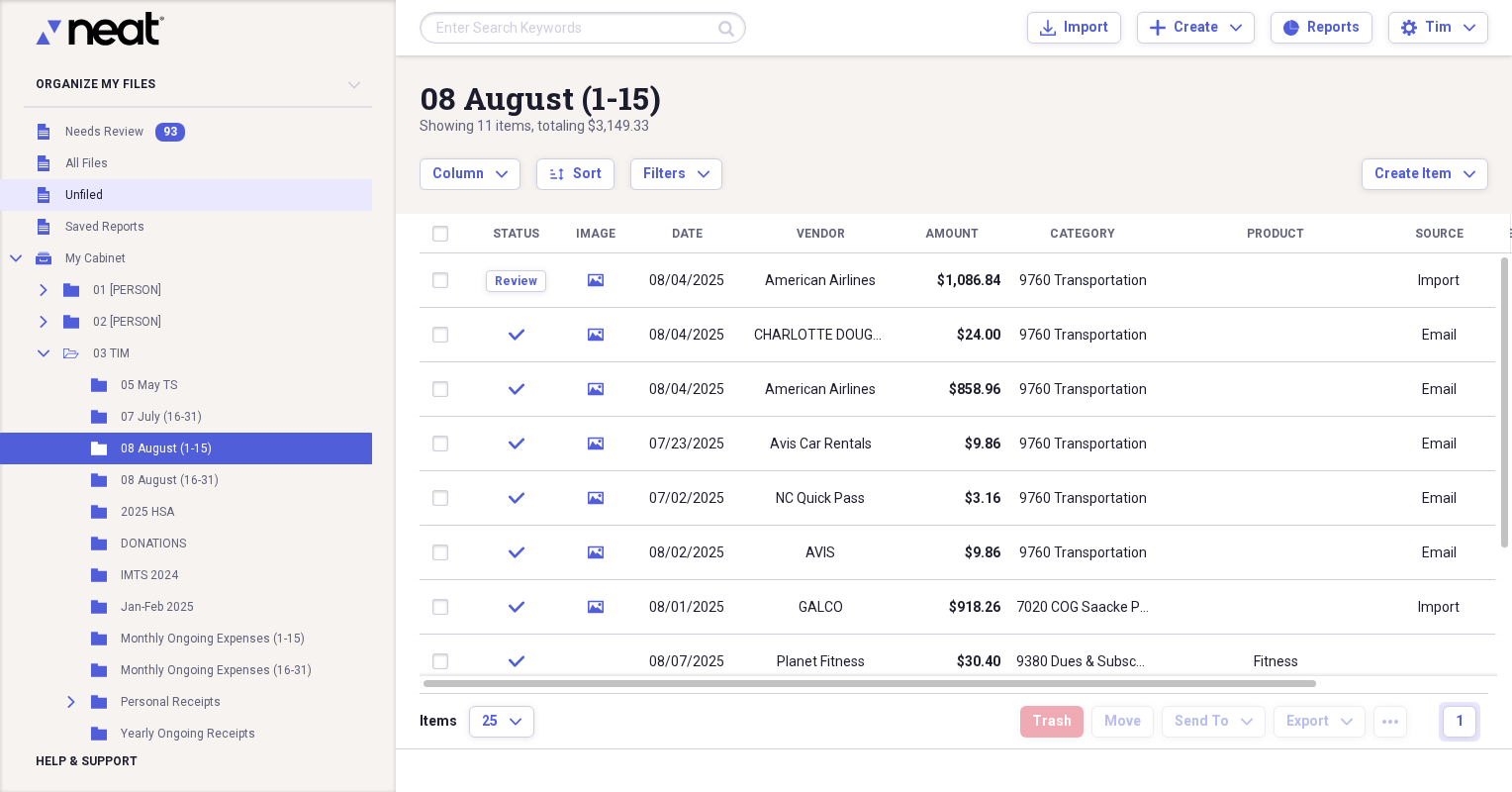 click on "Unfiled Unfiled" at bounding box center [186, 195] 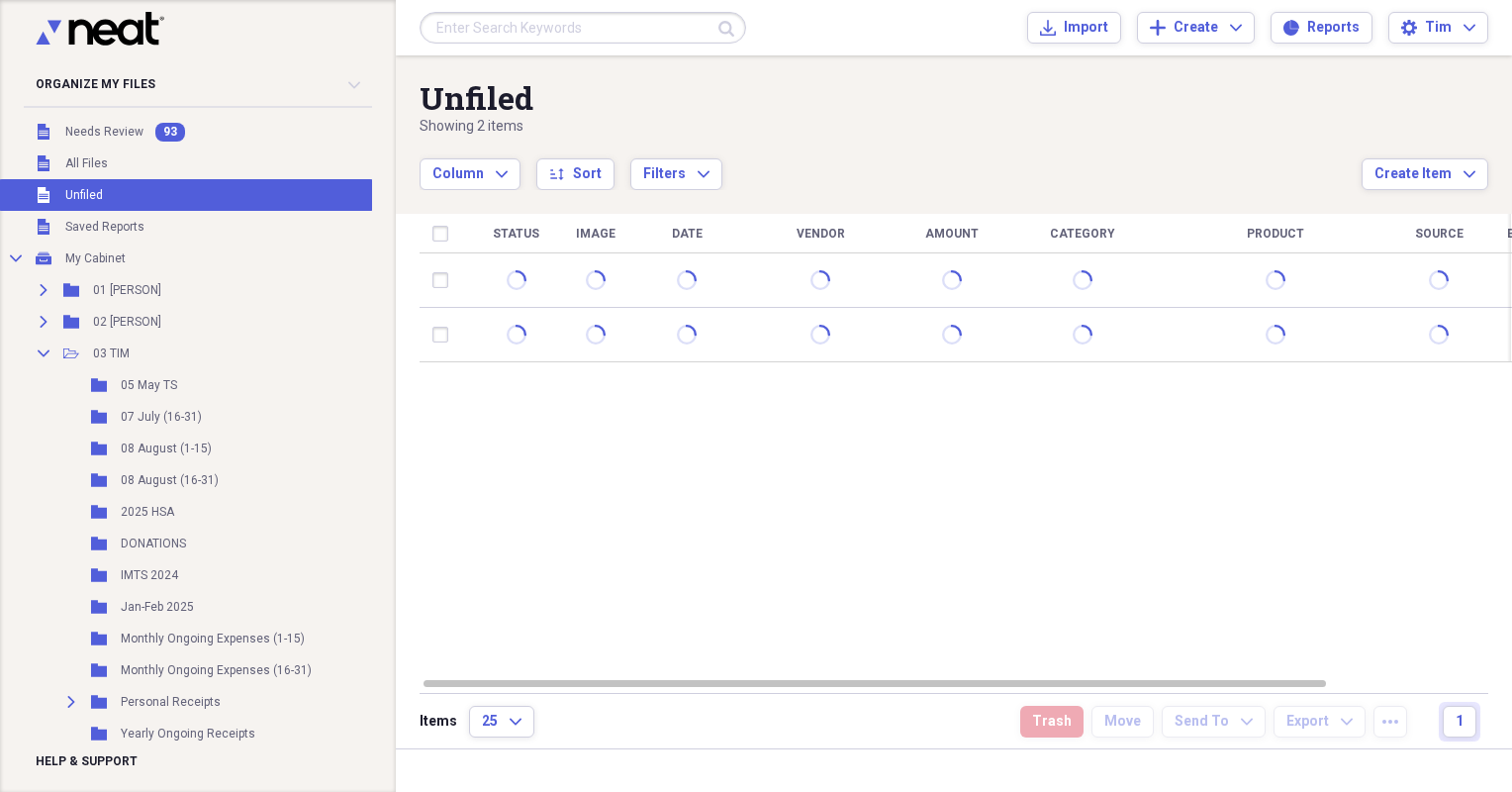 click on "Status Image Date Vendor Amount Category Product Source Billable Reimbursable" at bounding box center [966, 445] 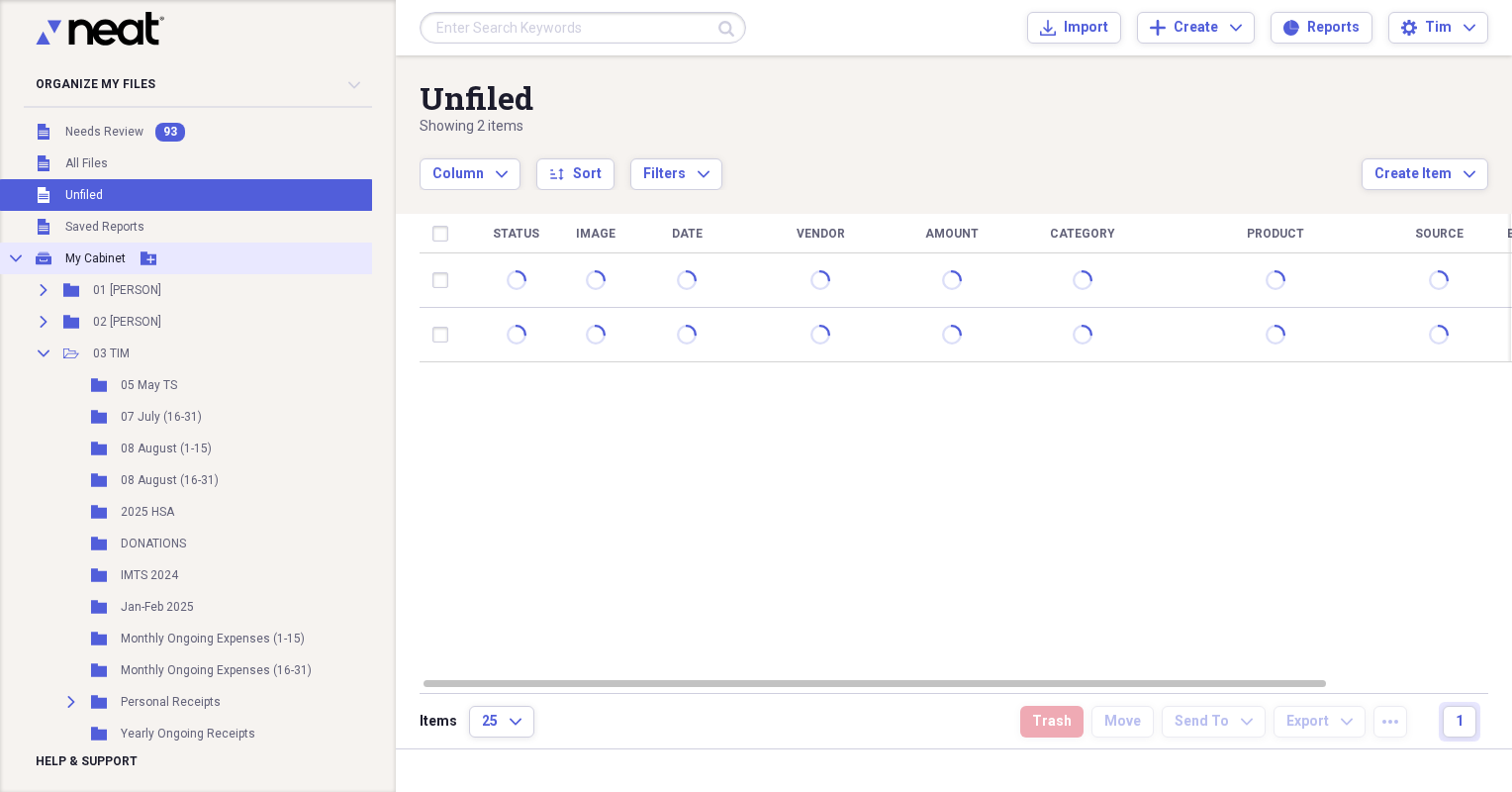 click on "Collapse My Cabinet My Cabinet Add Folder" at bounding box center (186, 258) 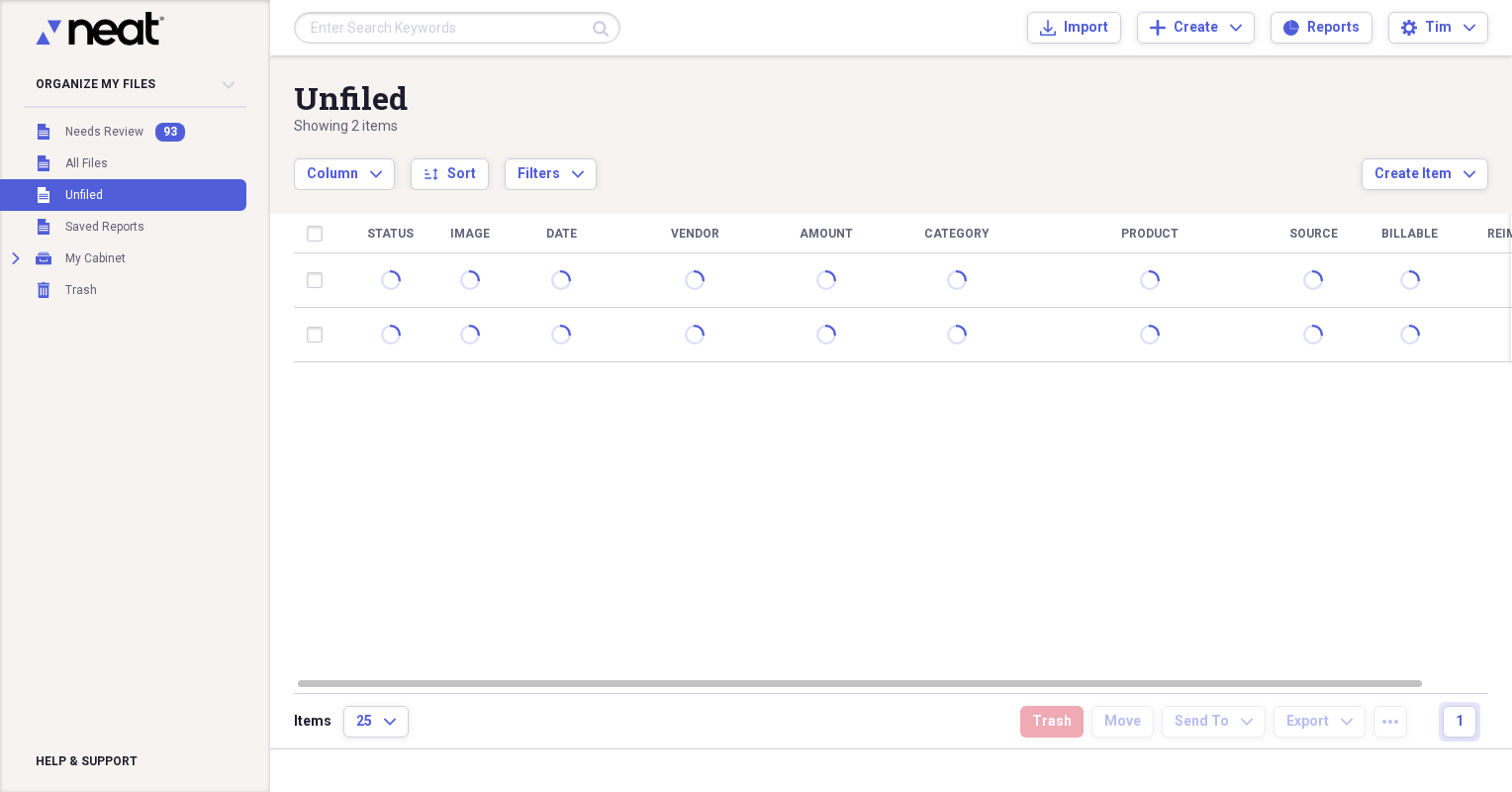 click on "Unfiled" at bounding box center [84, 195] 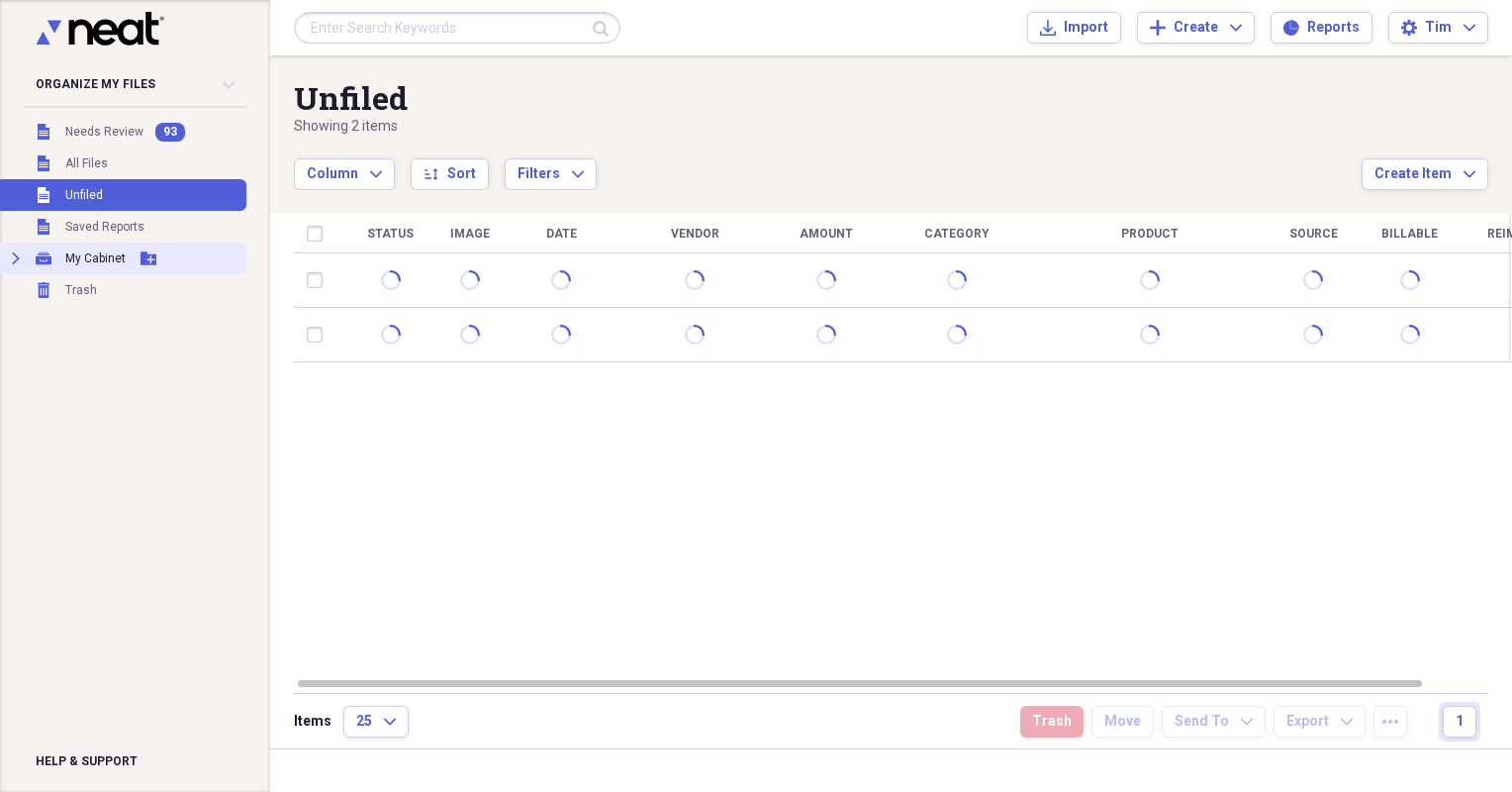 click on "Expand My Cabinet My Cabinet Add Folder" at bounding box center (121, 258) 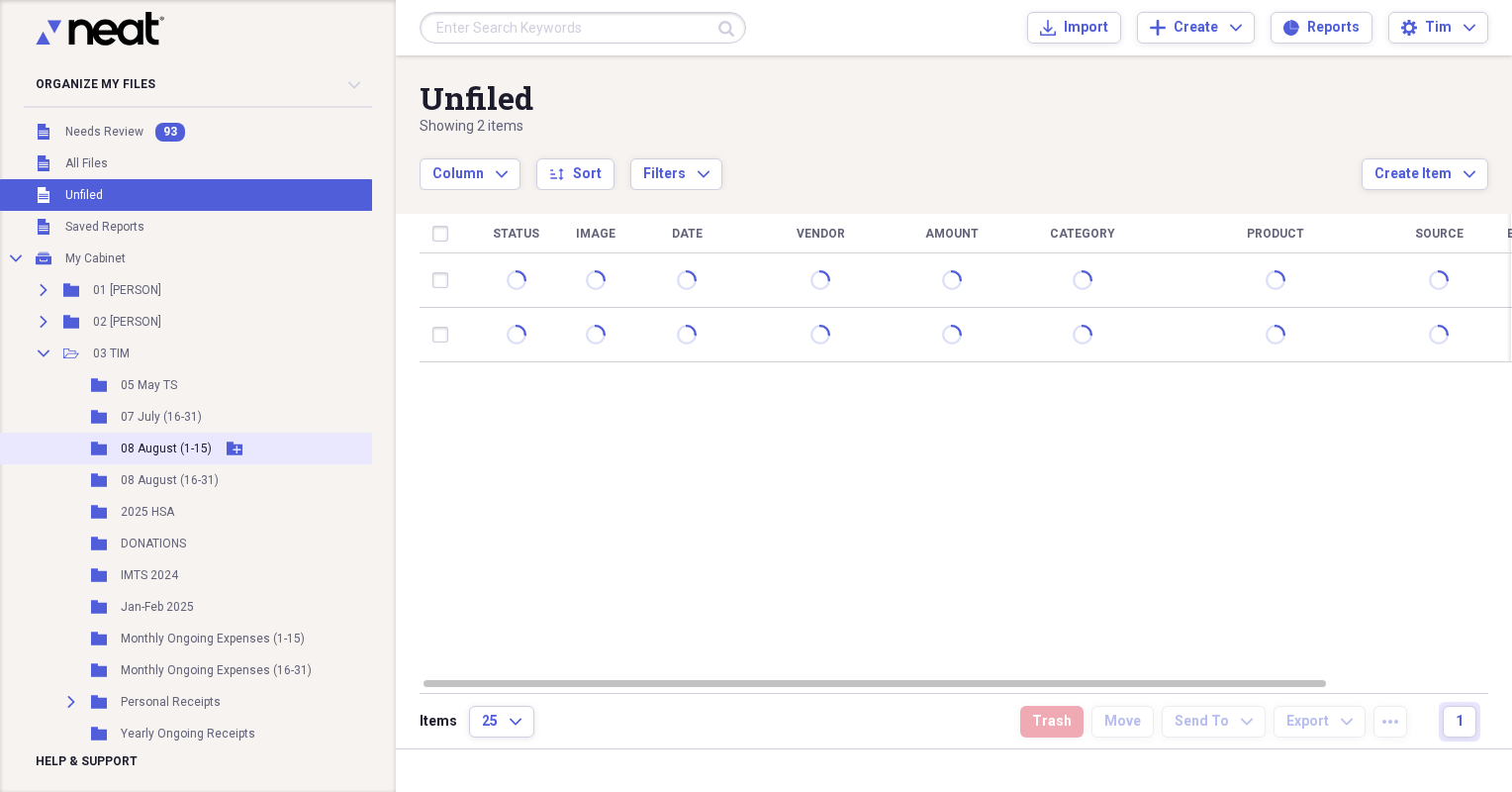 click on "08 August (1-15)" at bounding box center (166, 448) 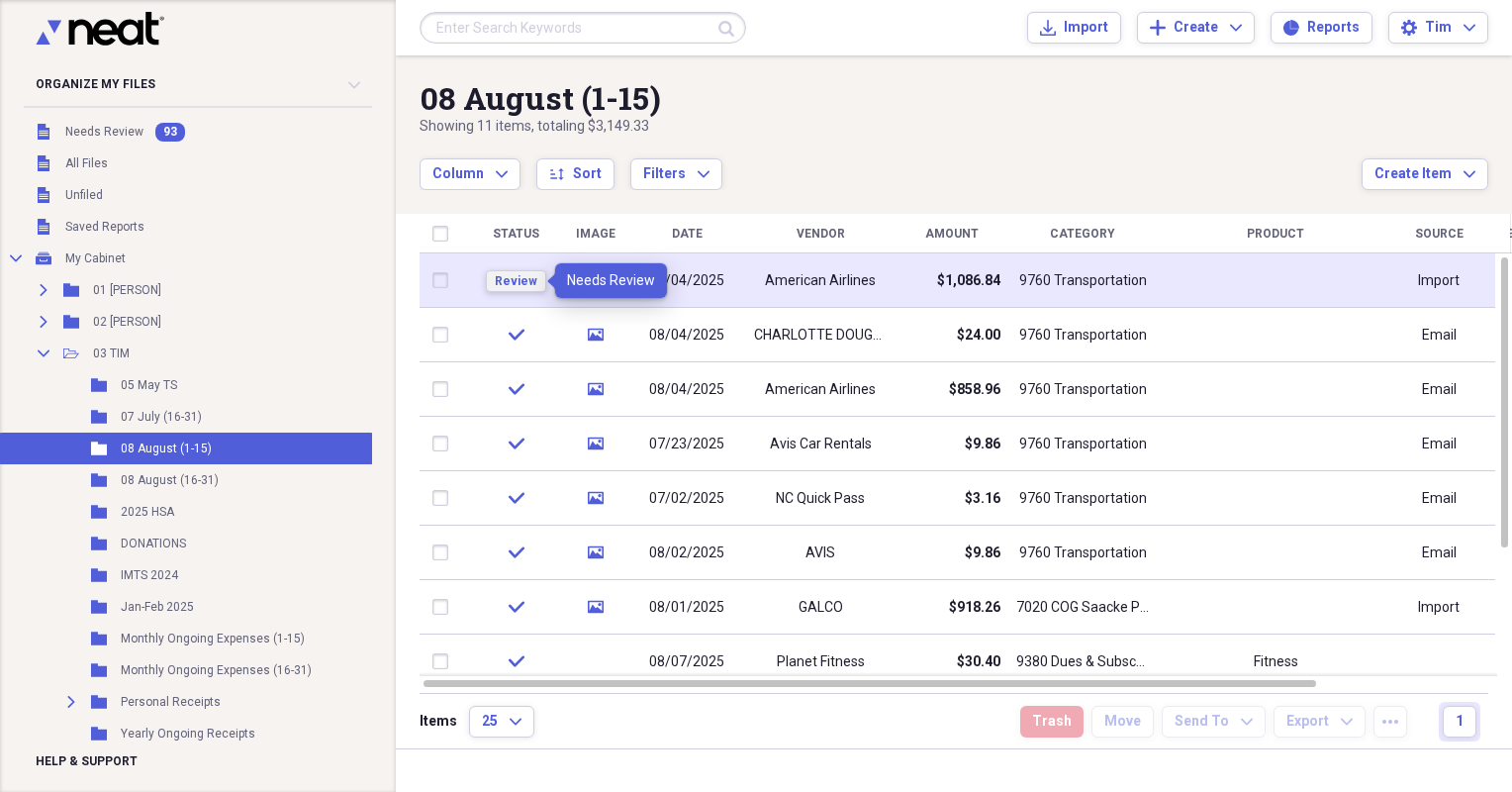 click on "Review" at bounding box center [516, 281] 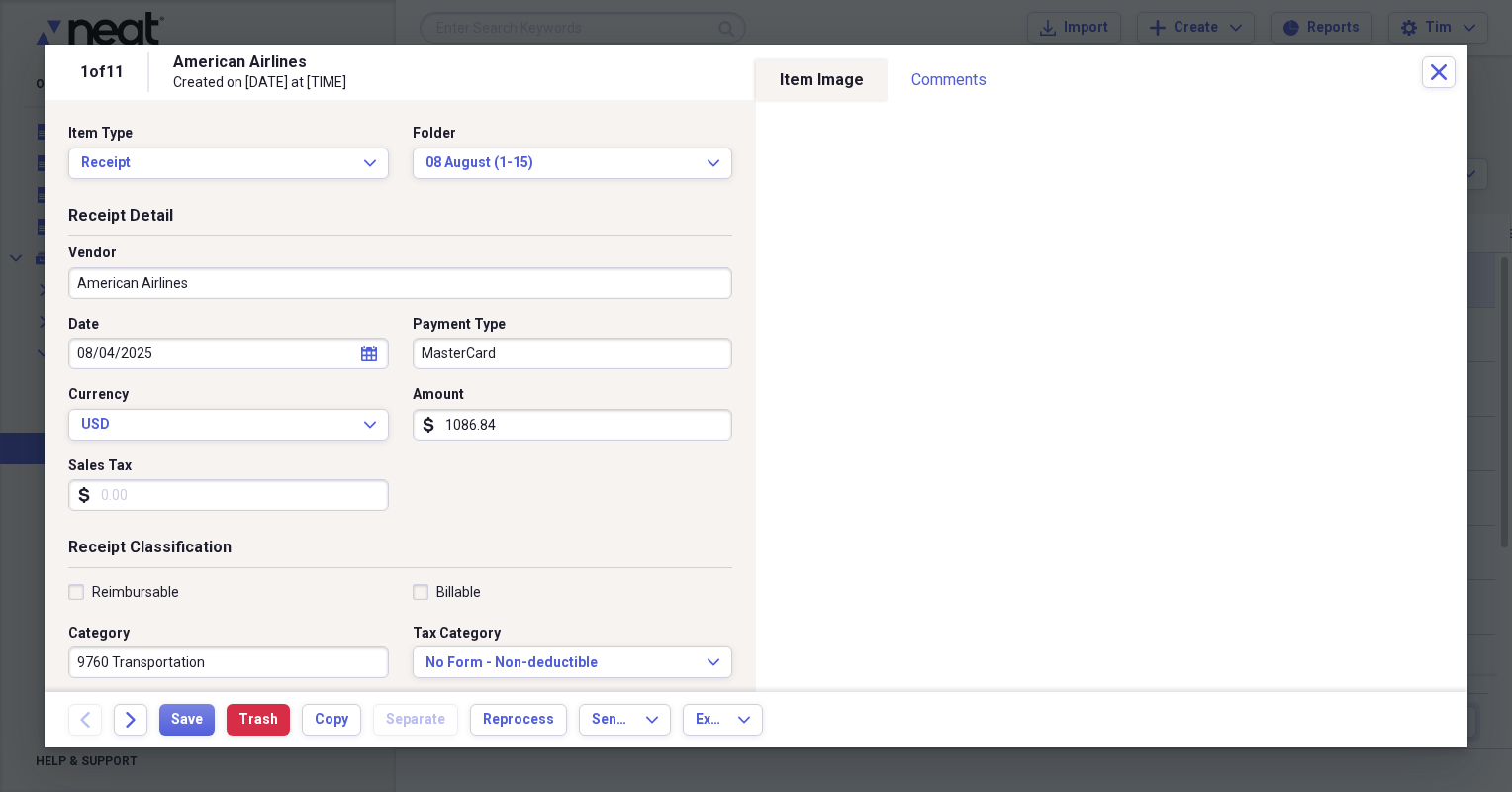 click on "MasterCard" at bounding box center (573, 353) 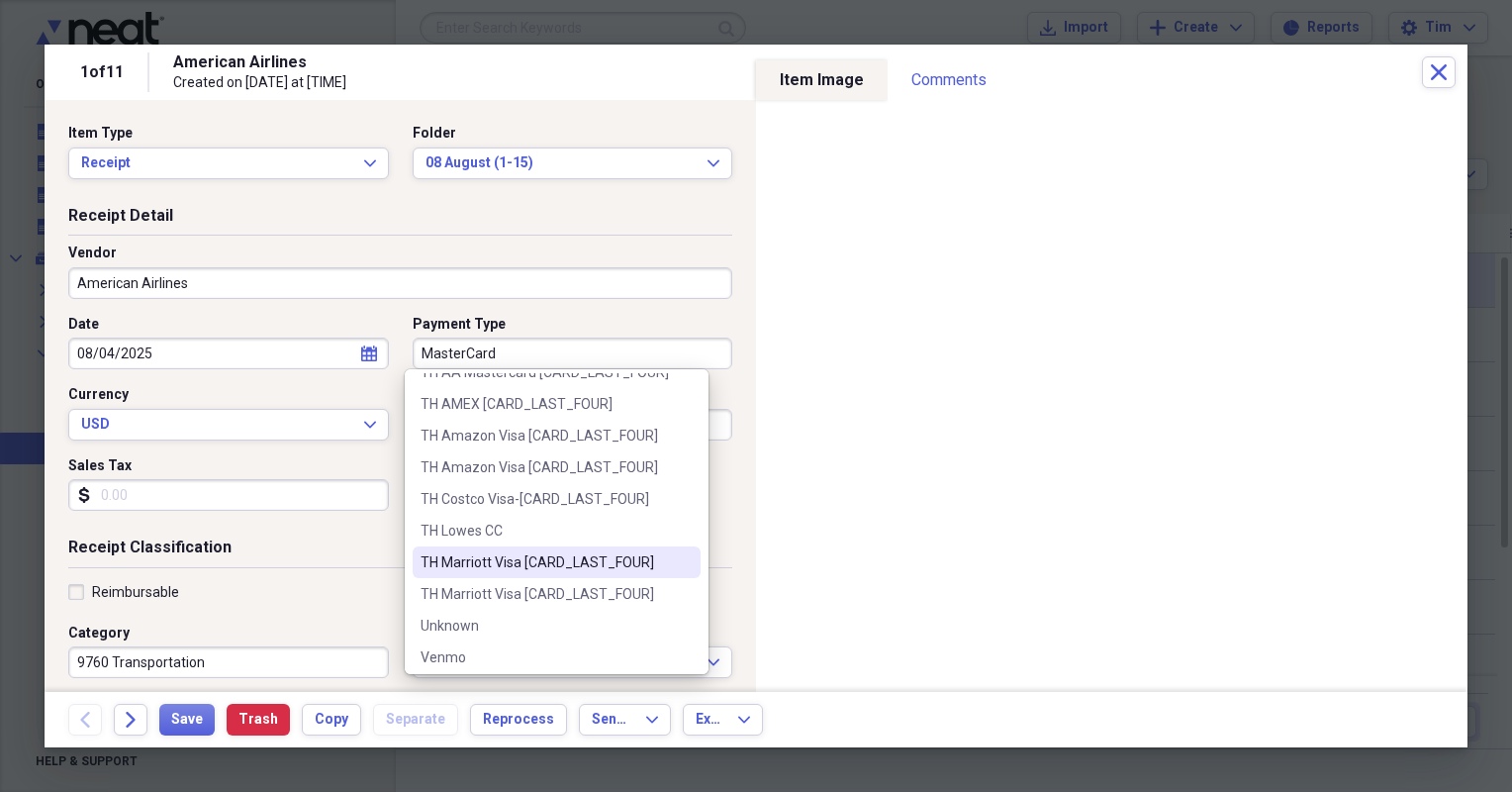 scroll, scrollTop: 1038, scrollLeft: 0, axis: vertical 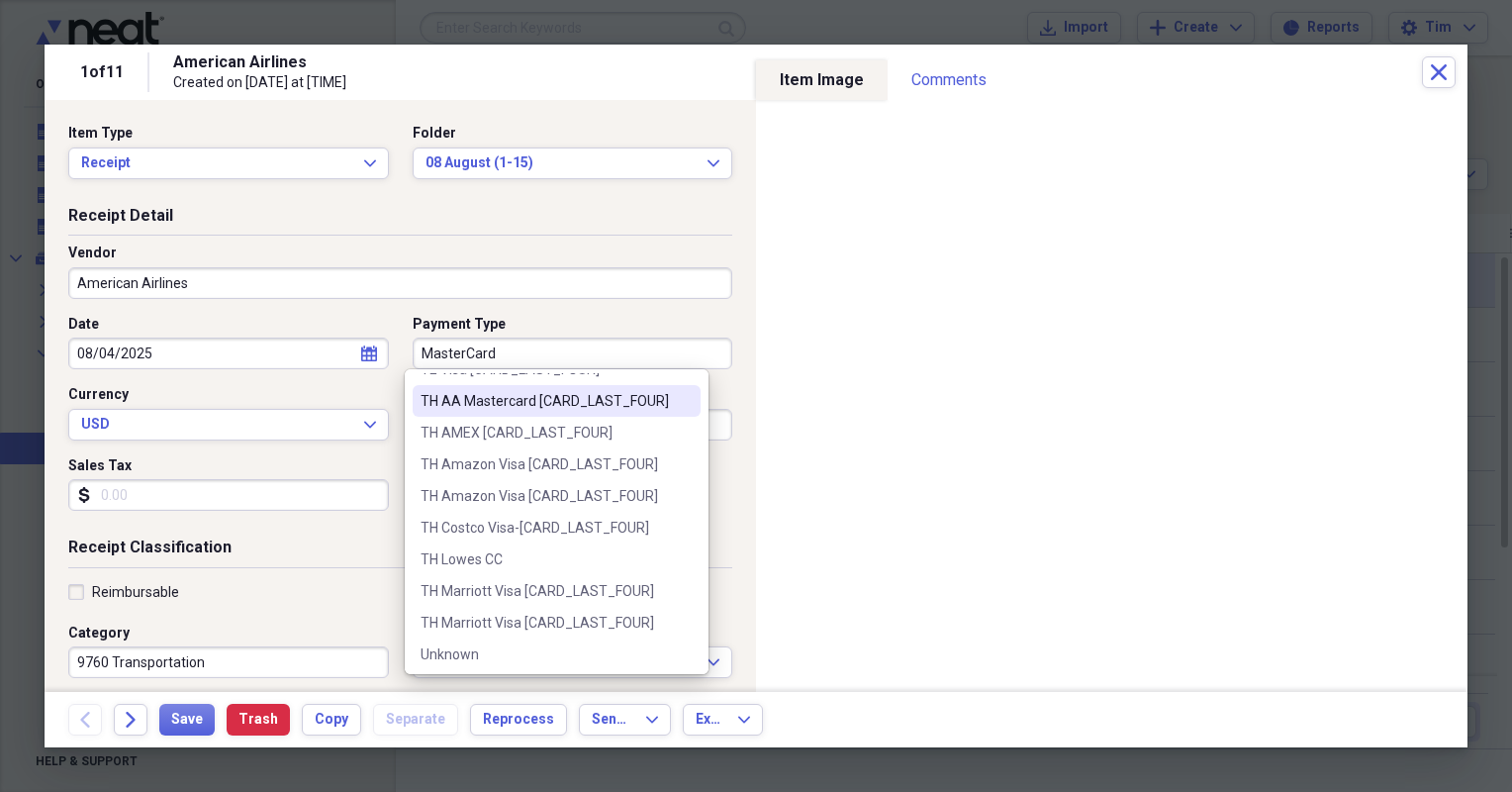 click on "TH [CARD_TYPE] [CARD_BRAND] [LAST_FOUR]" at bounding box center [544, 401] 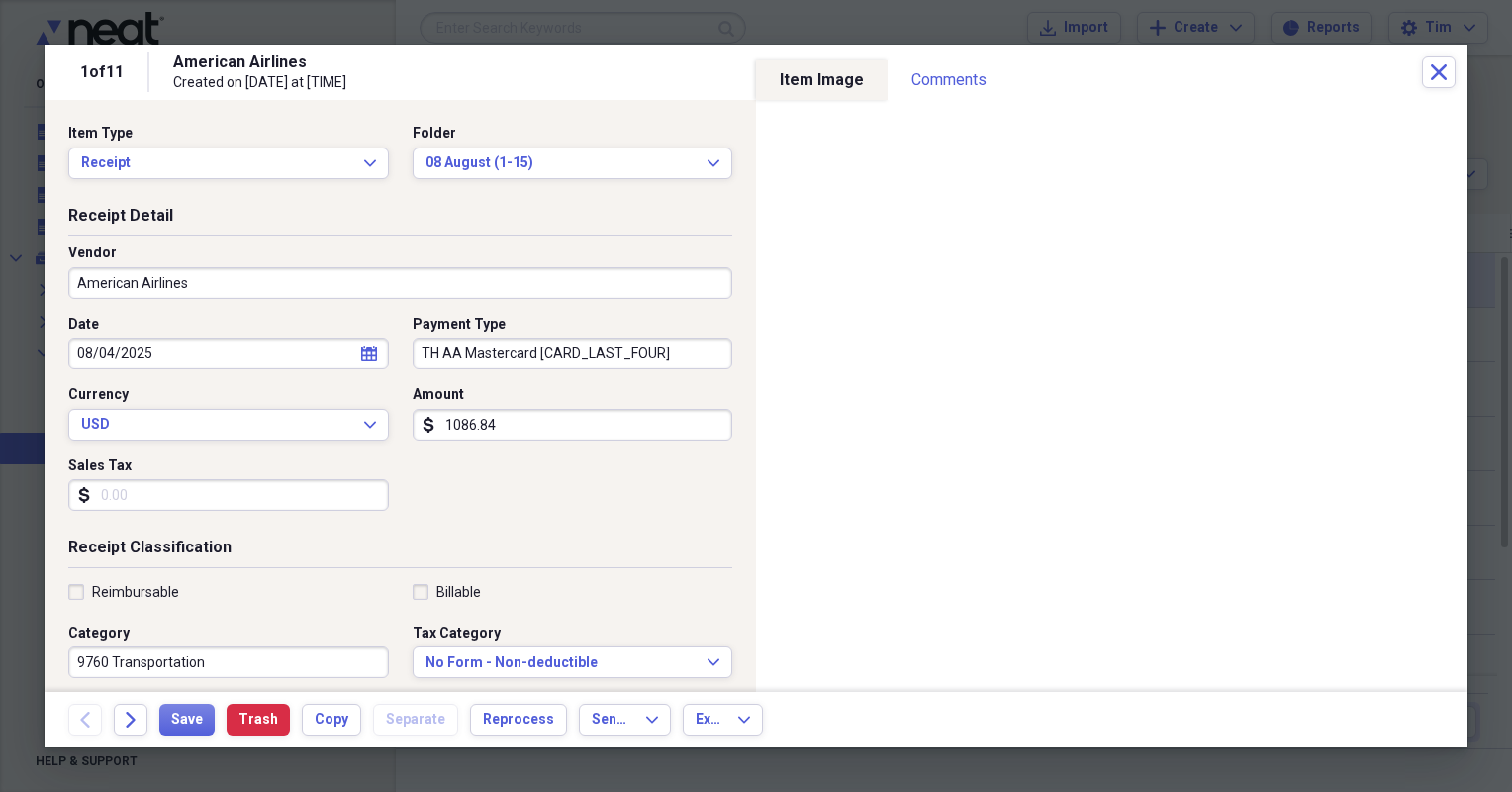click on "Reimbursable" at bounding box center (136, 592) 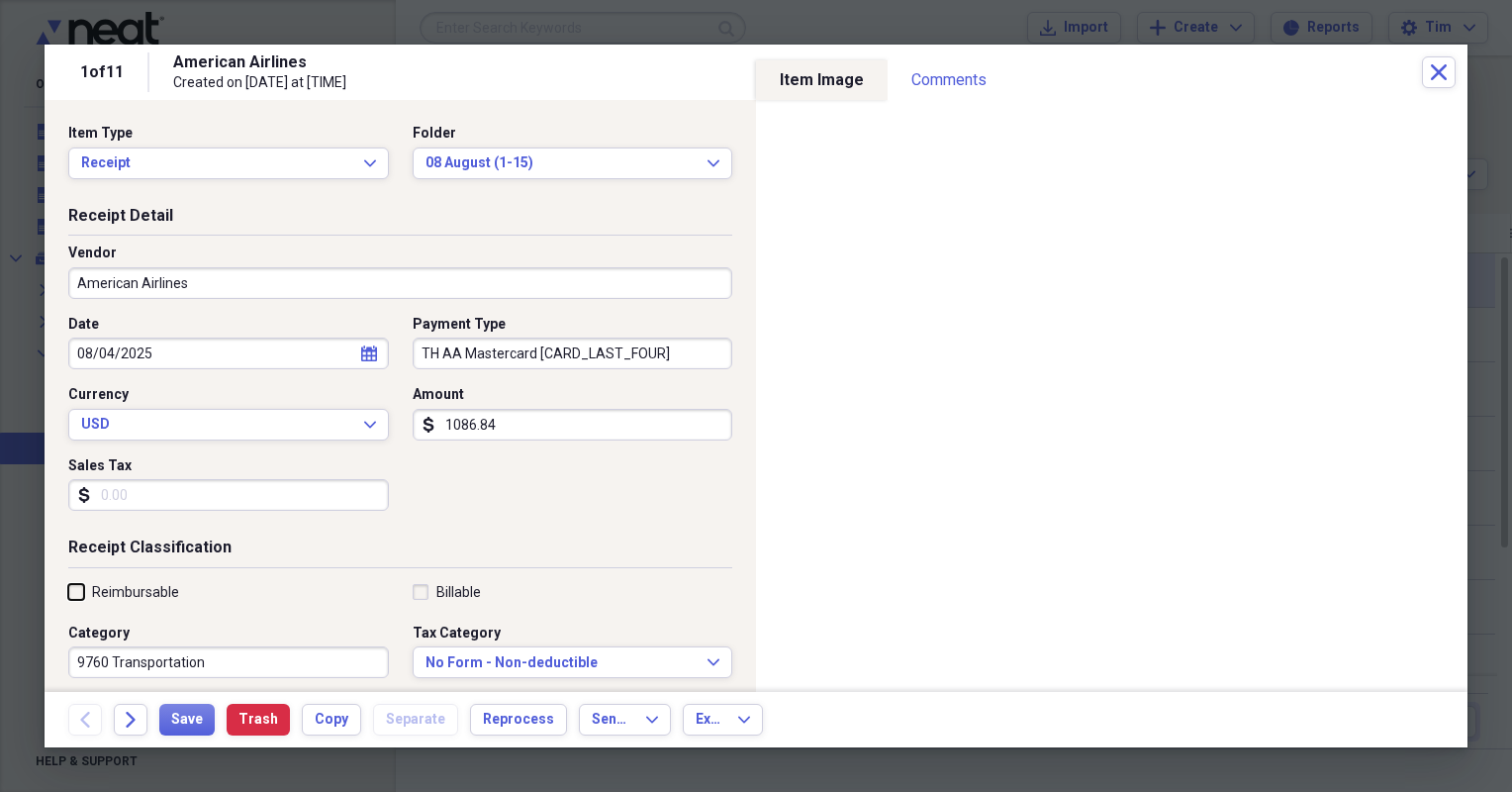 click on "Reimbursable" at bounding box center [68, 591] 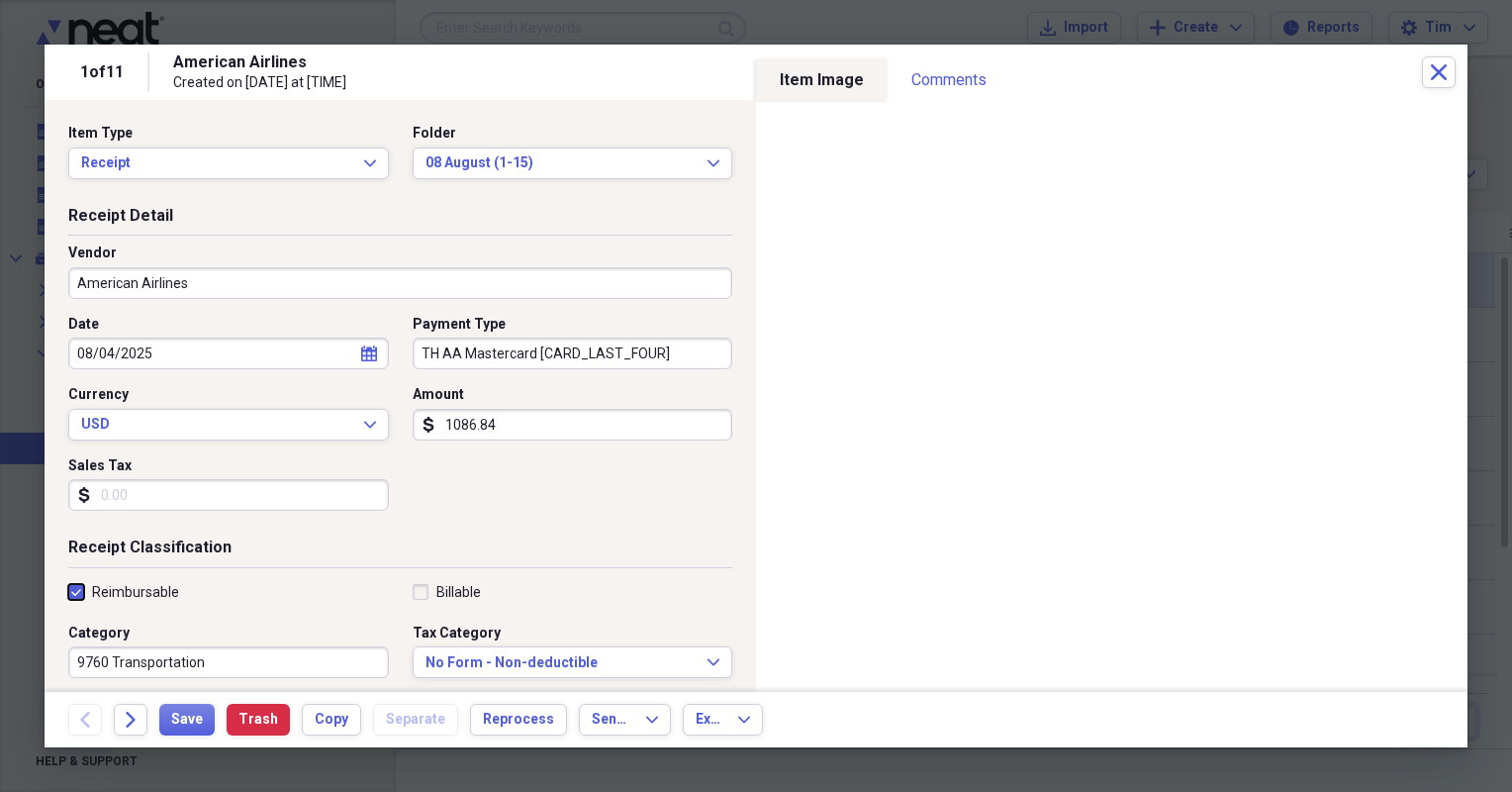 checkbox on "true" 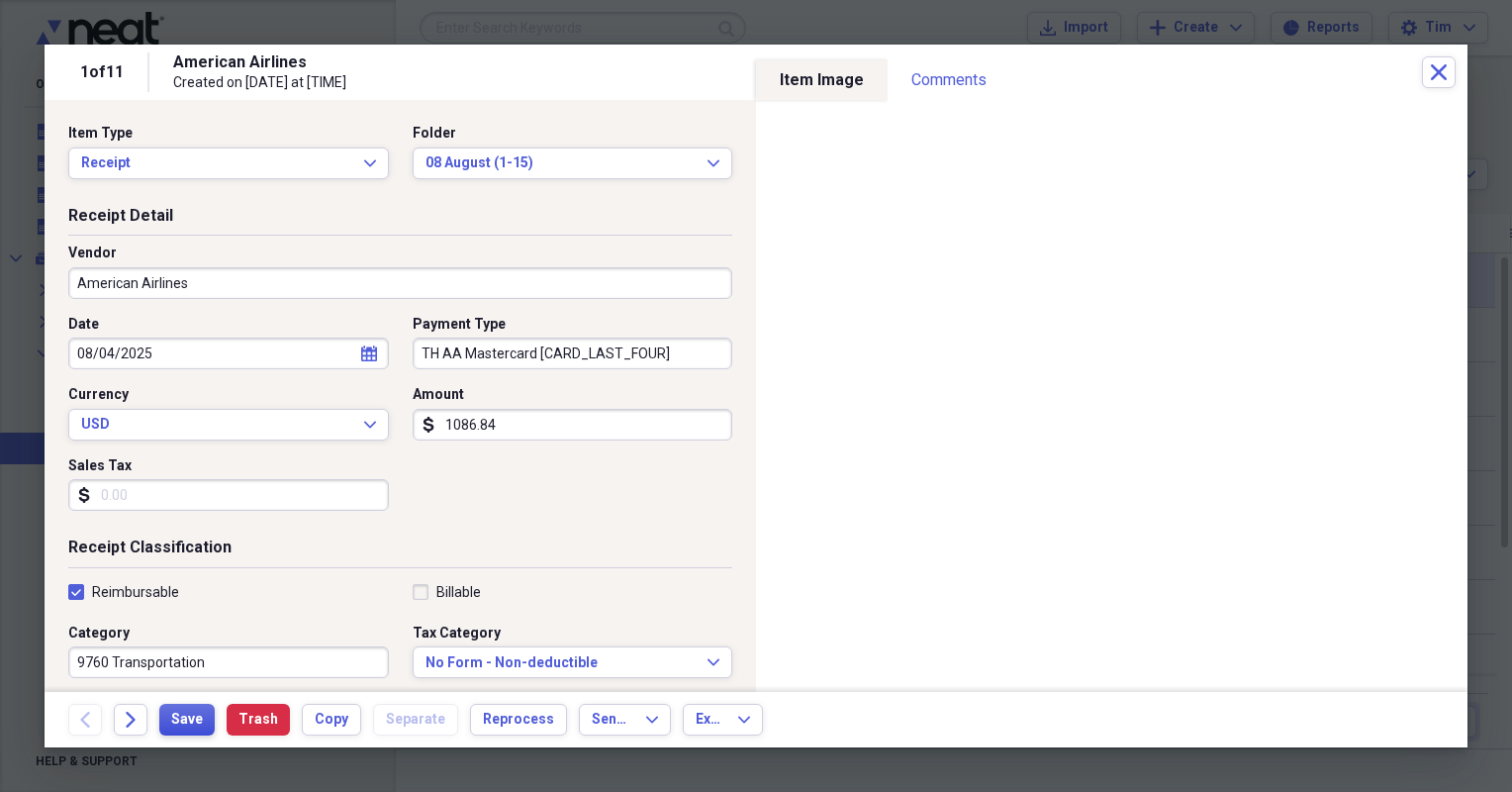 click on "Save" at bounding box center [187, 720] 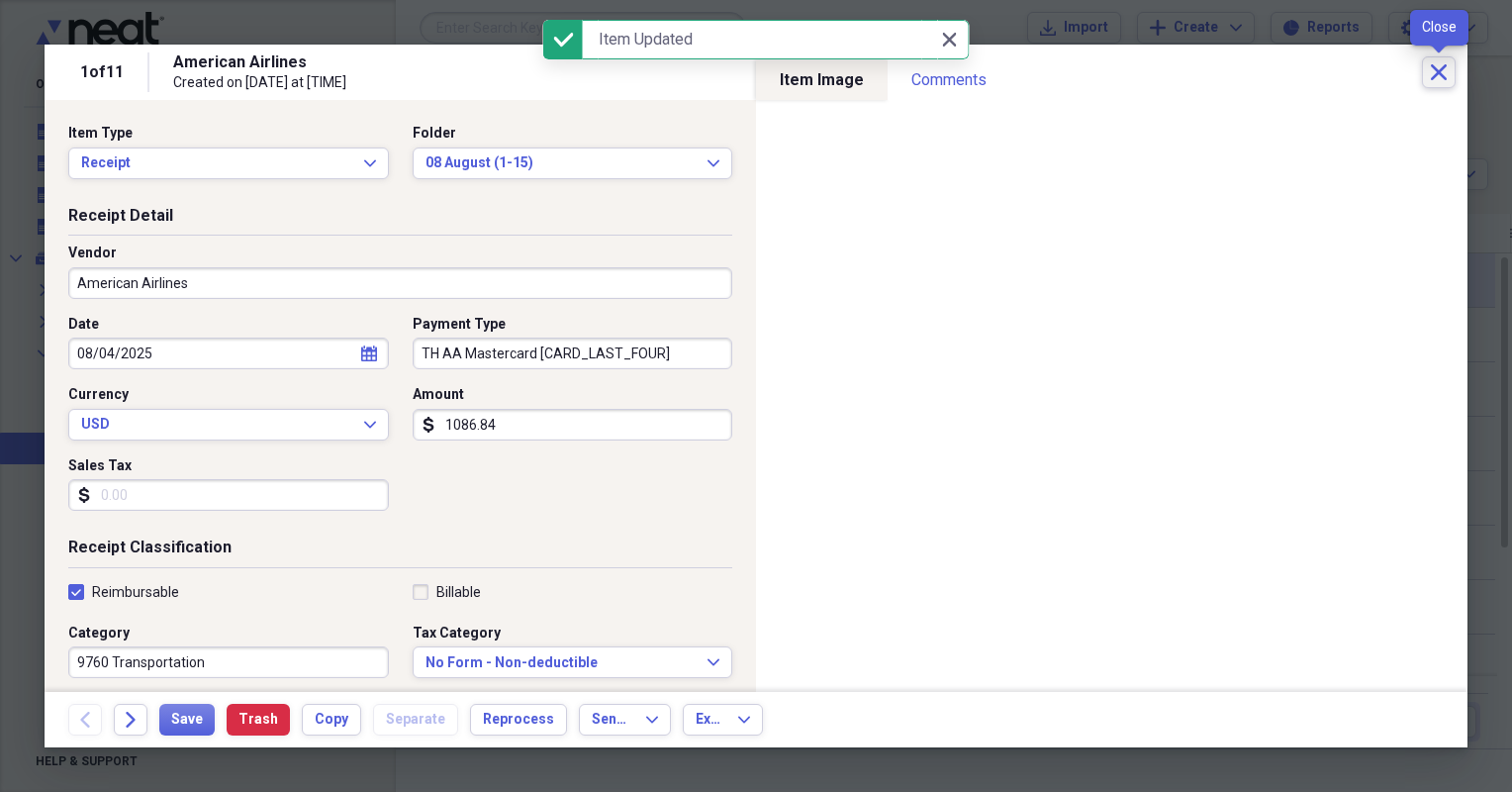 click 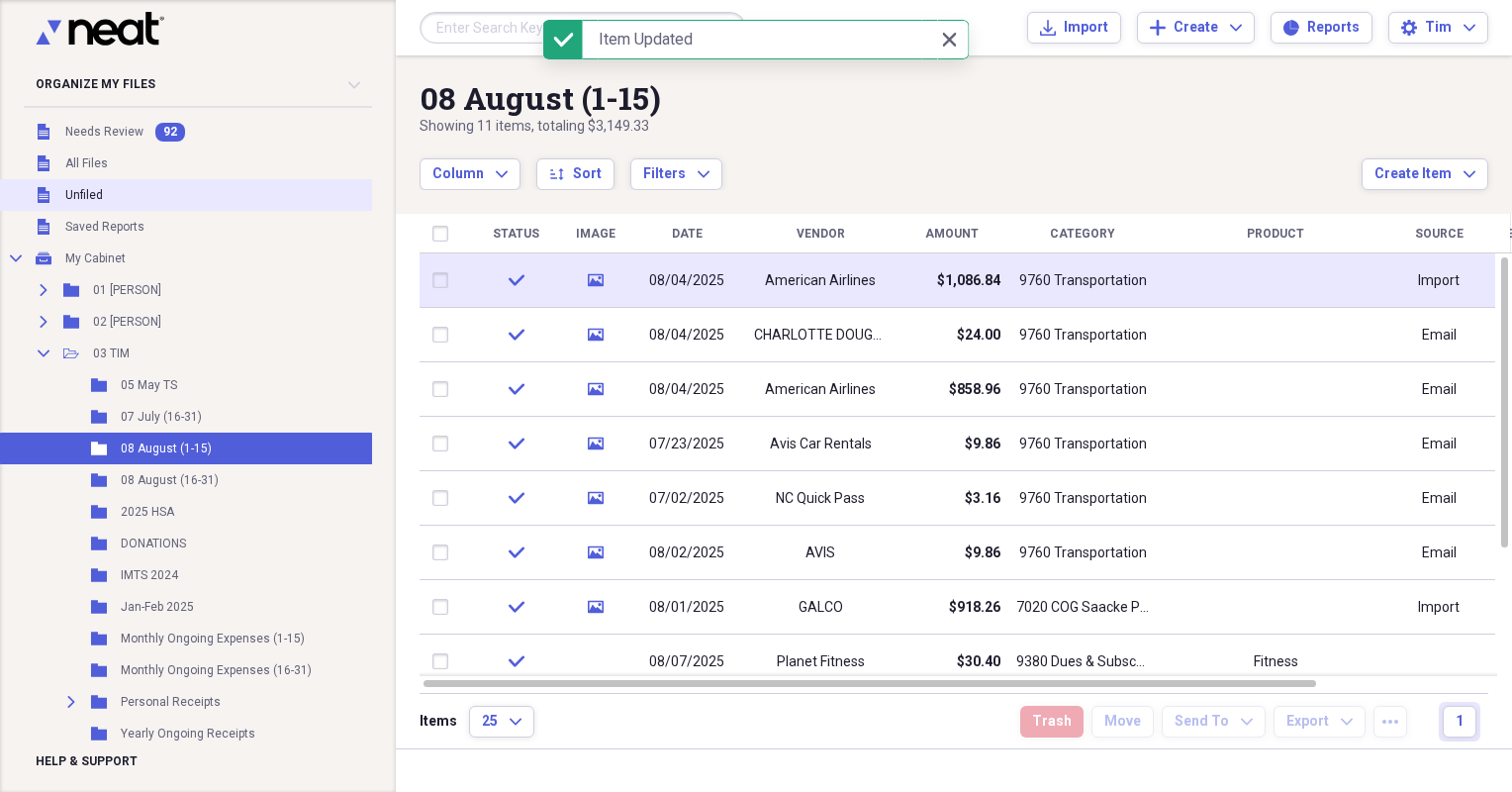 click on "Unfiled Unfiled" at bounding box center [186, 195] 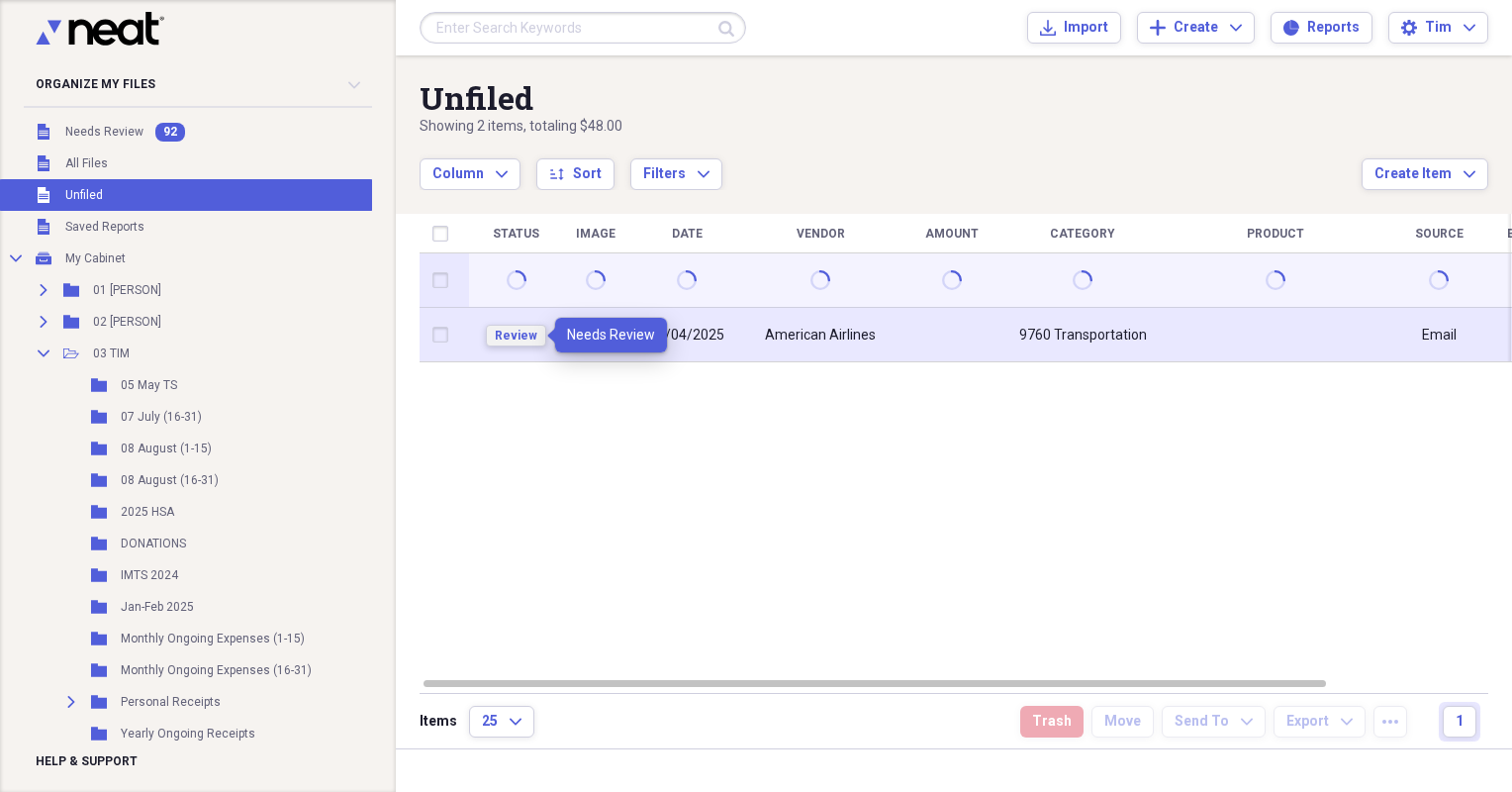 click on "Review" at bounding box center [516, 336] 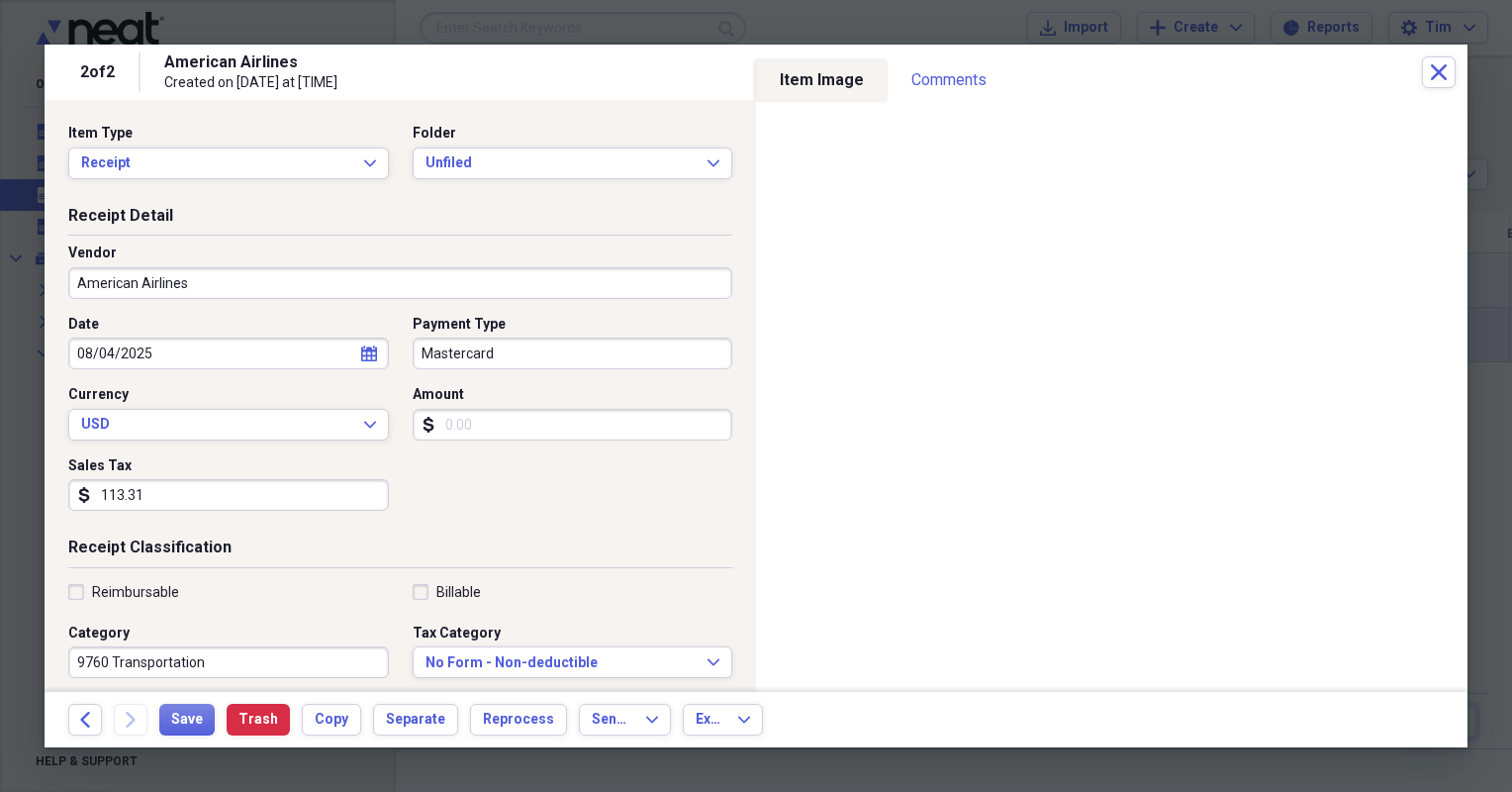 click on "Mastercard" at bounding box center [573, 353] 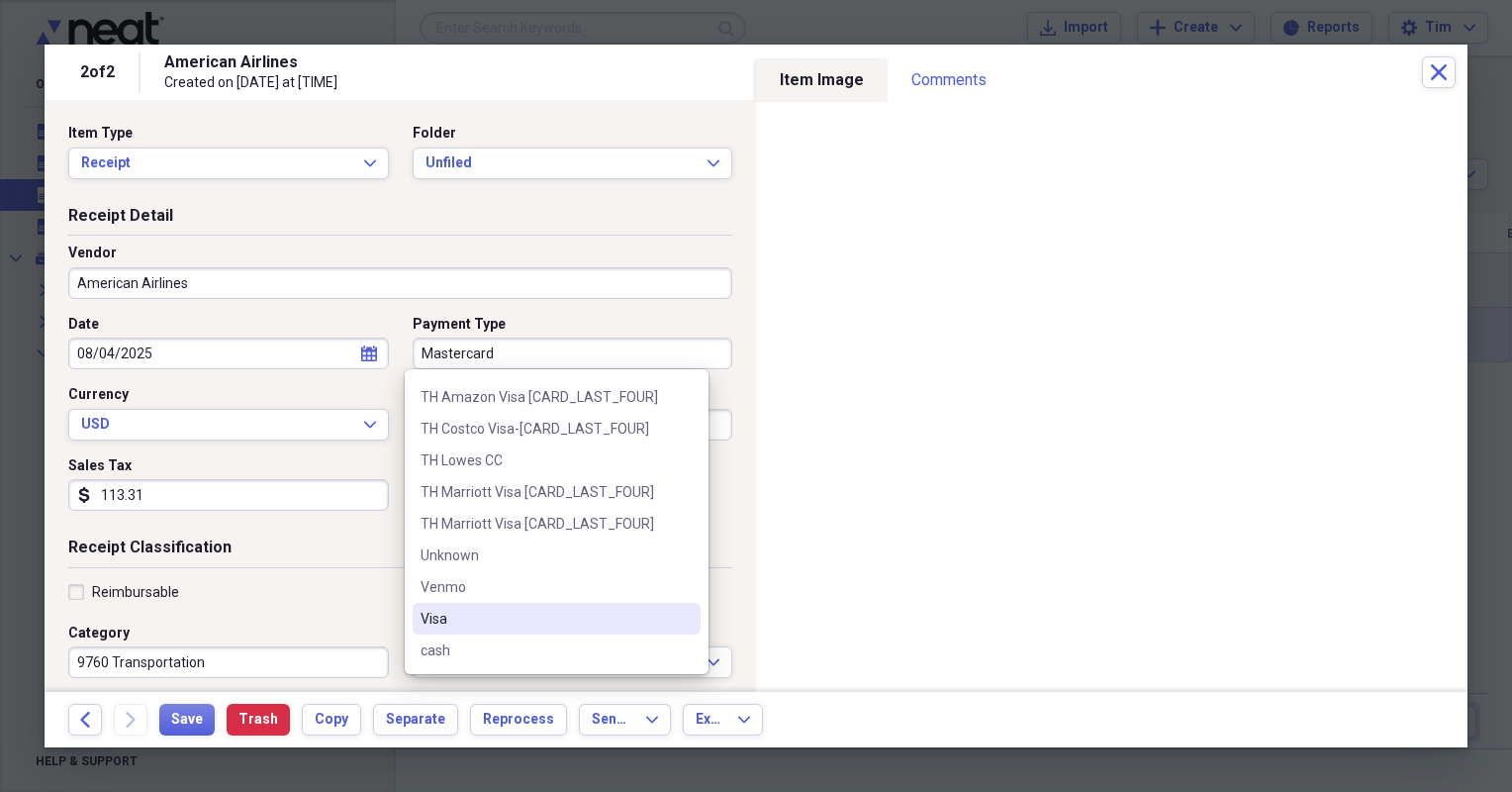 scroll, scrollTop: 1038, scrollLeft: 0, axis: vertical 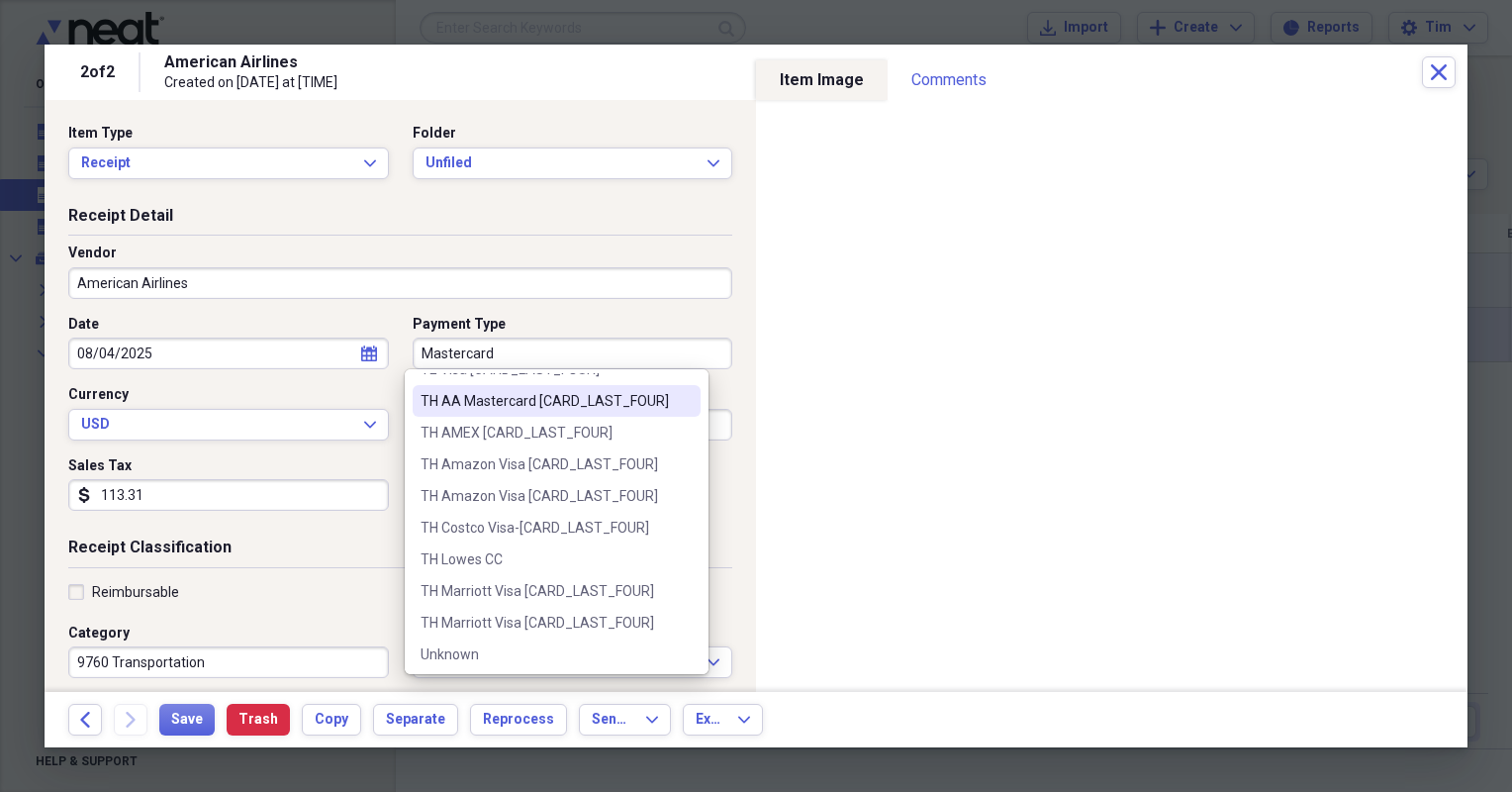 click on "TH [CARD_TYPE] [CARD_BRAND] [LAST_FOUR]" at bounding box center (544, 401) 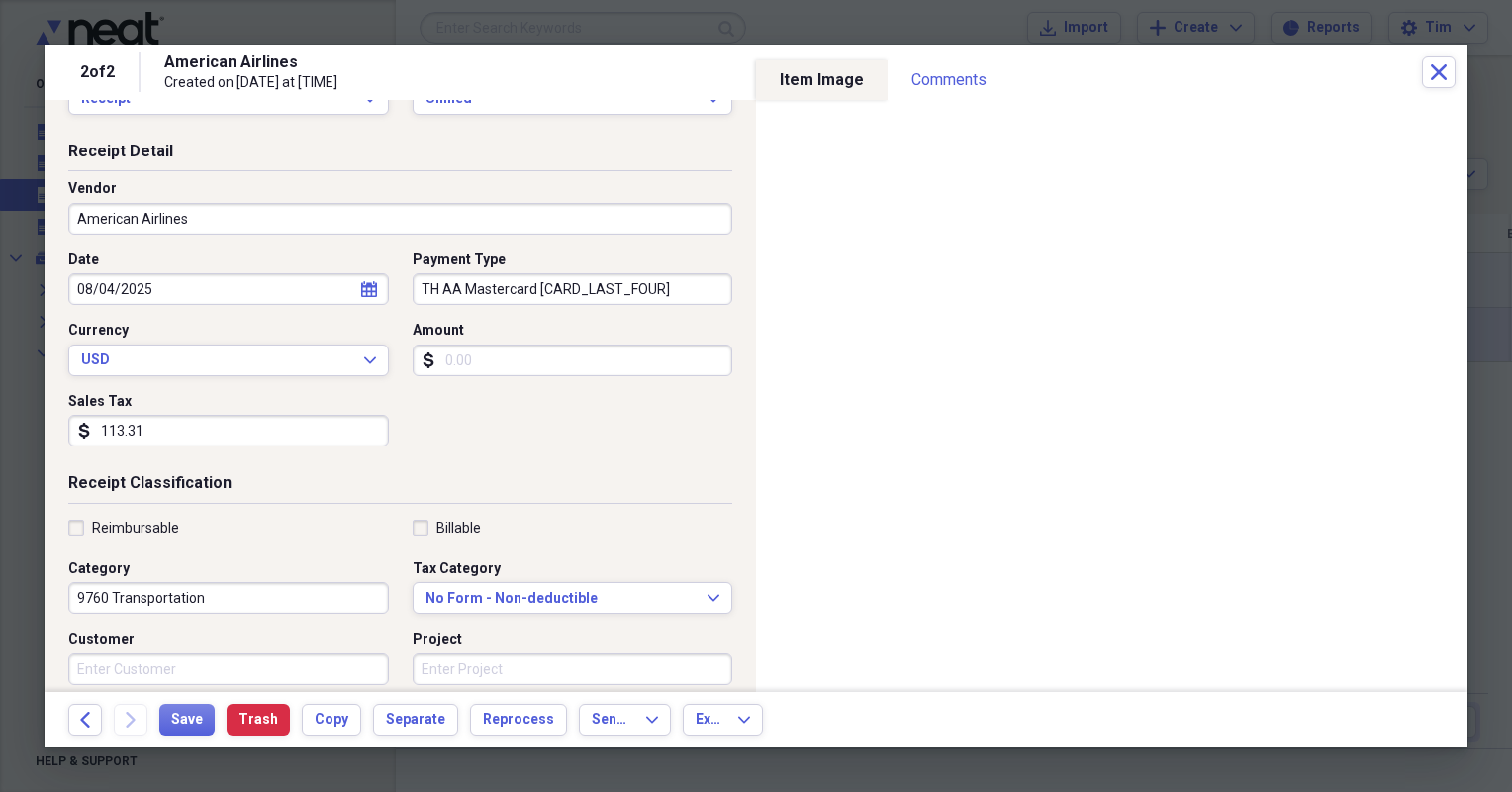 scroll, scrollTop: 99, scrollLeft: 0, axis: vertical 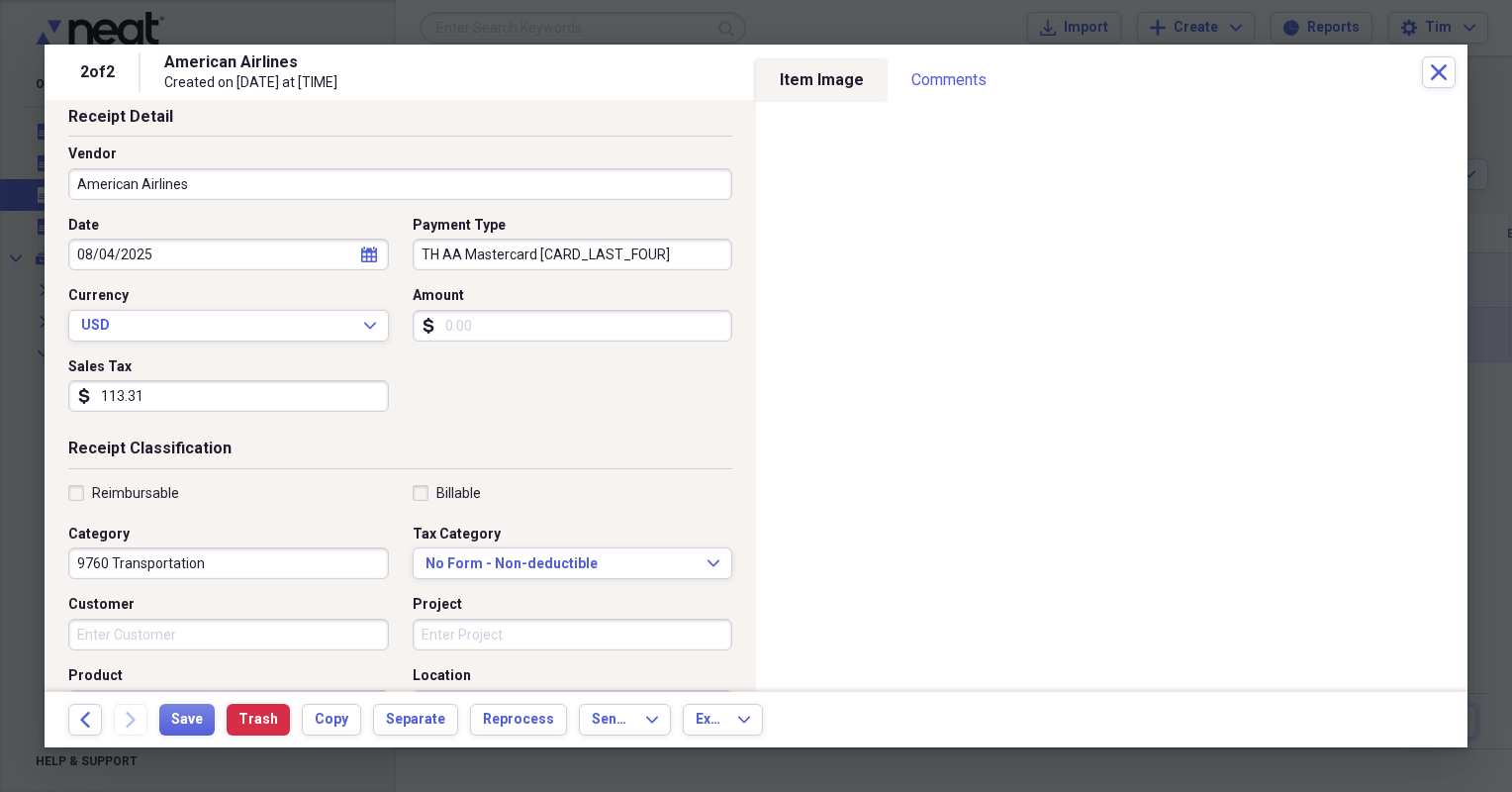 click on "Reimbursable" at bounding box center (136, 493) 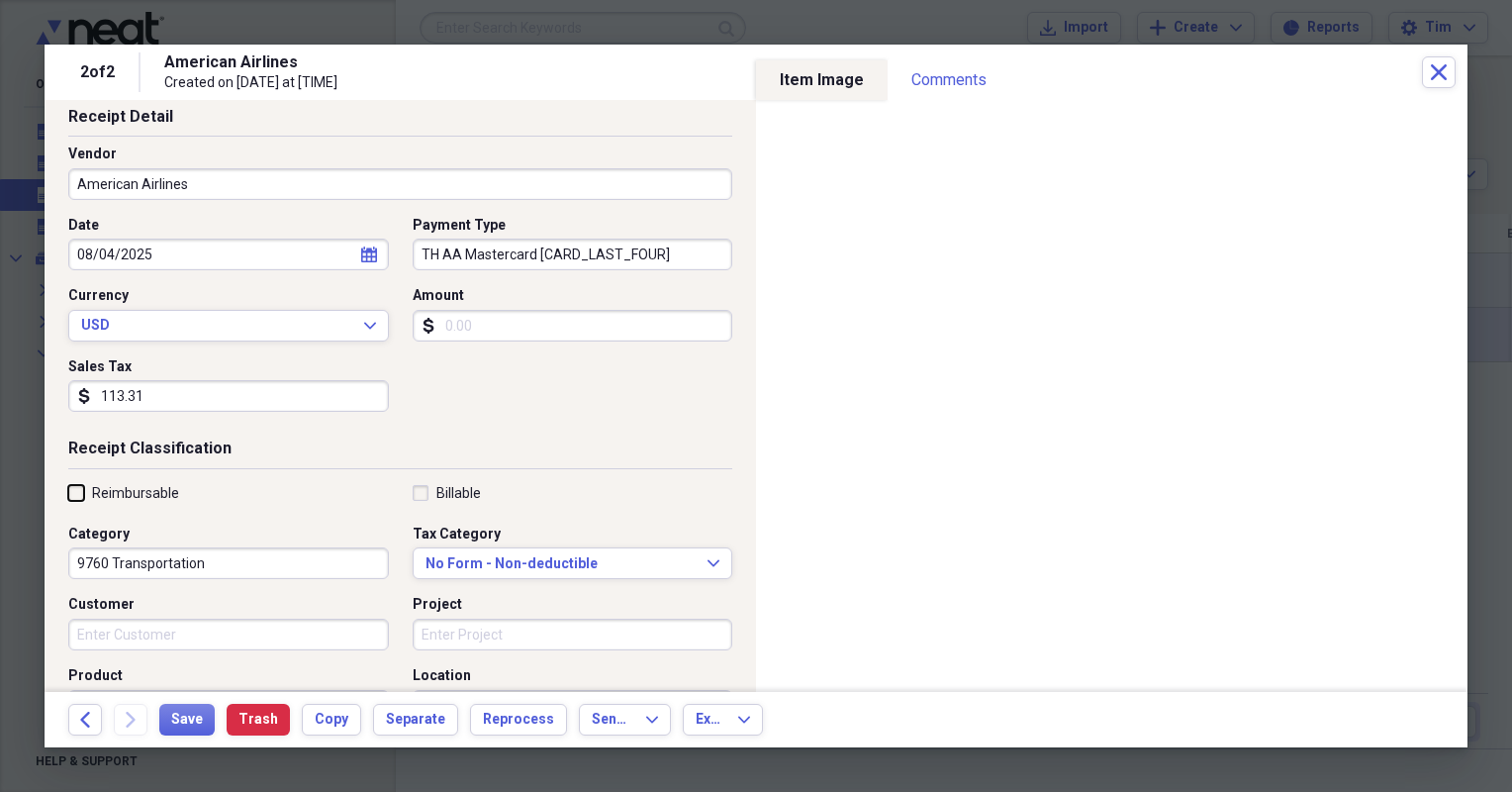 click on "Reimbursable" at bounding box center (68, 492) 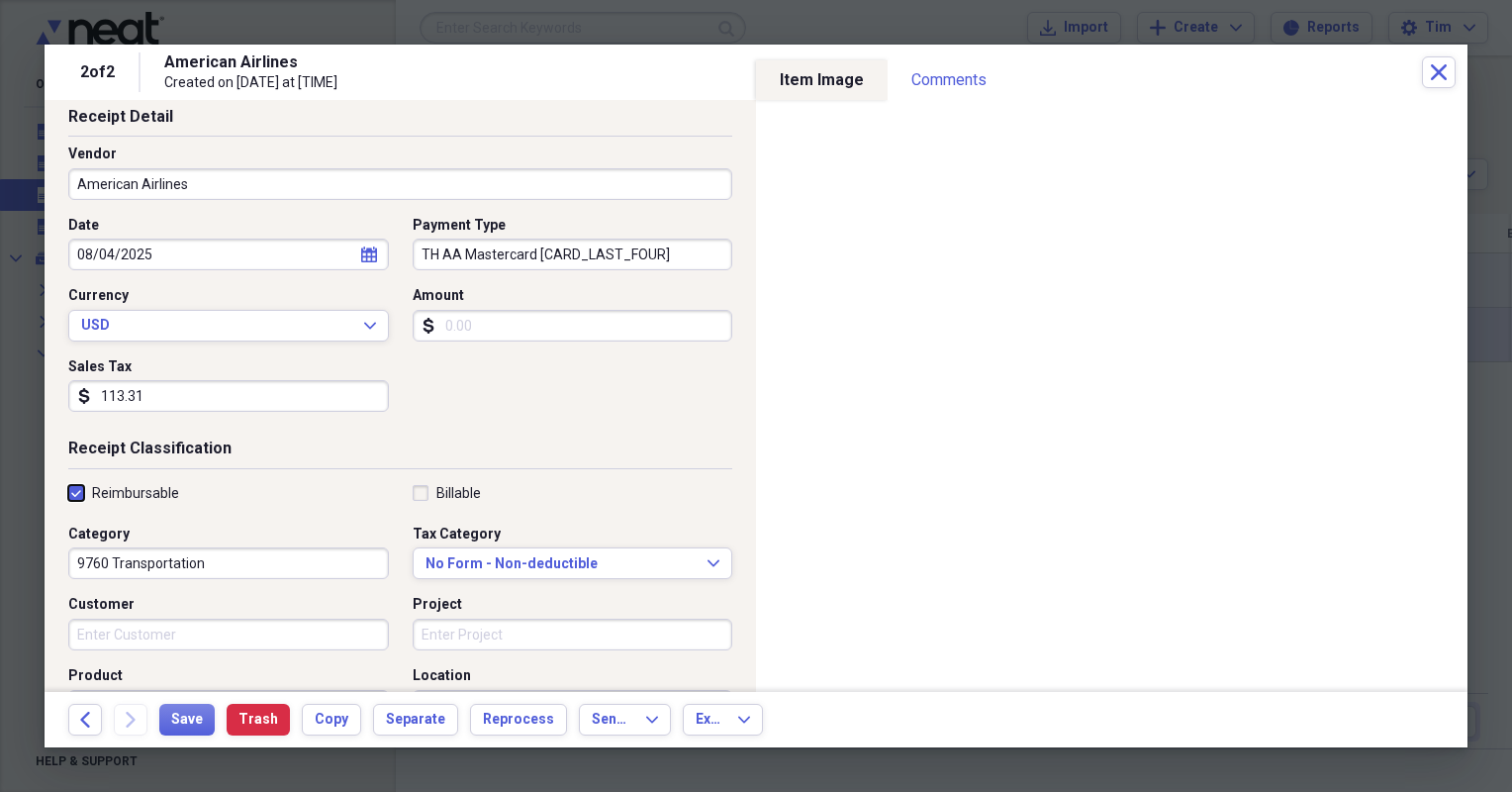 checkbox on "true" 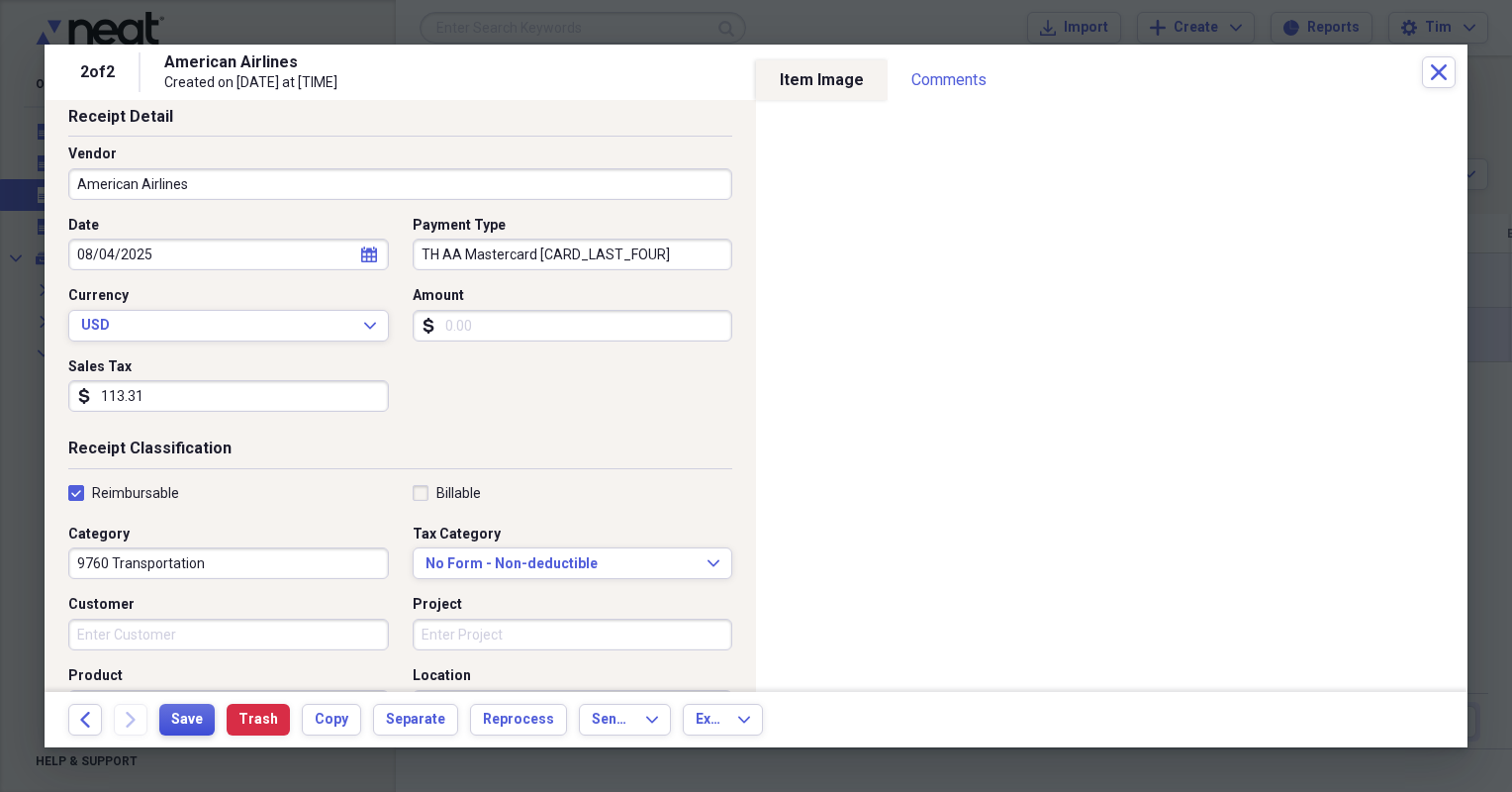 click on "Save" at bounding box center [187, 720] 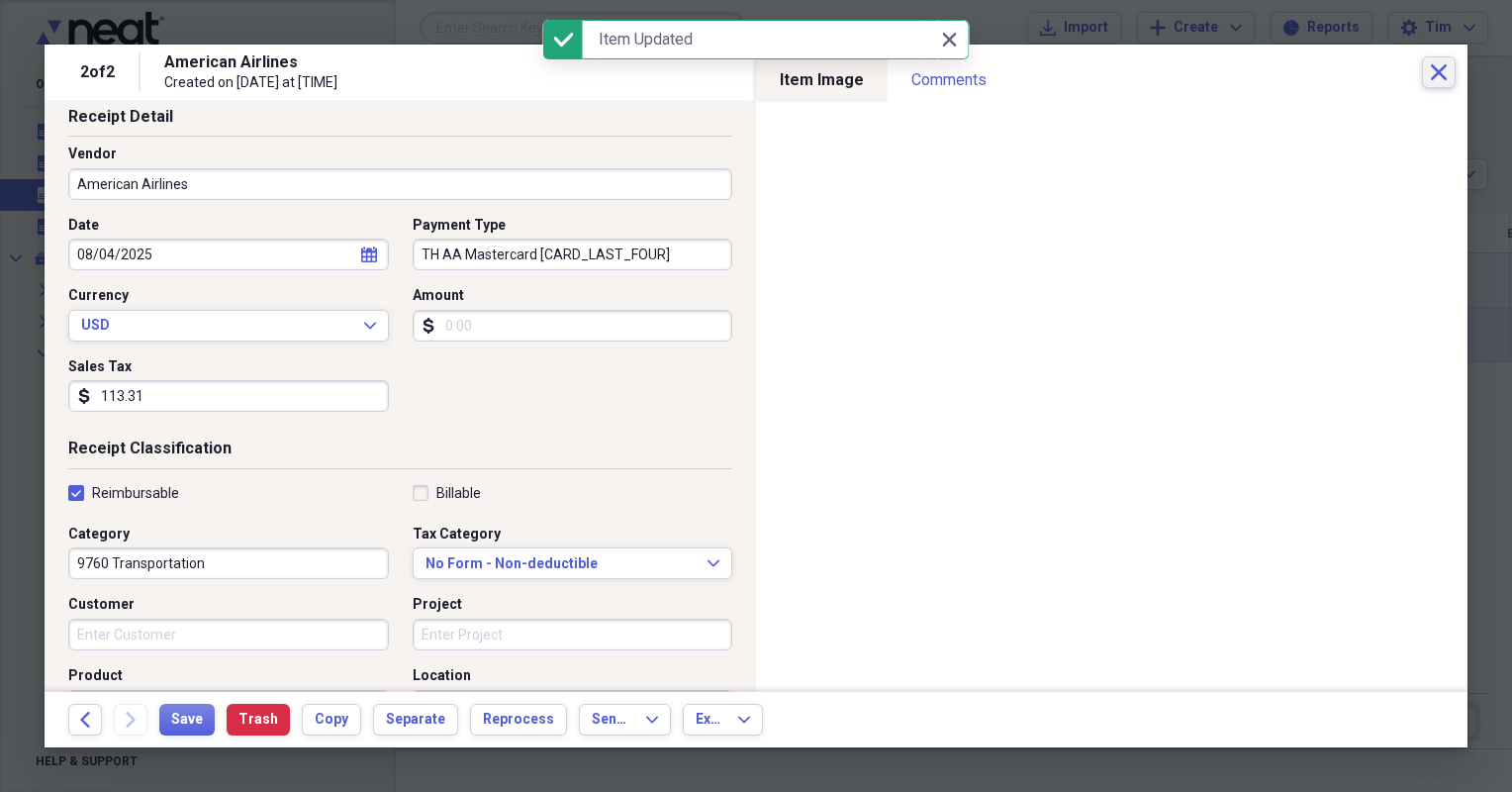 click 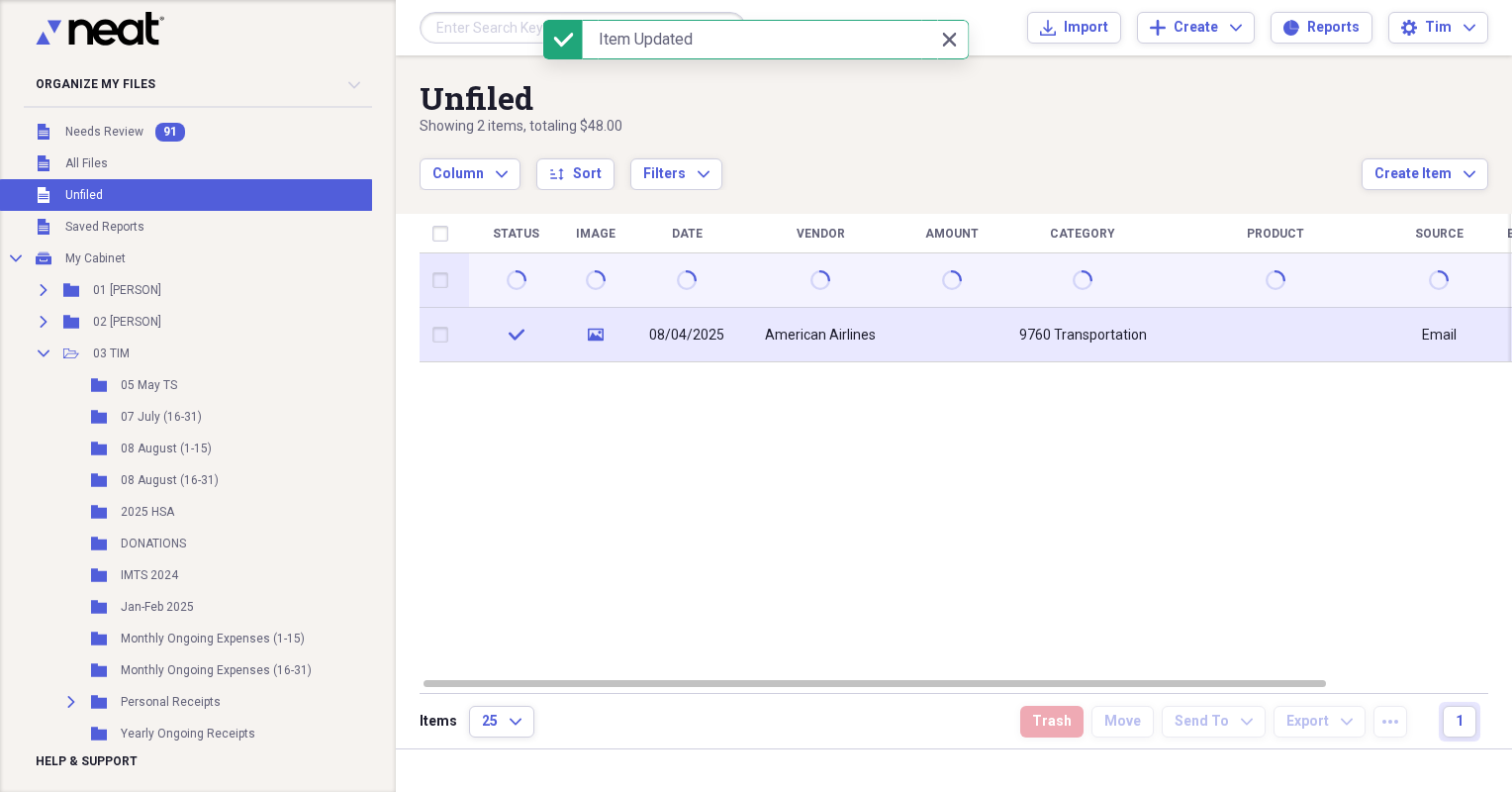 click on "Status Image Date Vendor Amount Category Product Source Billable Reimbursable check media 08/04/2025 American Airlines 9760 Transportation Email check" at bounding box center [966, 445] 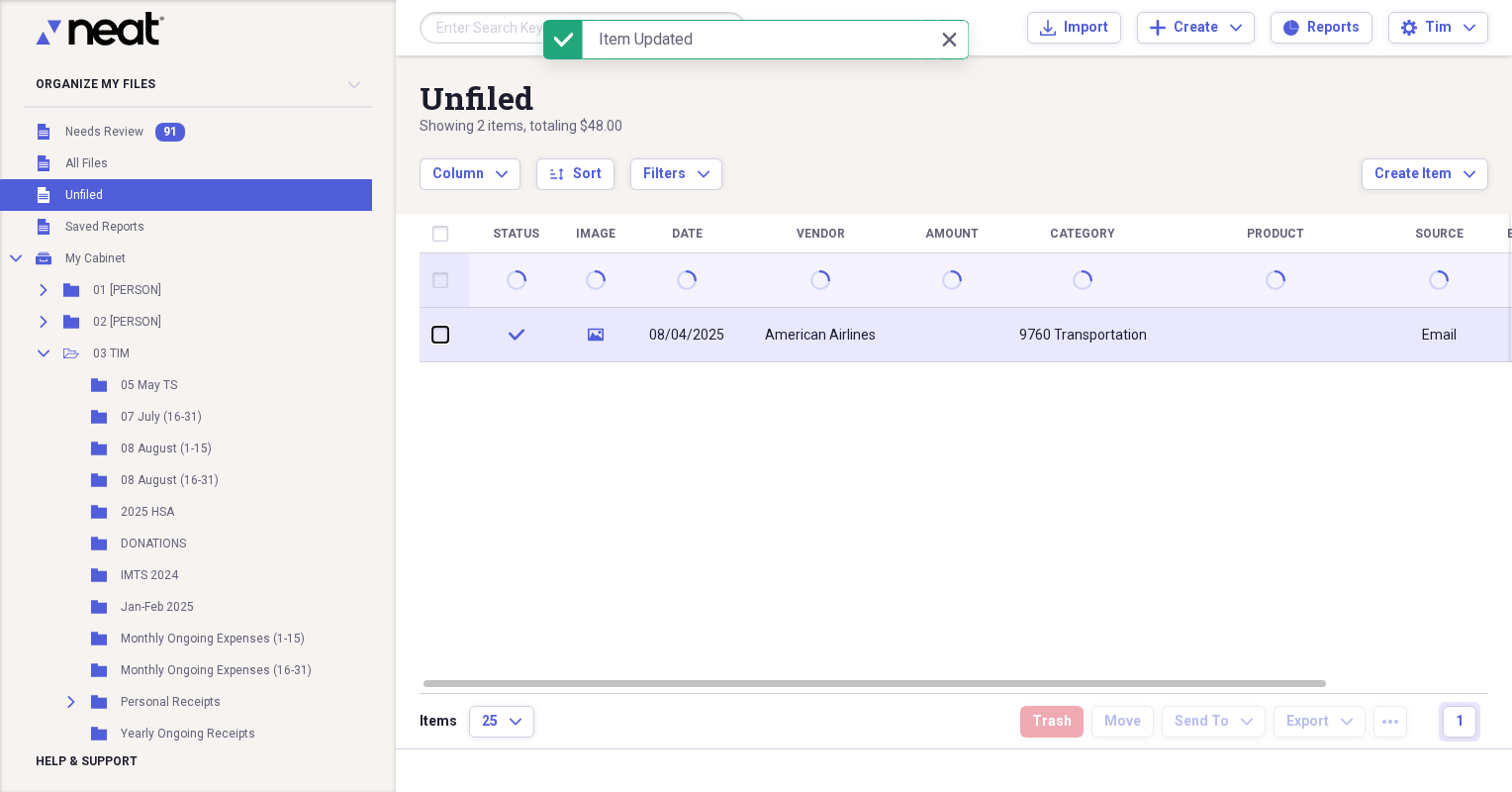click at bounding box center (432, 335) 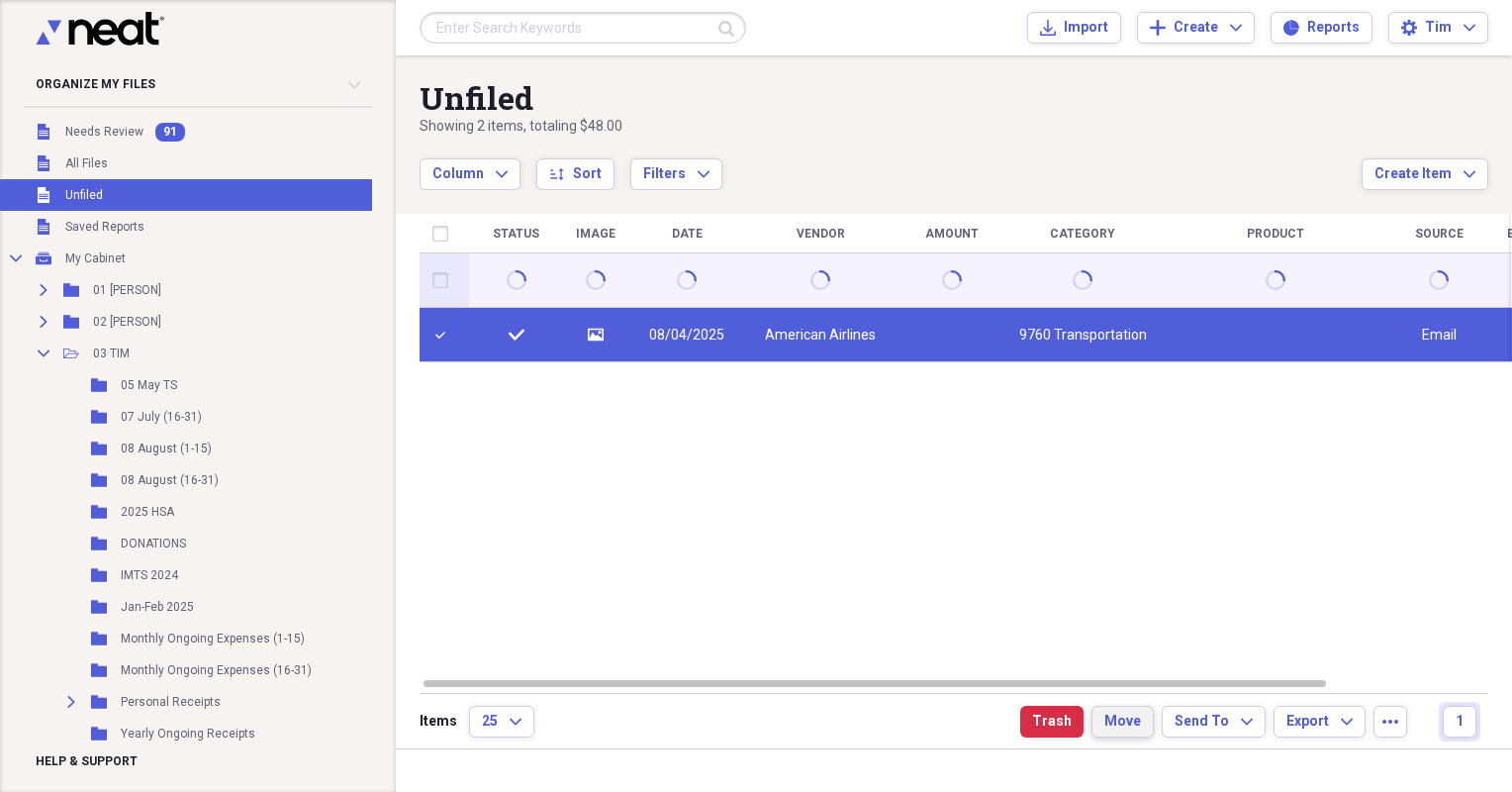 click on "Move" at bounding box center (1122, 722) 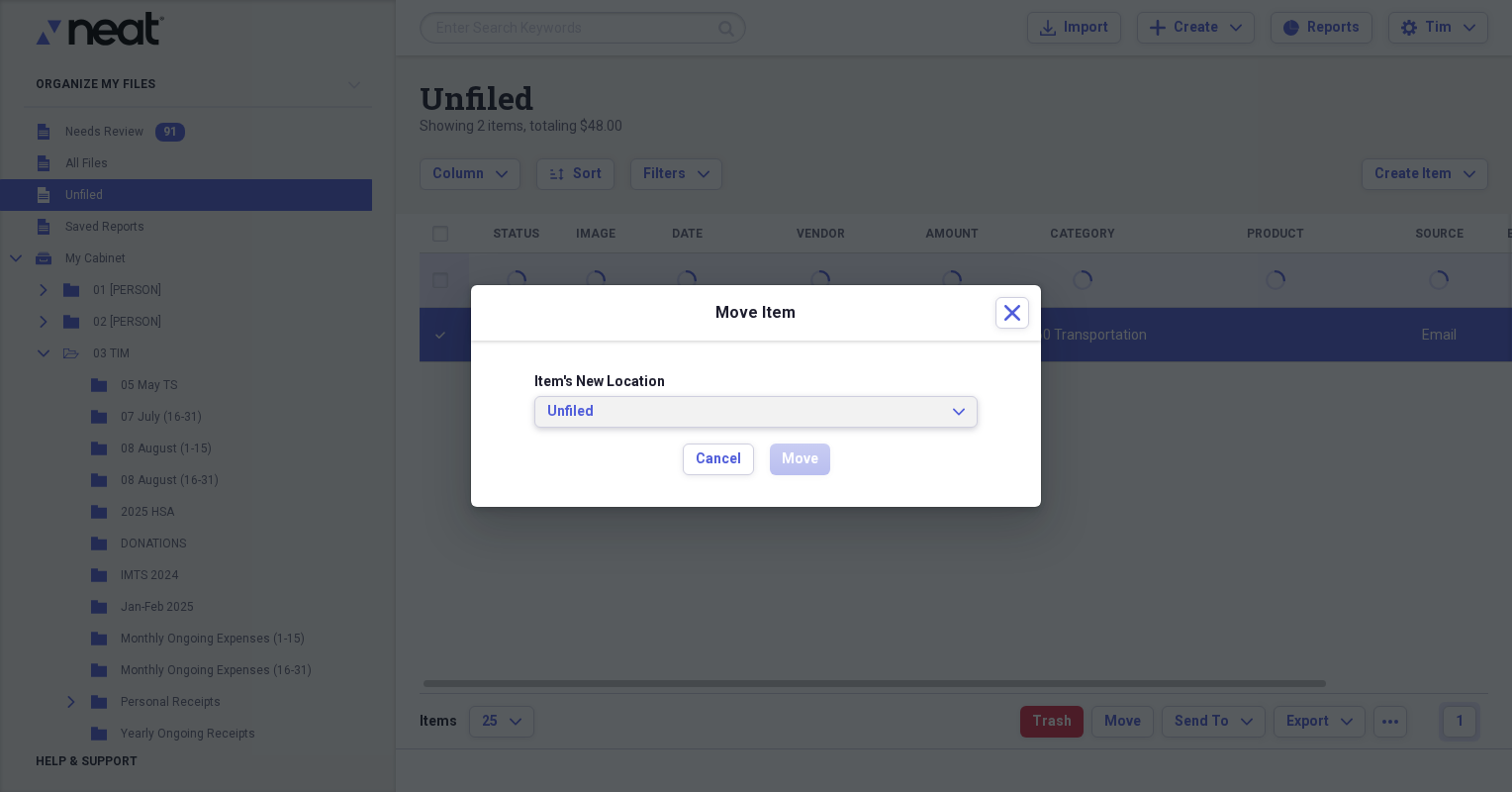 click on "Unfiled" at bounding box center (744, 412) 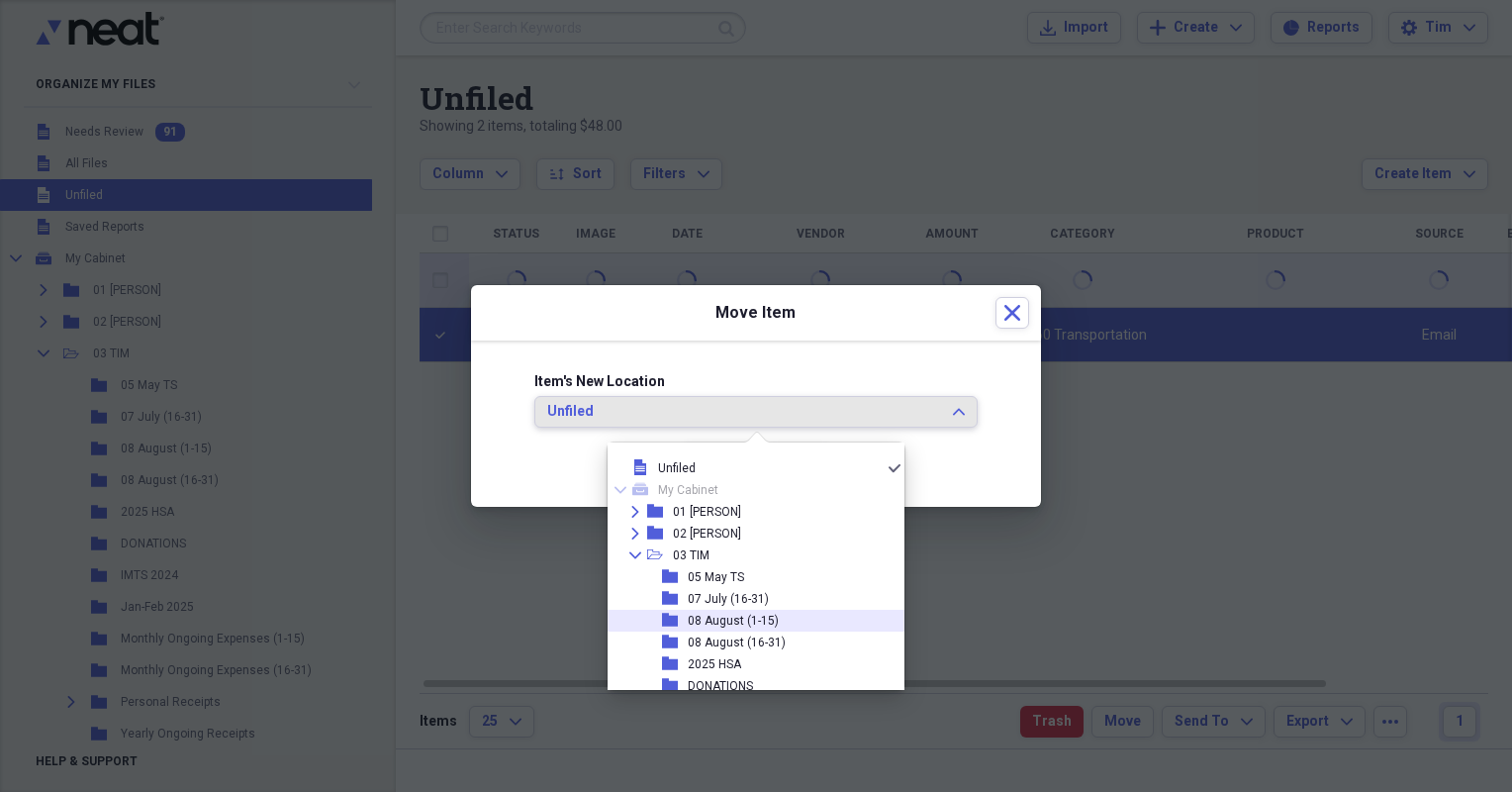 click on "08 August (1-15)" at bounding box center [733, 621] 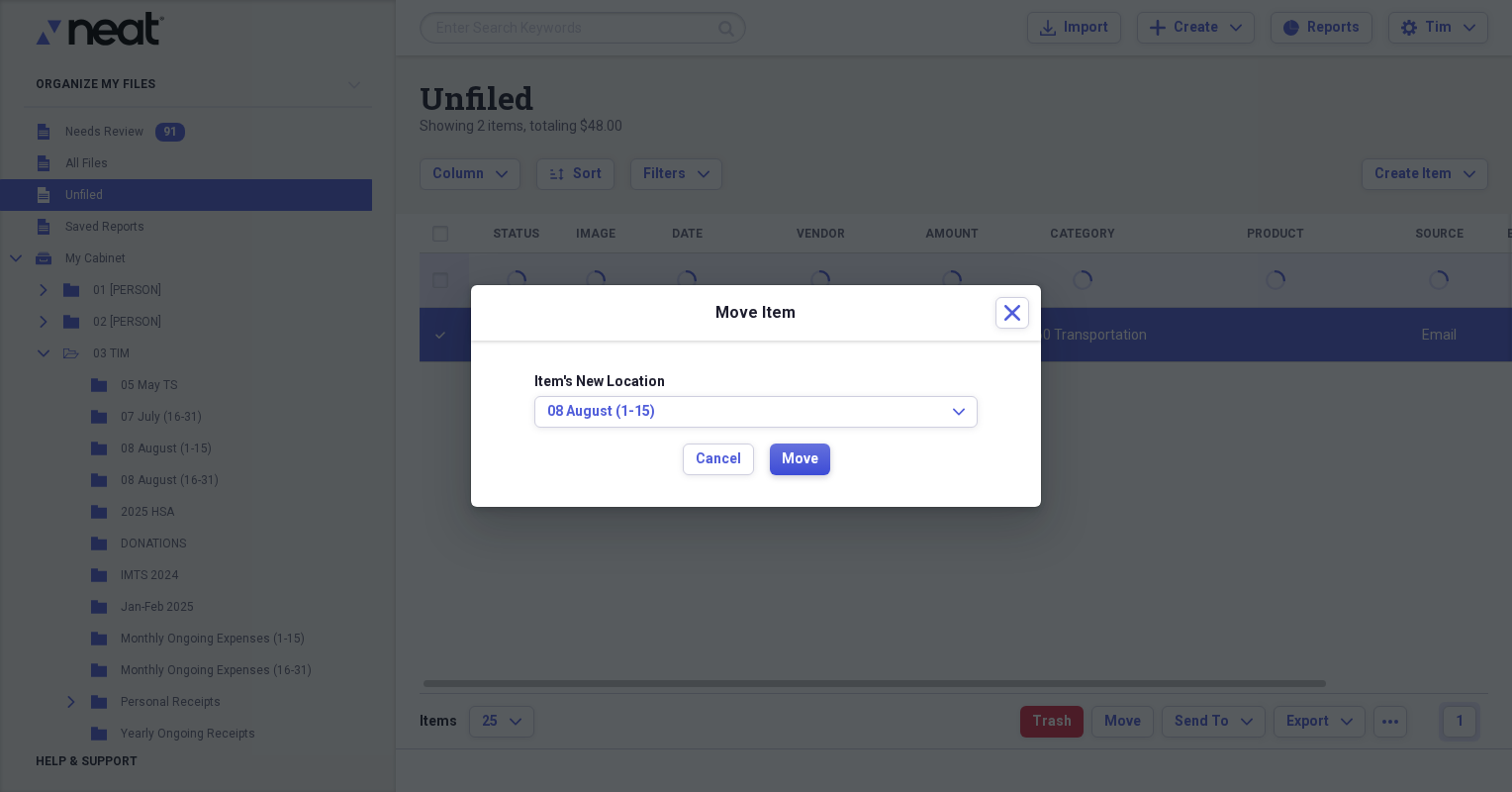 click on "Move" at bounding box center (800, 459) 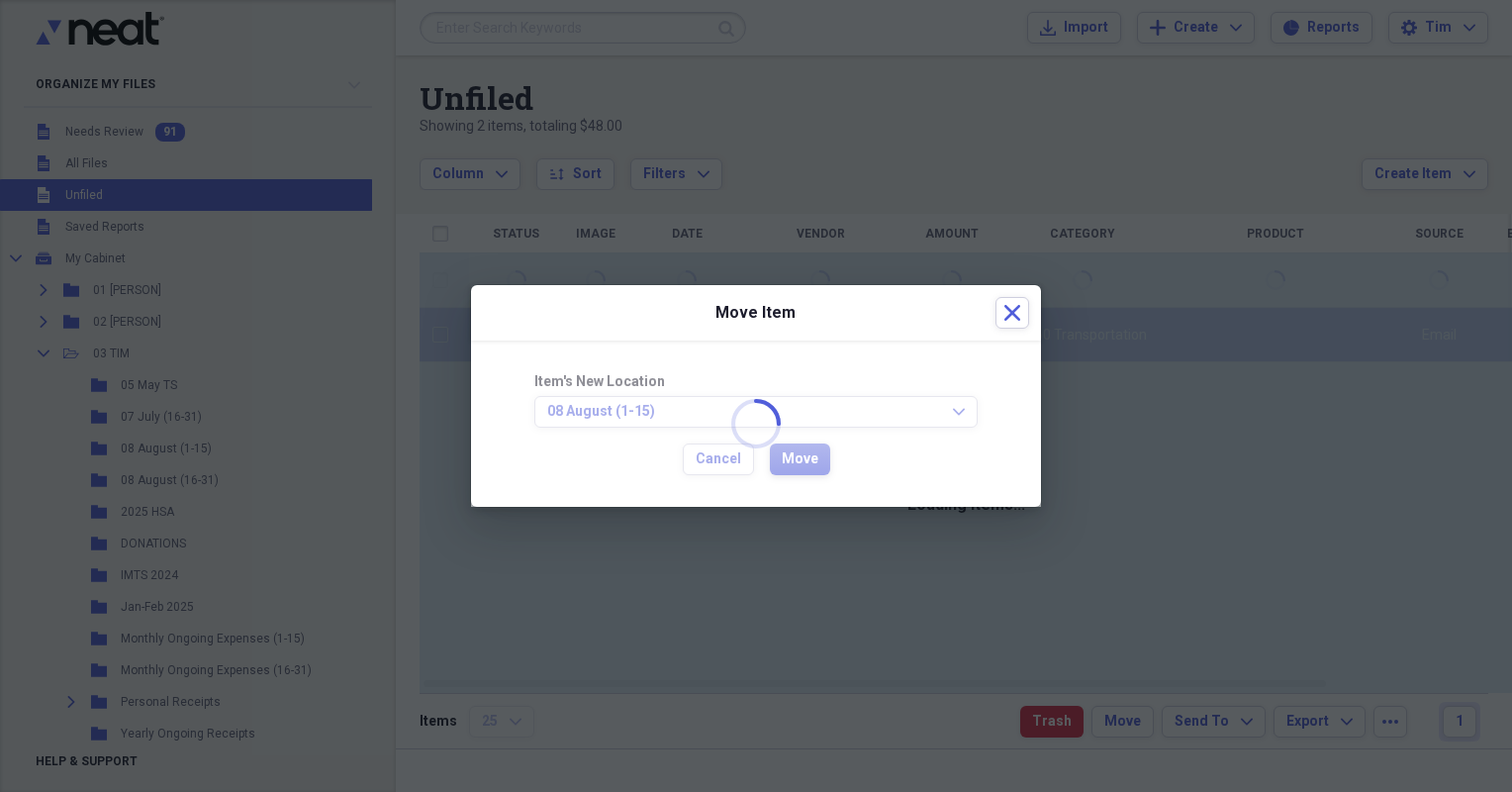 checkbox on "false" 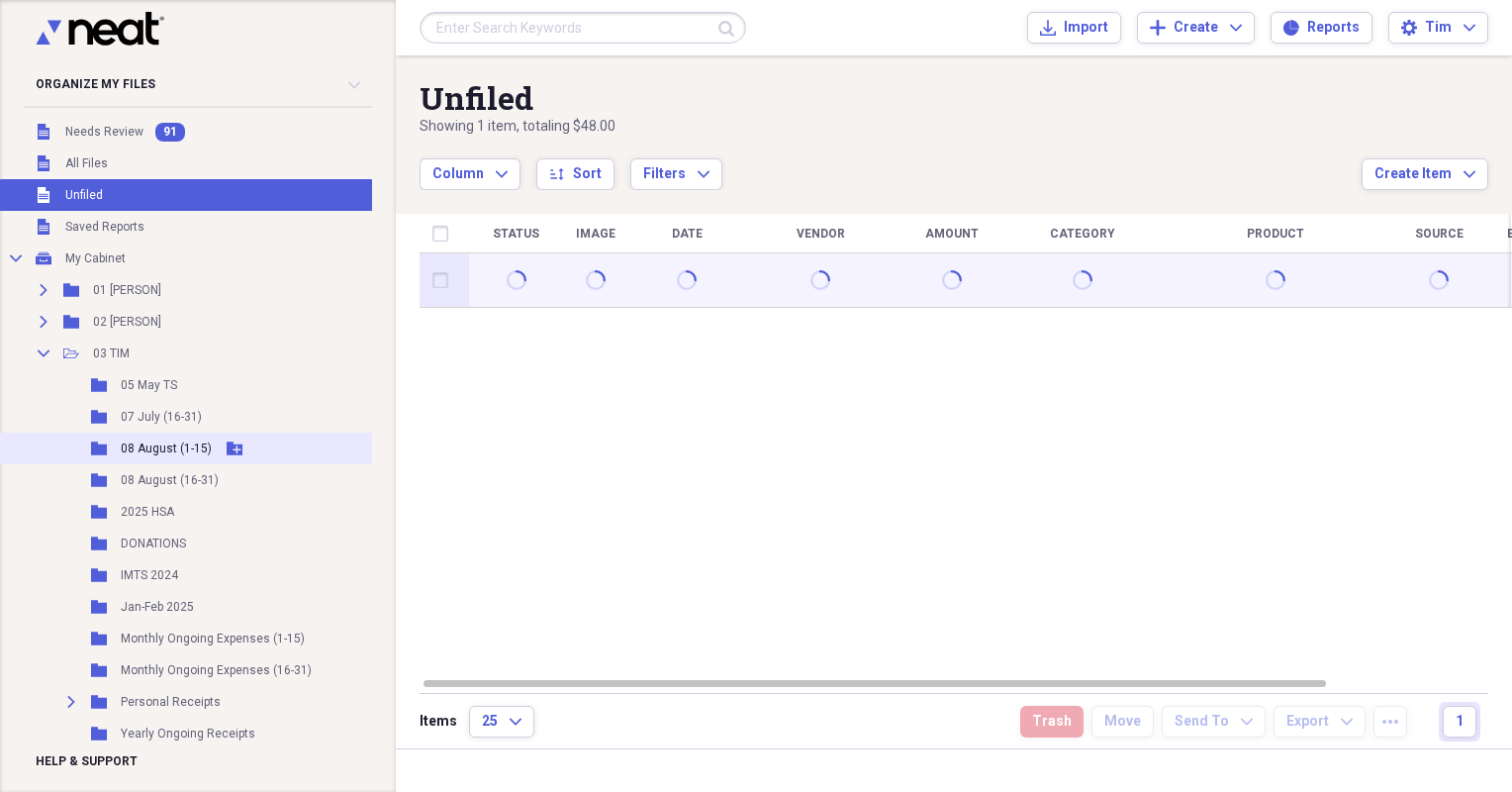 click on "08 August (1-15)" at bounding box center [166, 448] 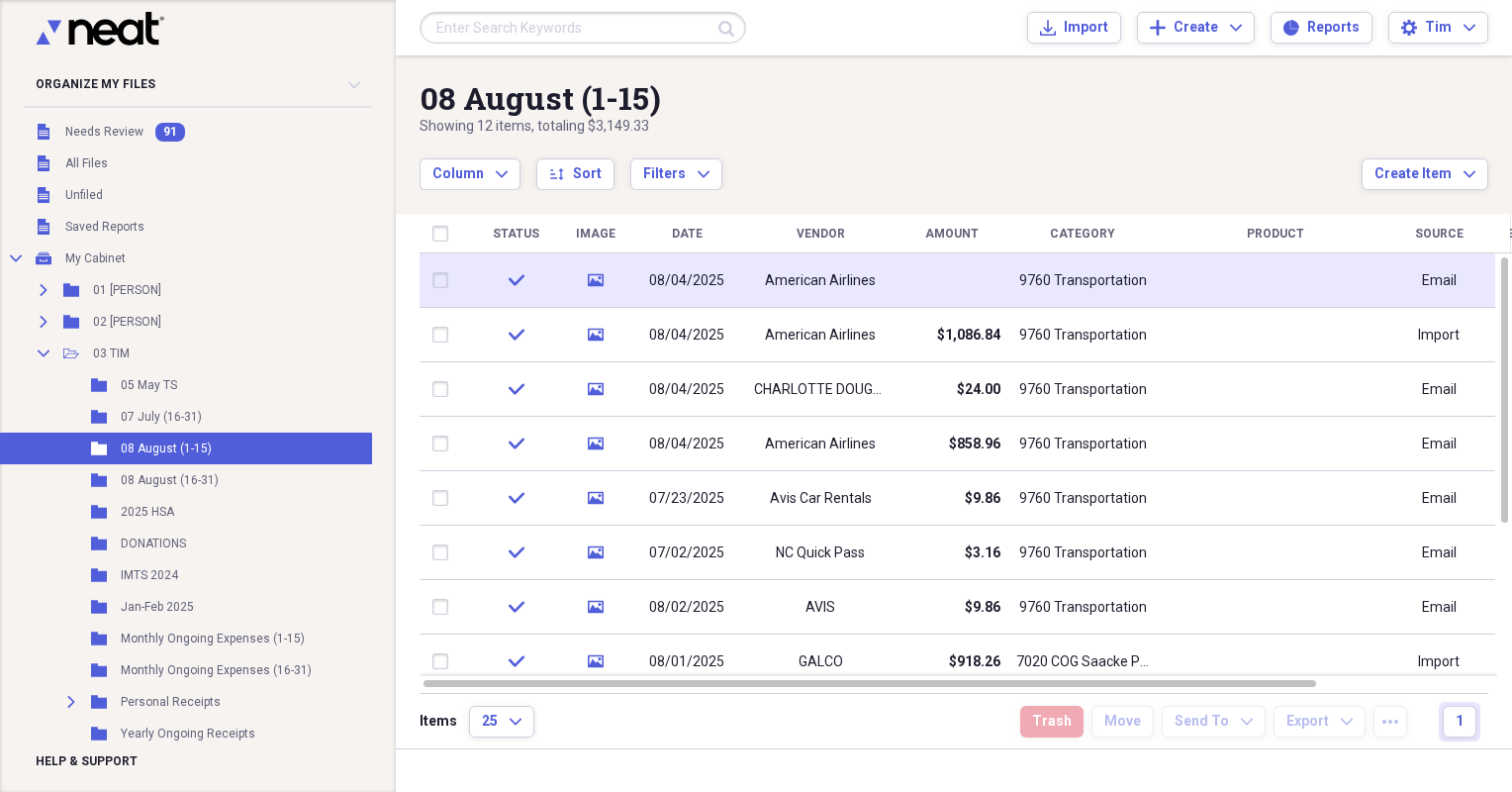 click on "American Airlines" at bounding box center (820, 280) 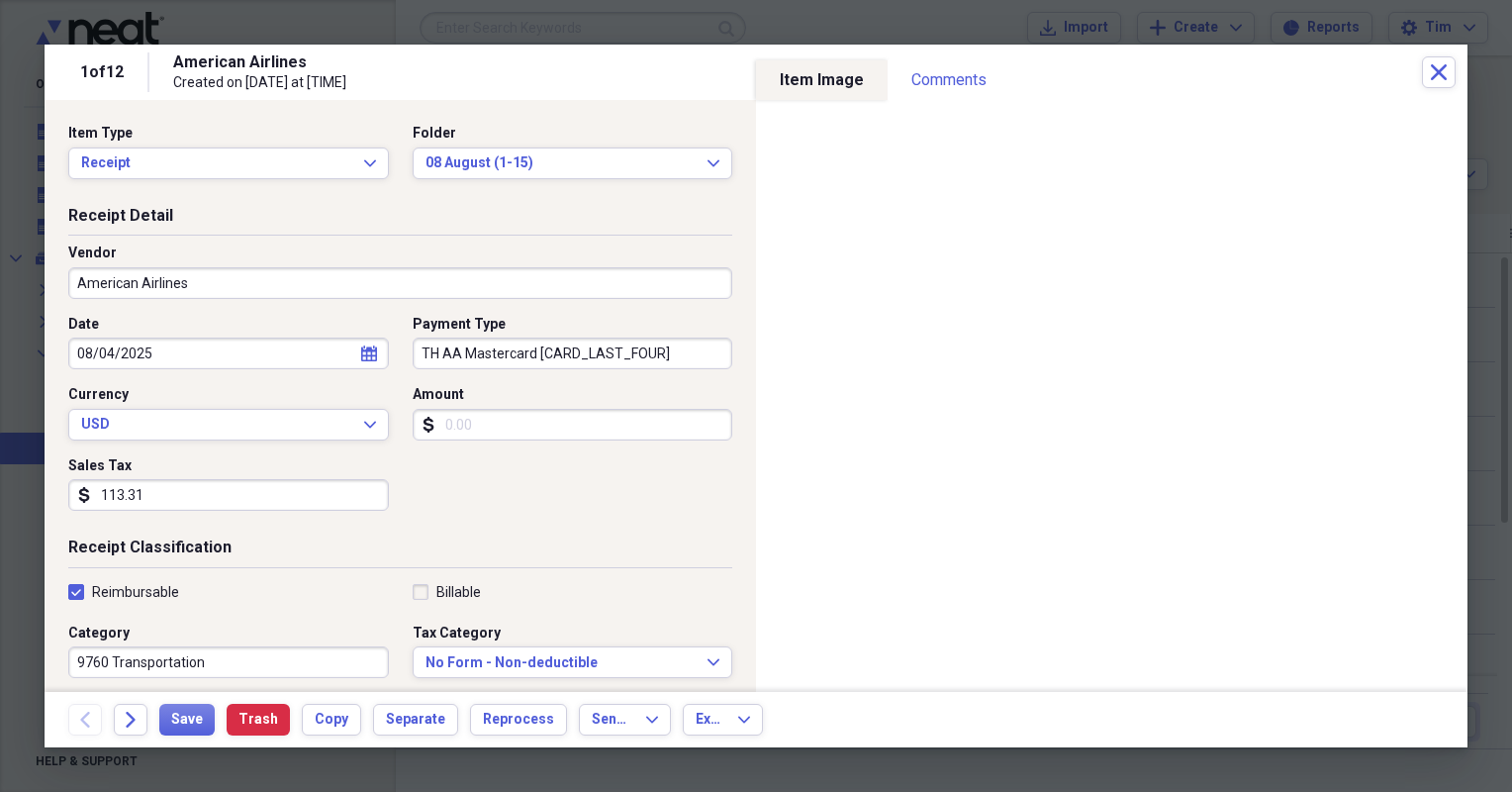 click on "Amount" at bounding box center [573, 425] 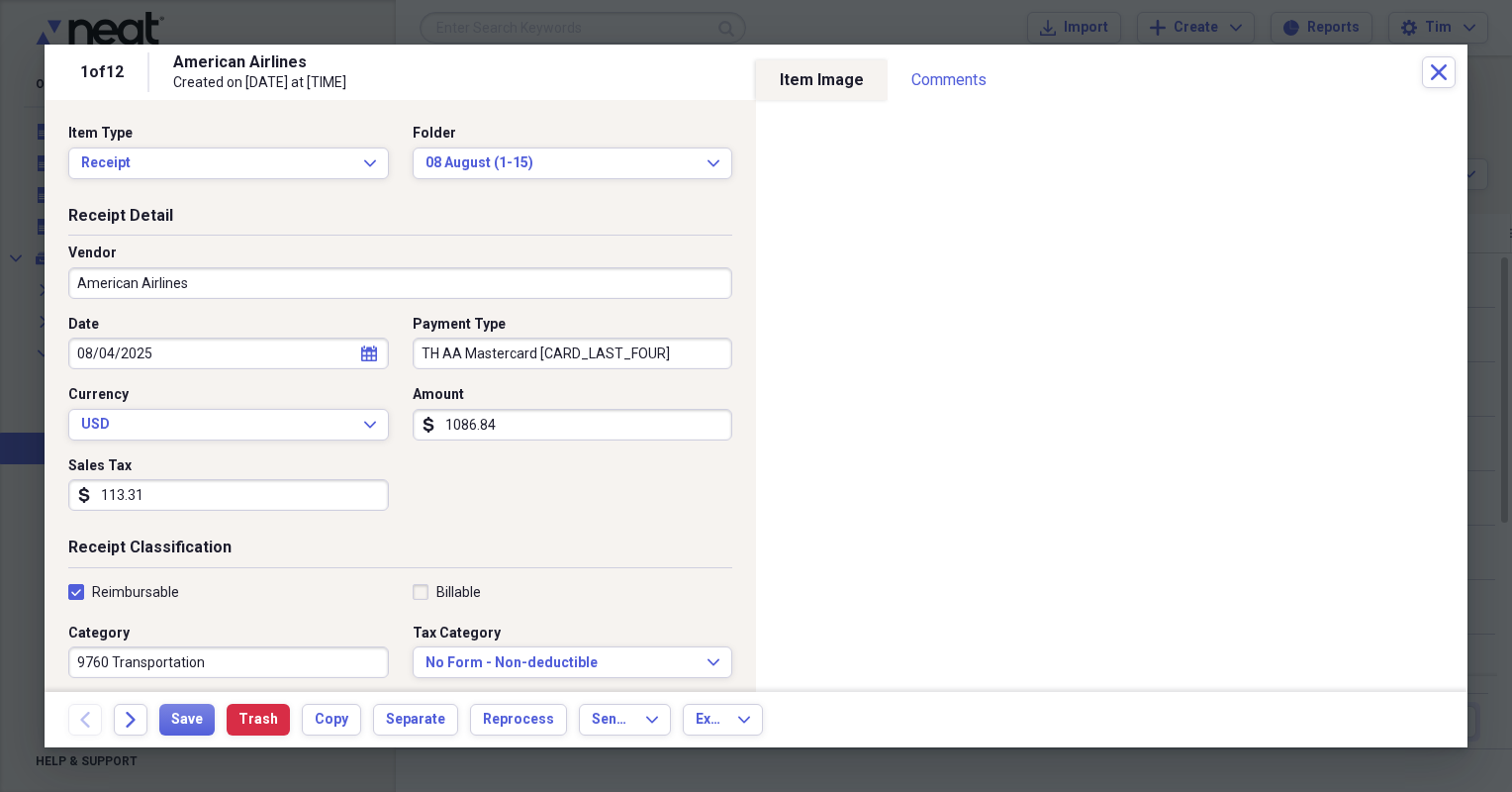 type on "1086.84" 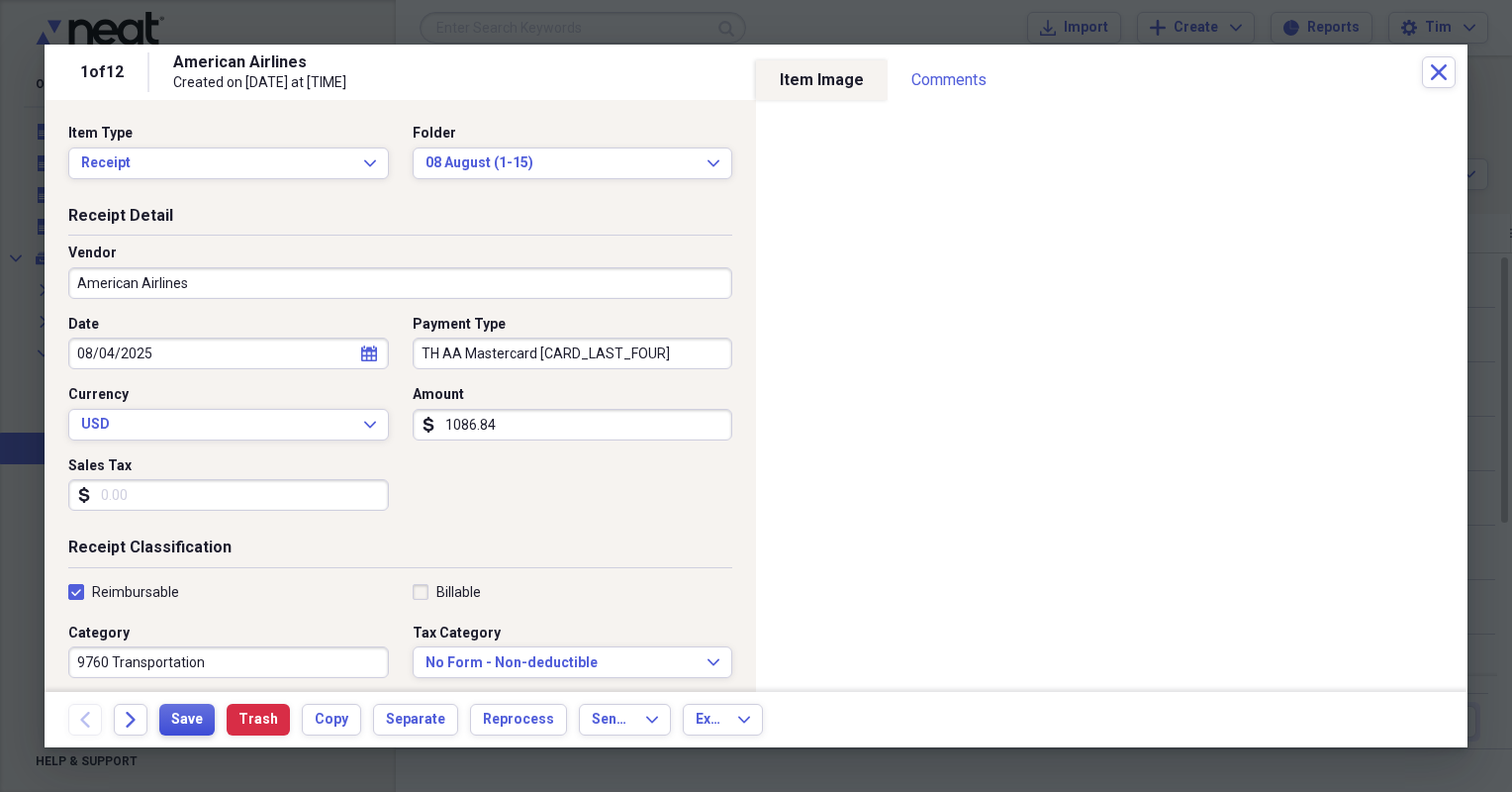 type 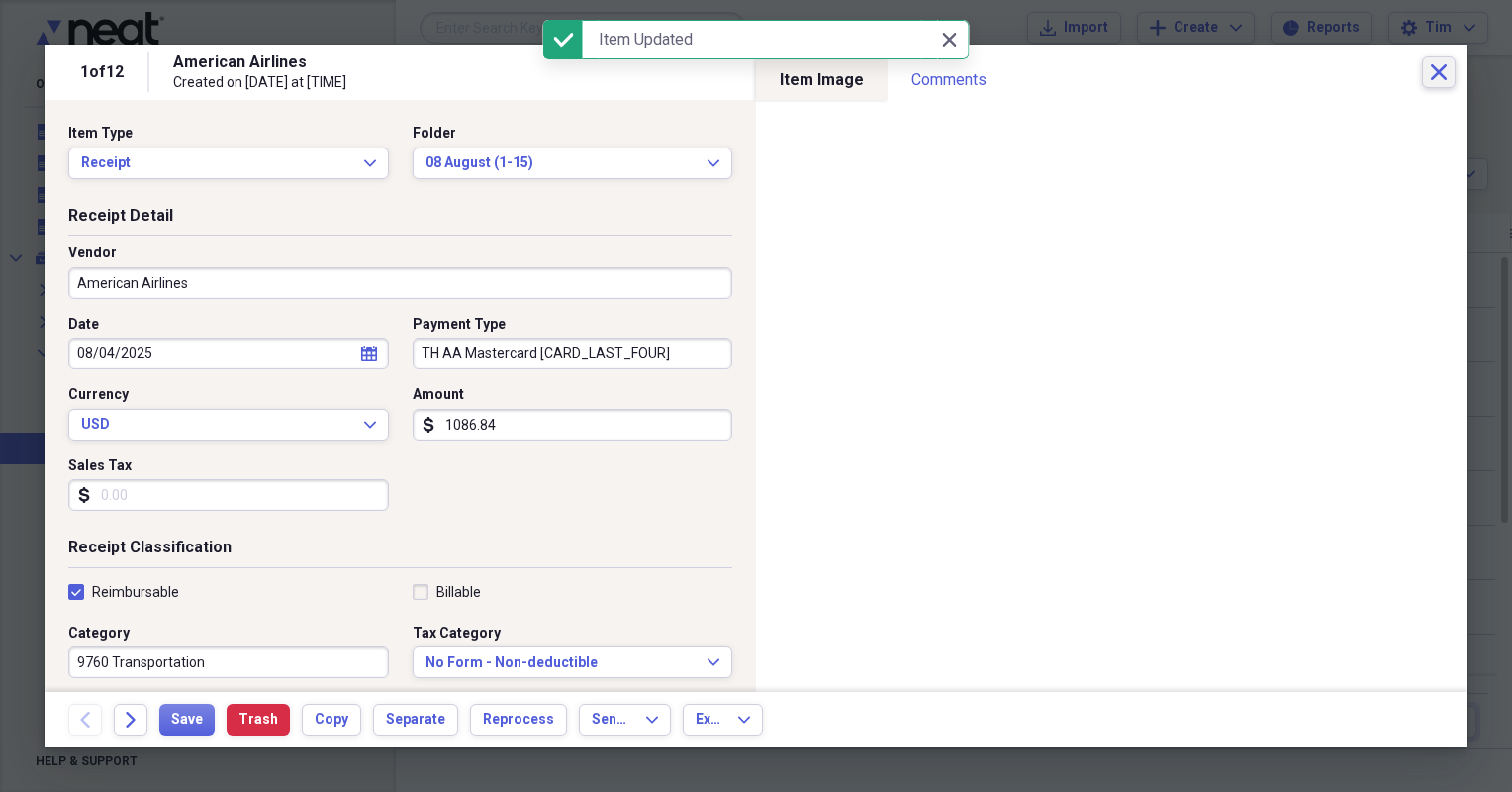 click 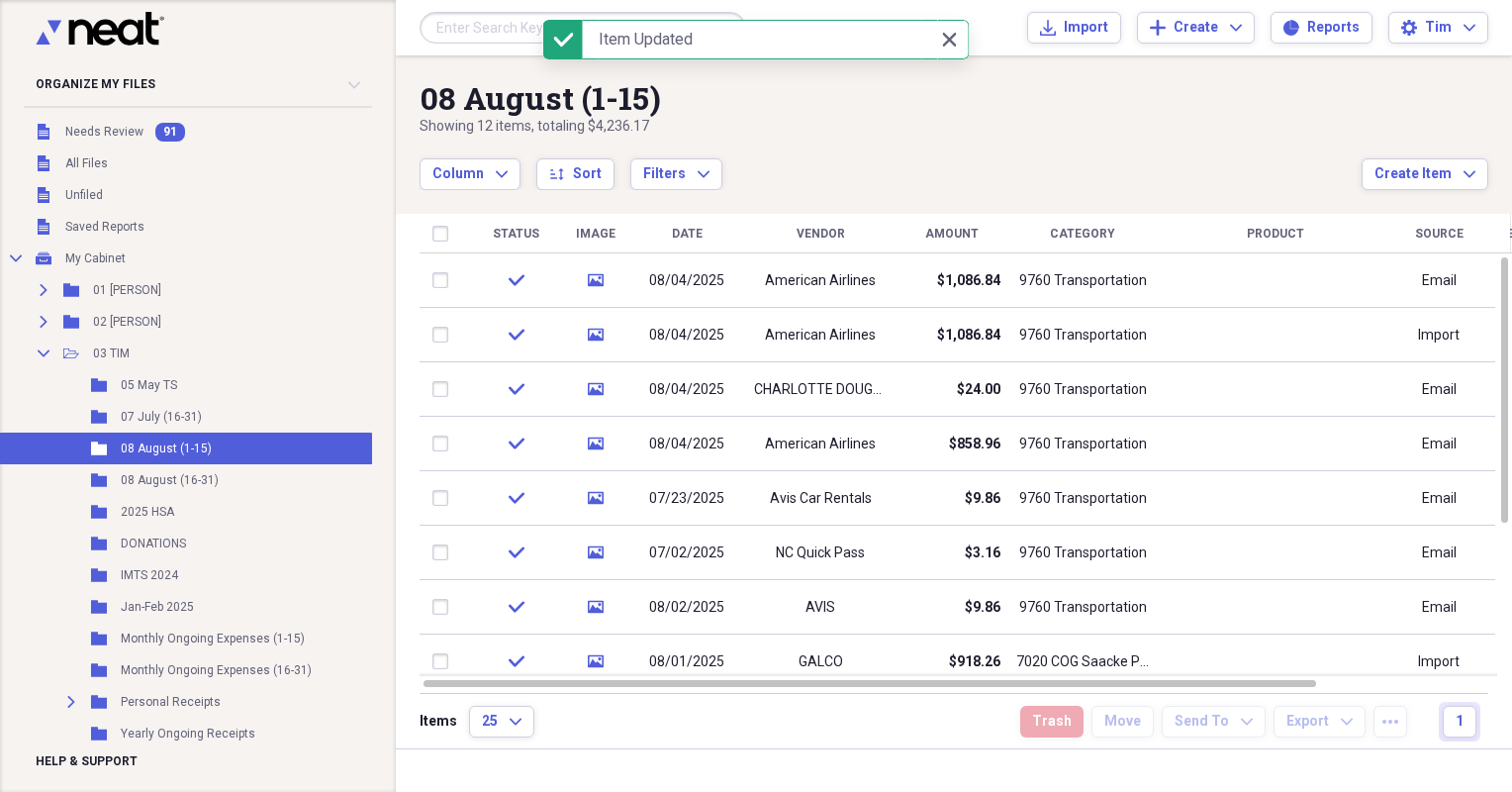 click at bounding box center [444, 280] 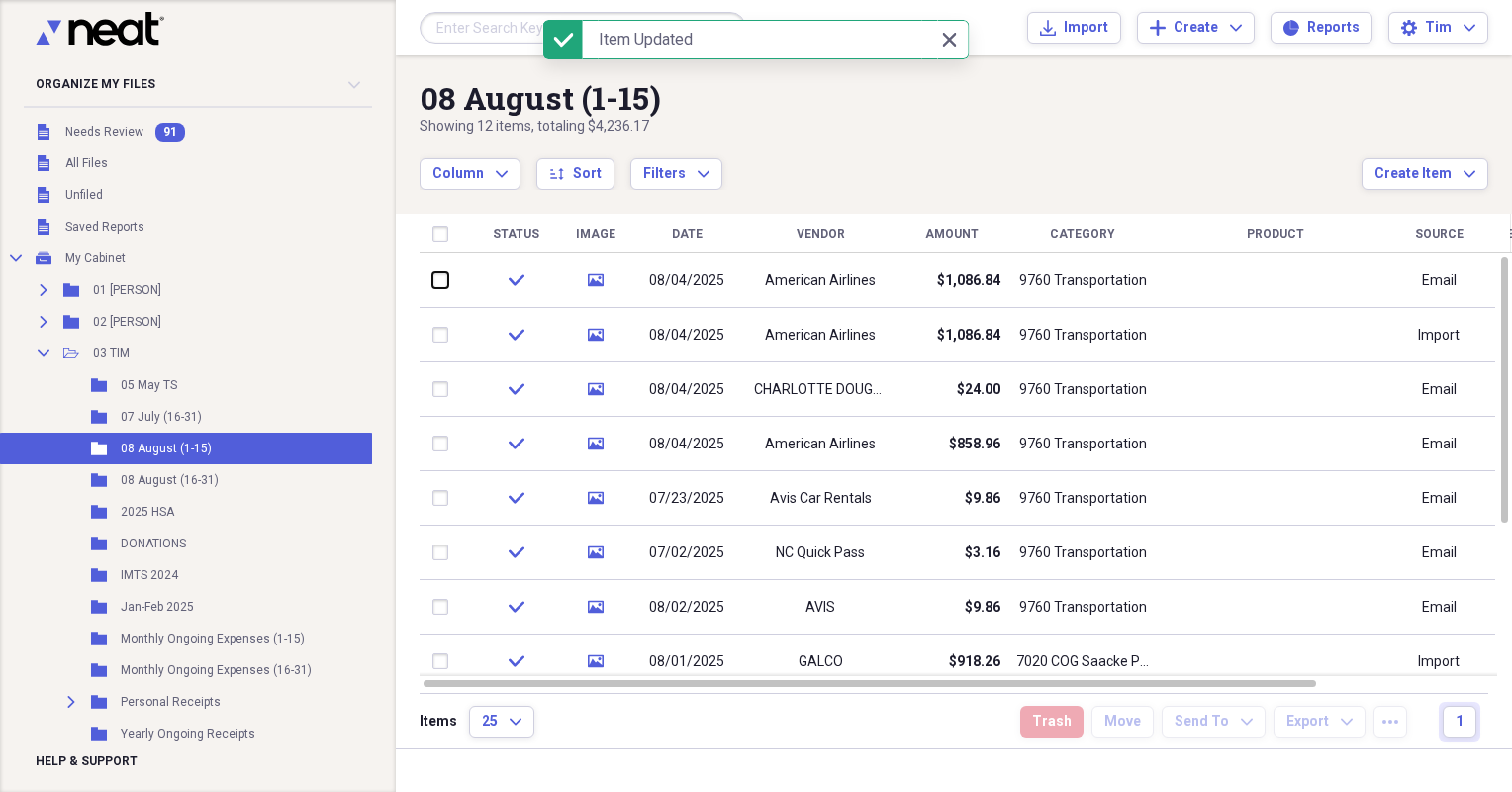 click at bounding box center [432, 280] 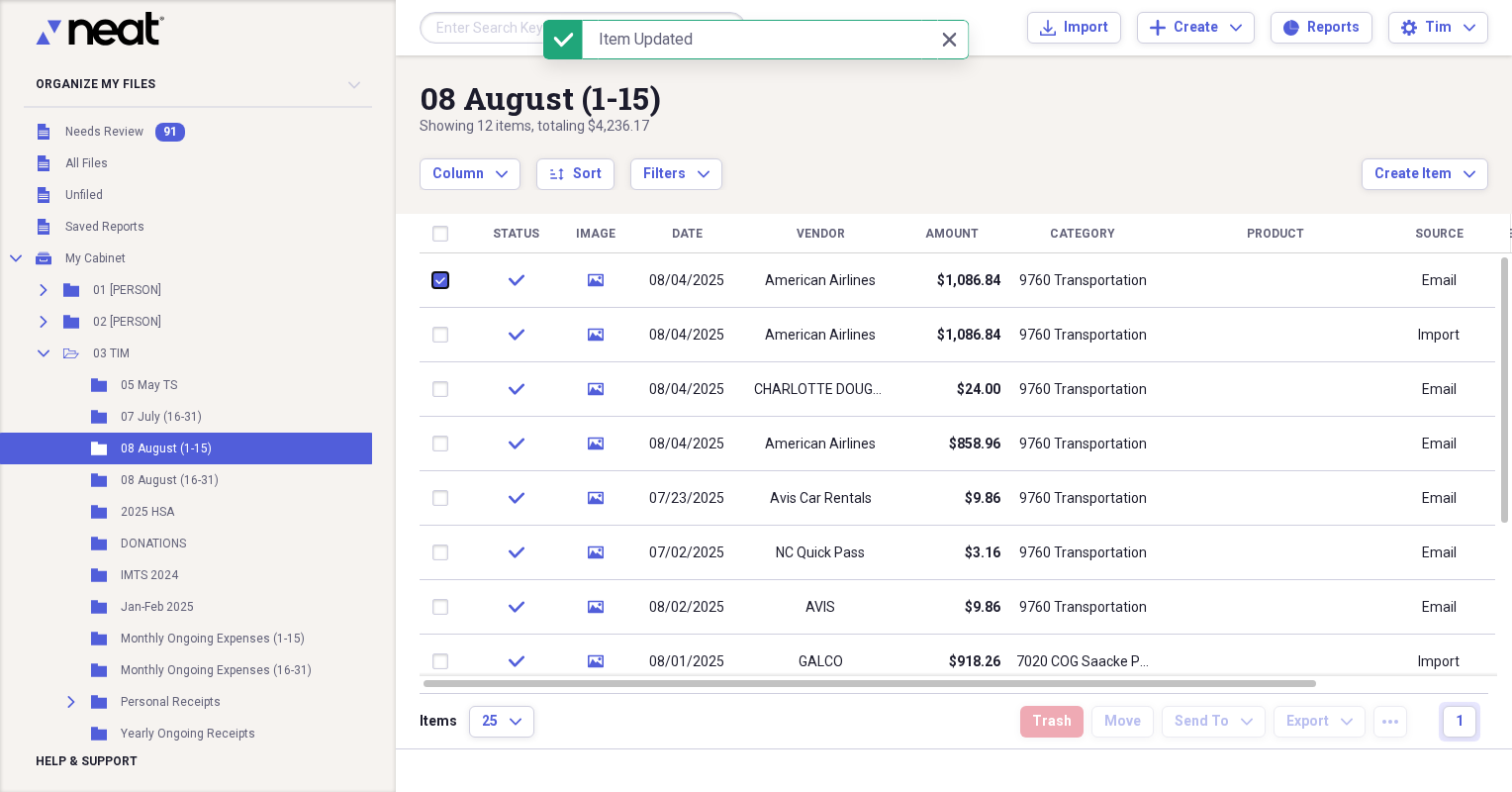 checkbox on "true" 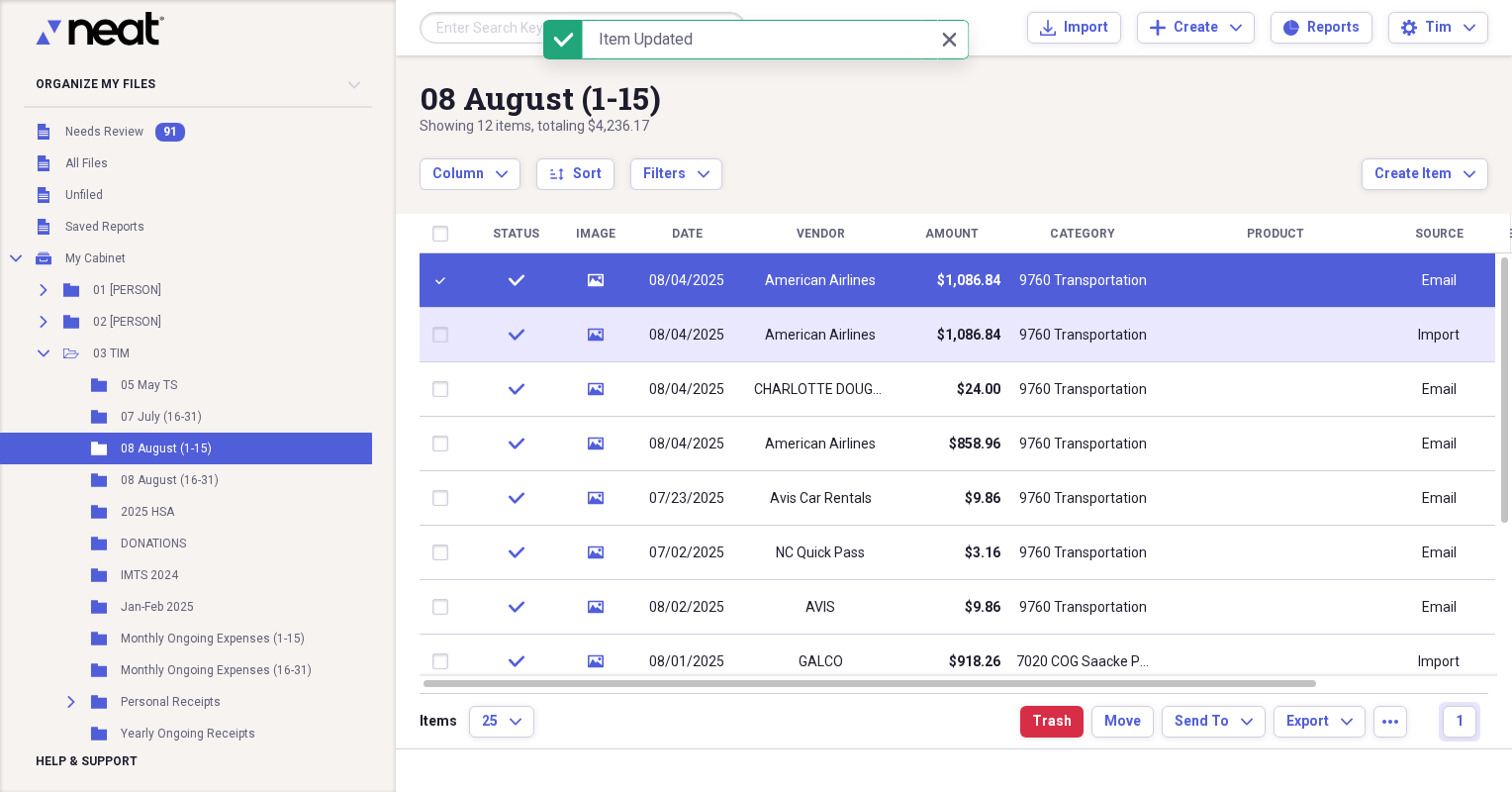 click at bounding box center [444, 335] 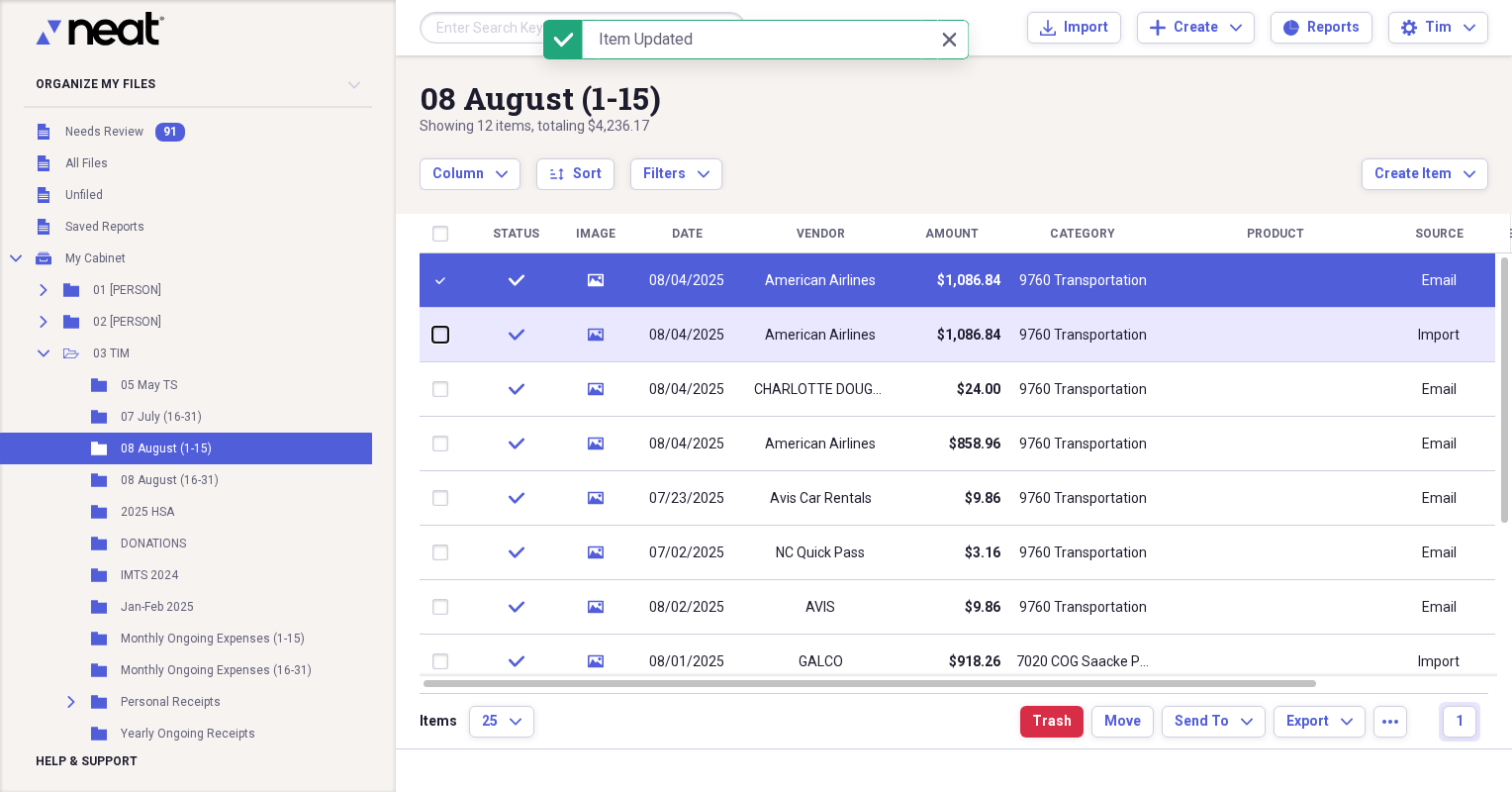 click at bounding box center (432, 335) 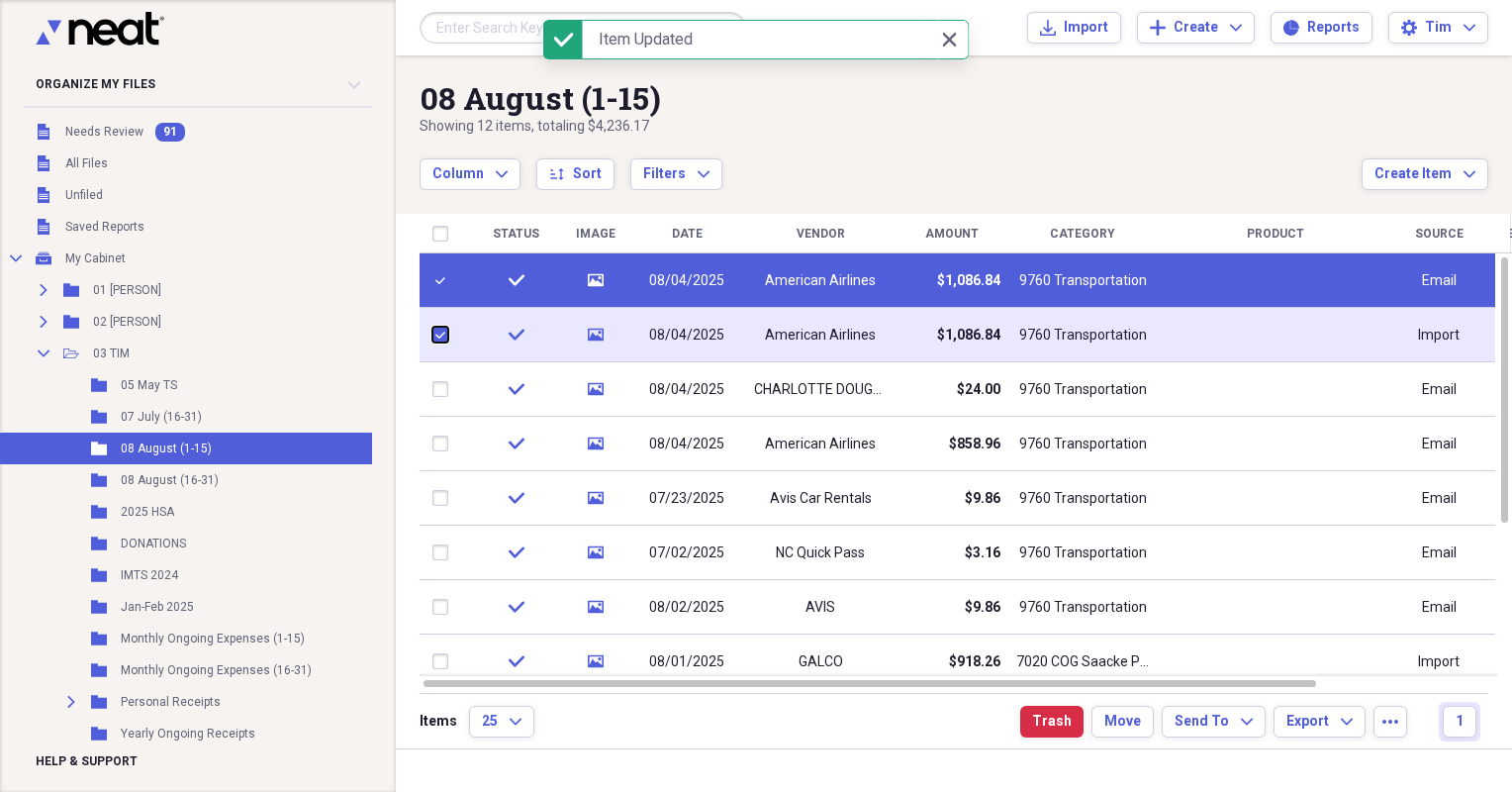 checkbox on "true" 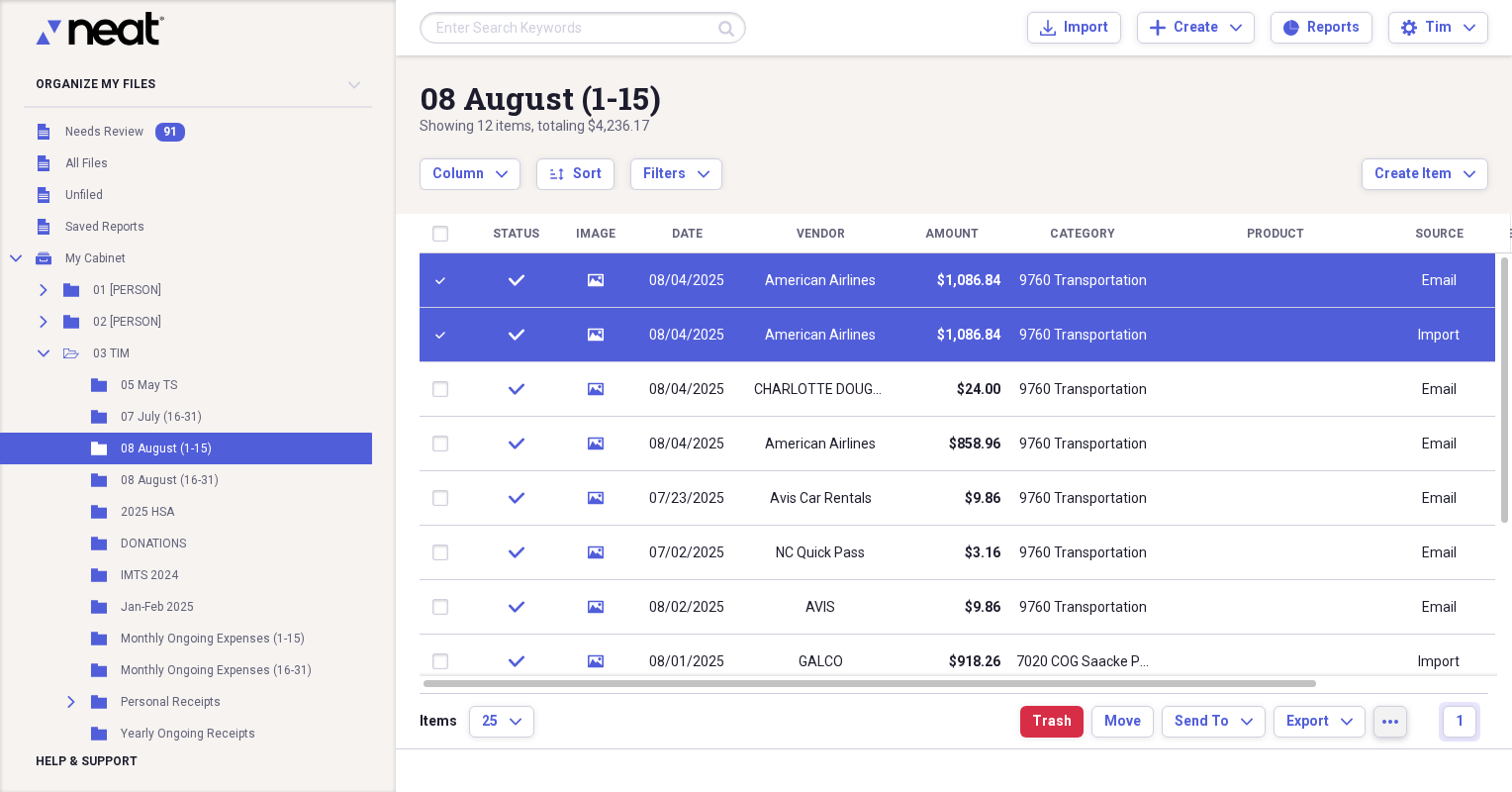 click on "more" 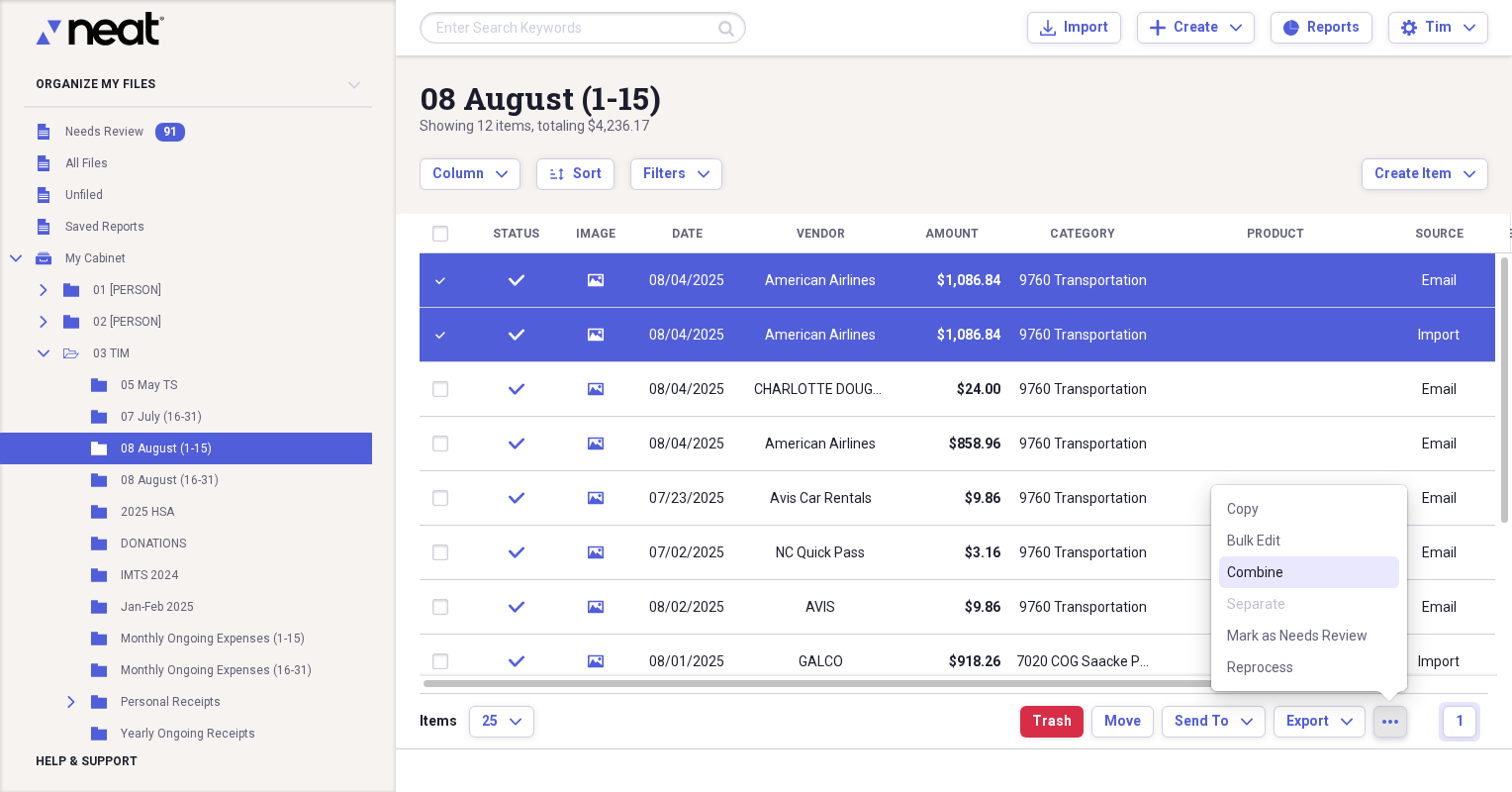 click on "Combine" at bounding box center [1297, 572] 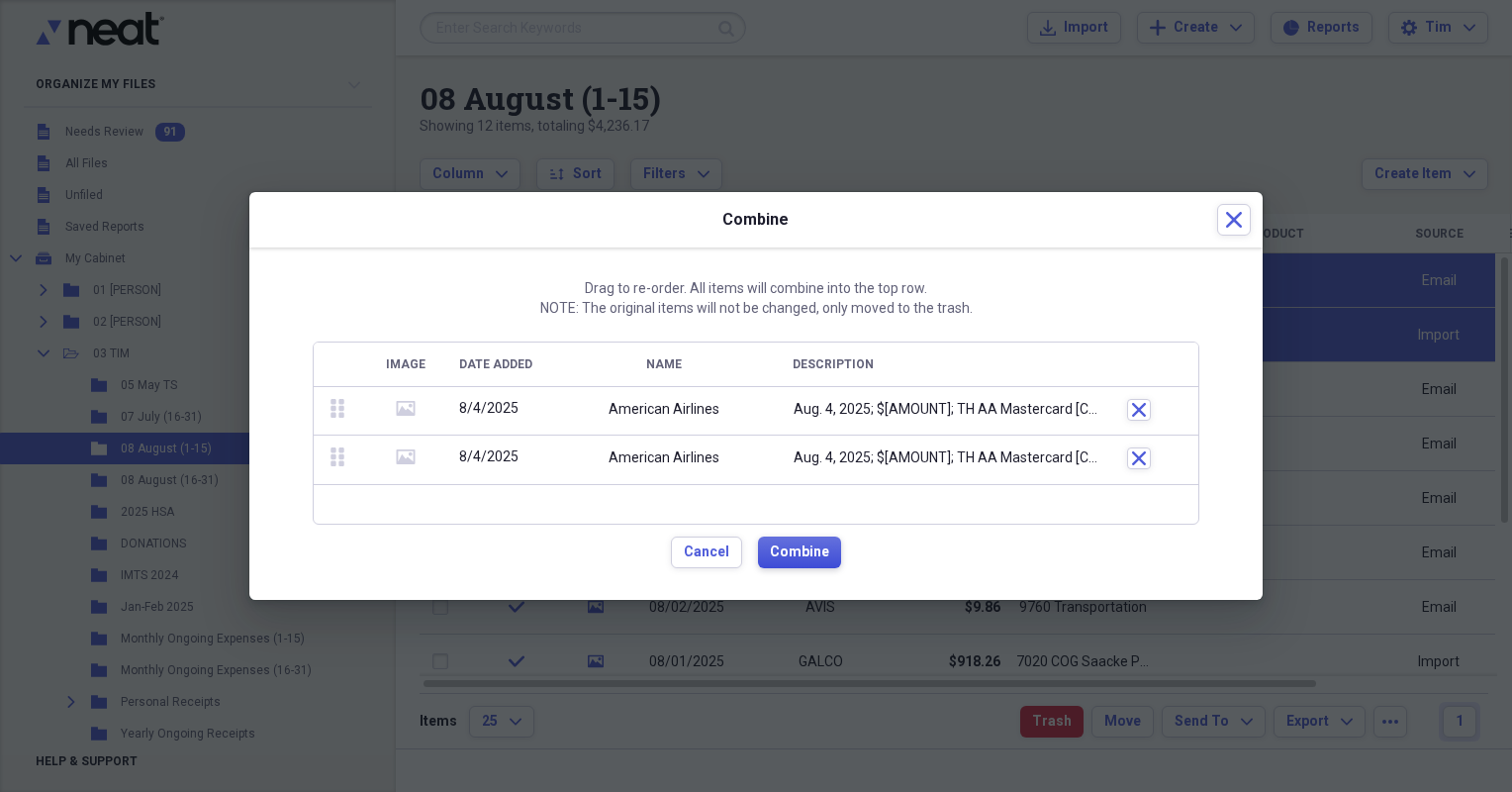 click on "Combine" at bounding box center (800, 552) 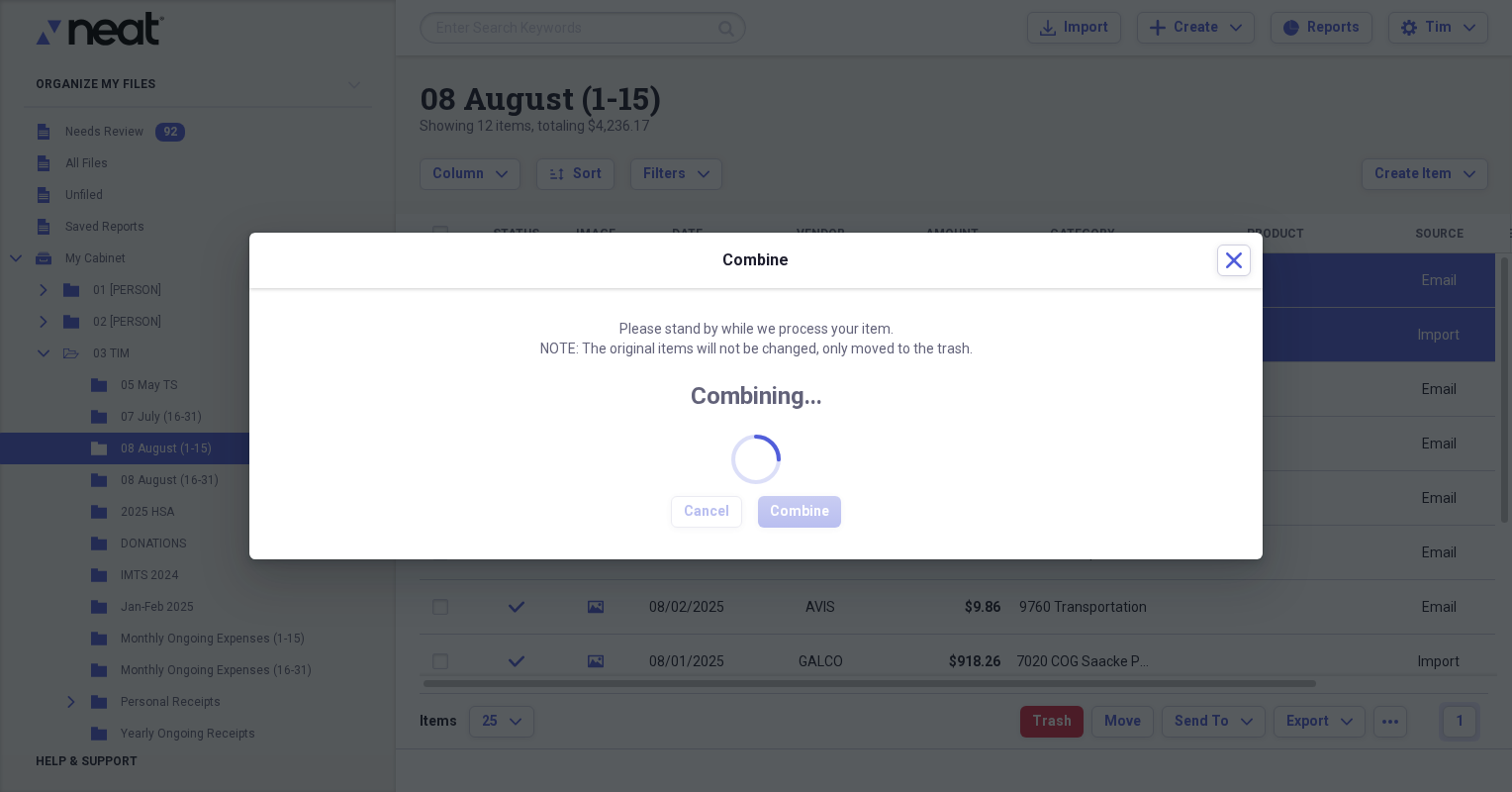 checkbox on "false" 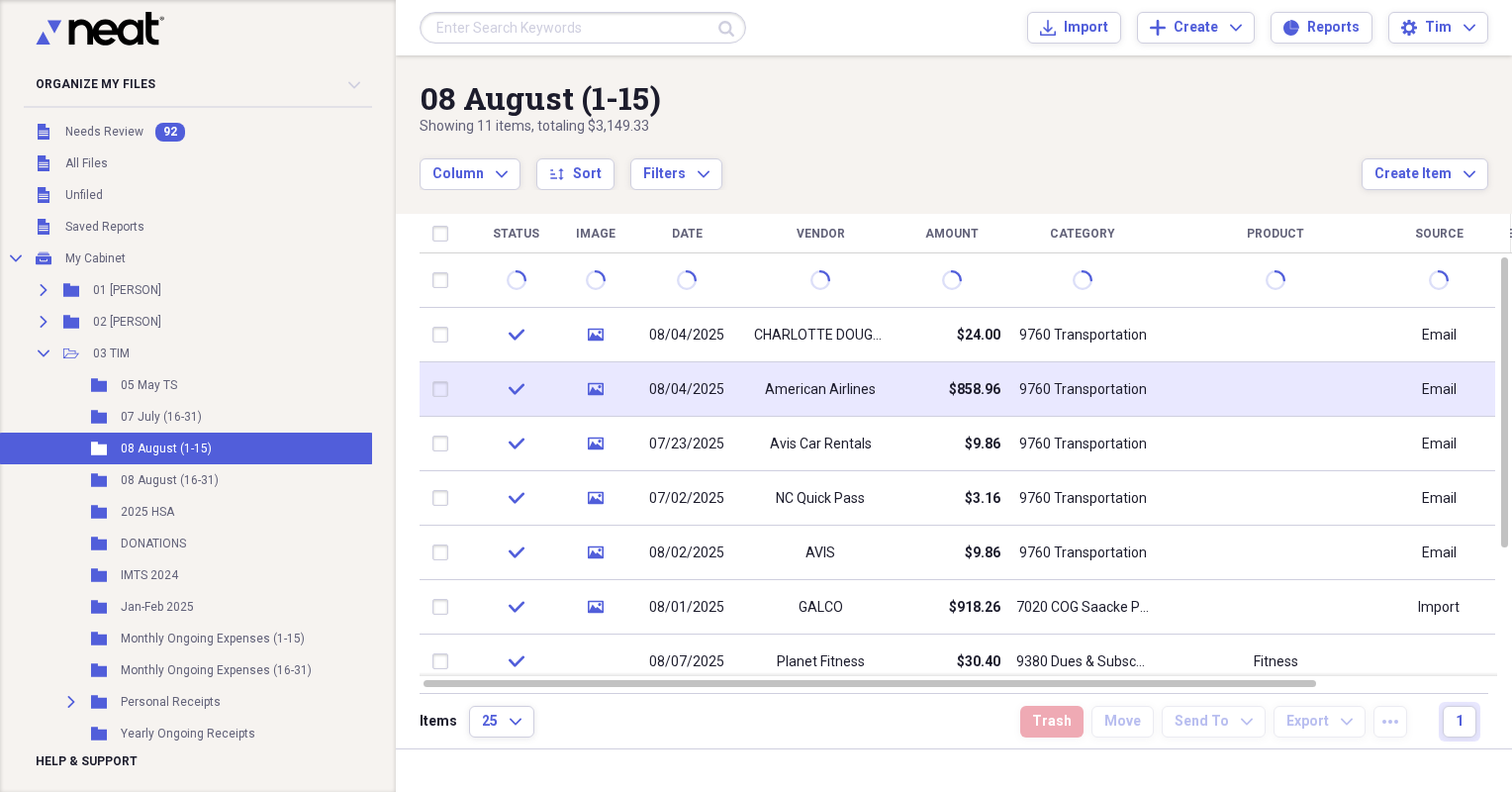 click on "check" at bounding box center [516, 389] 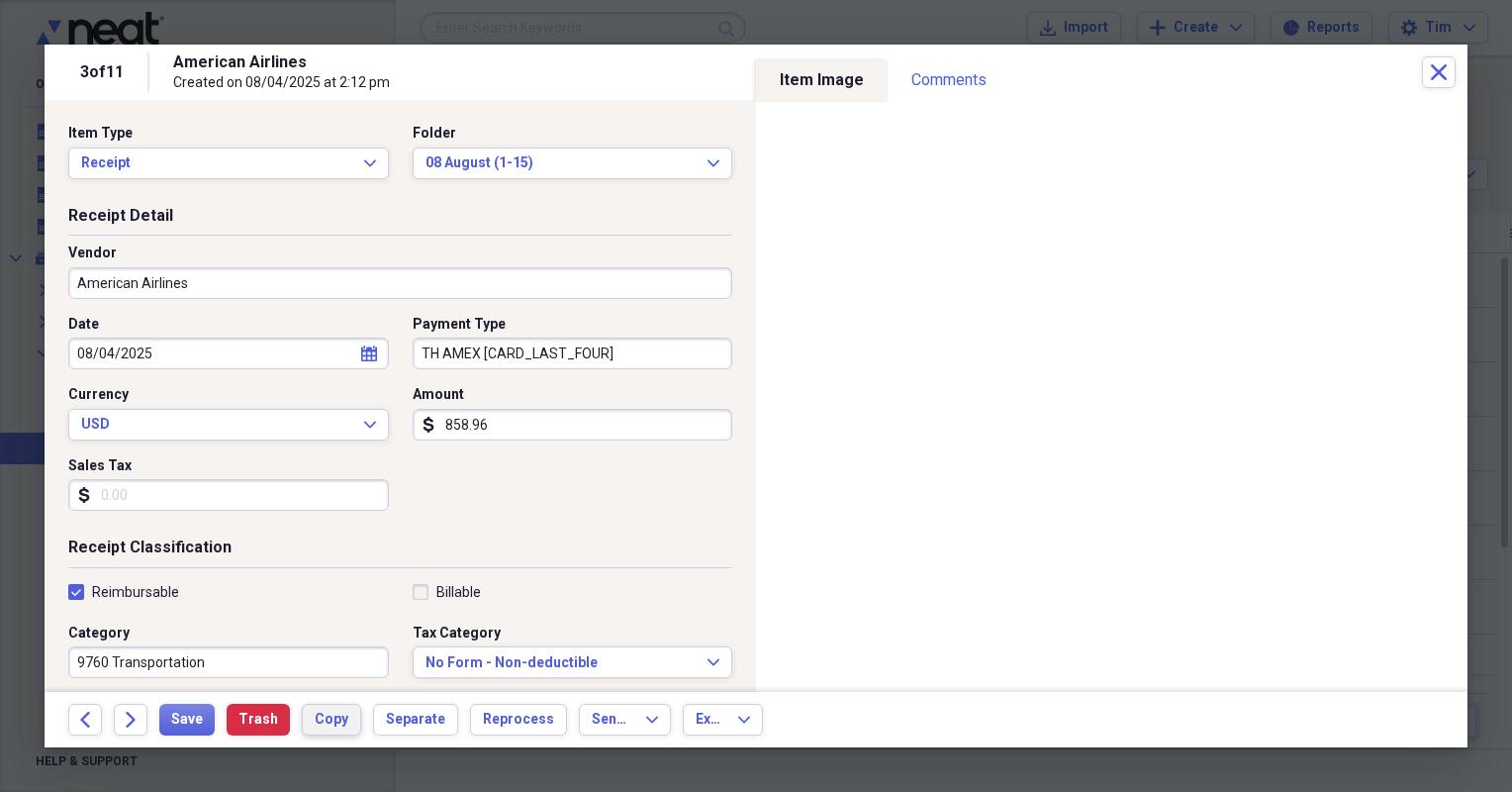 click on "Copy" at bounding box center (331, 720) 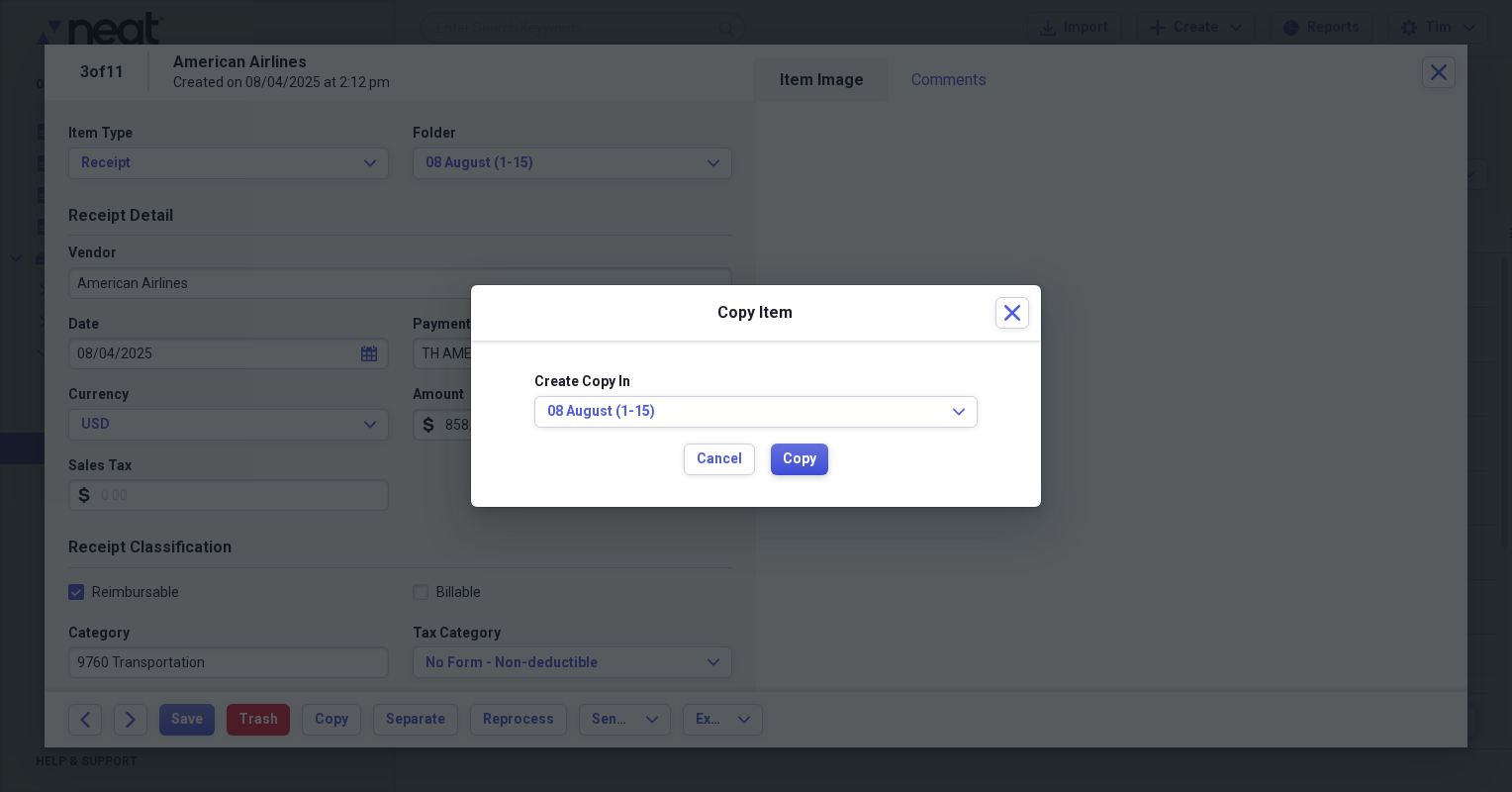 click on "Copy" at bounding box center (800, 459) 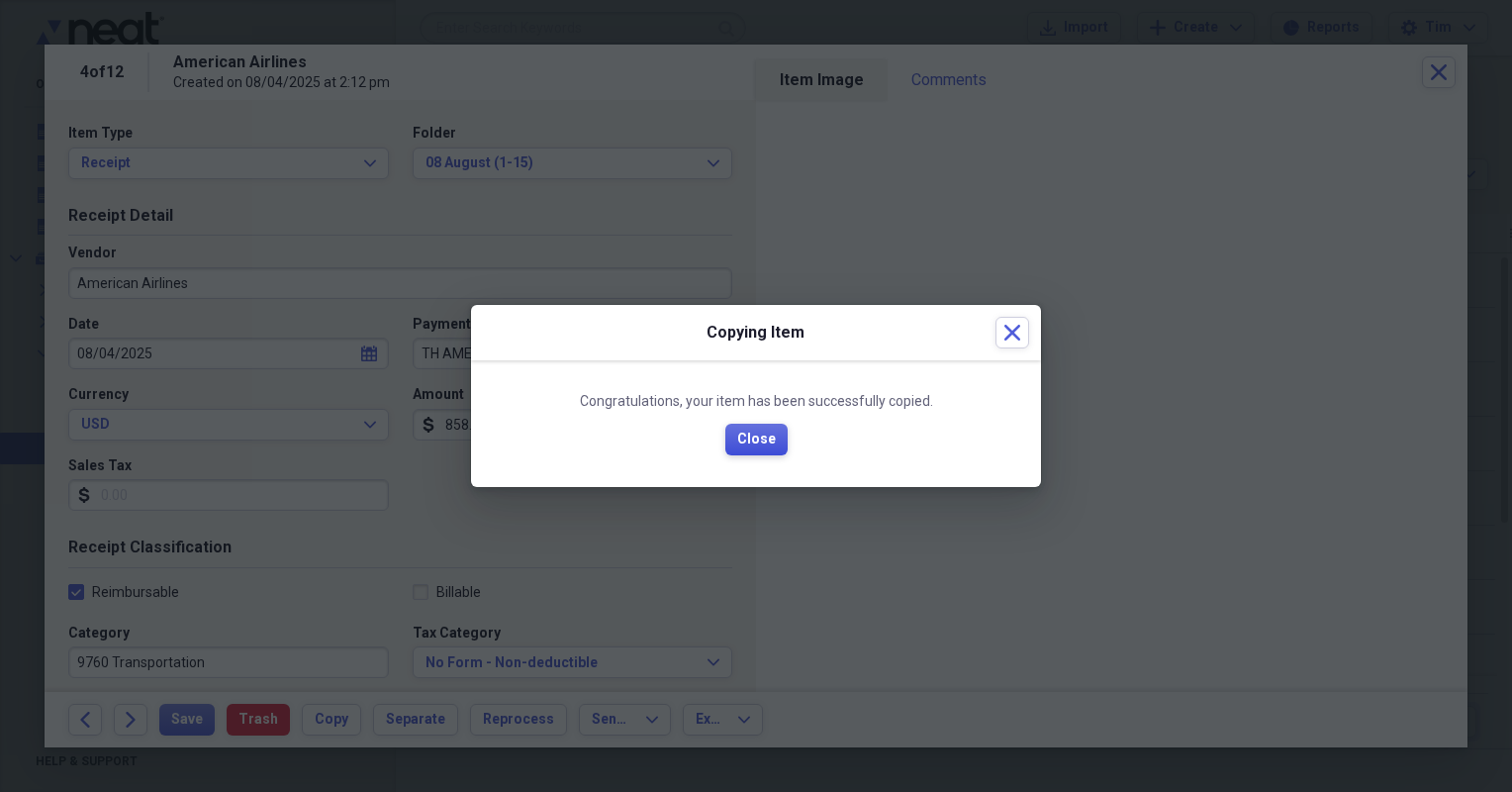 click on "Close" at bounding box center (756, 440) 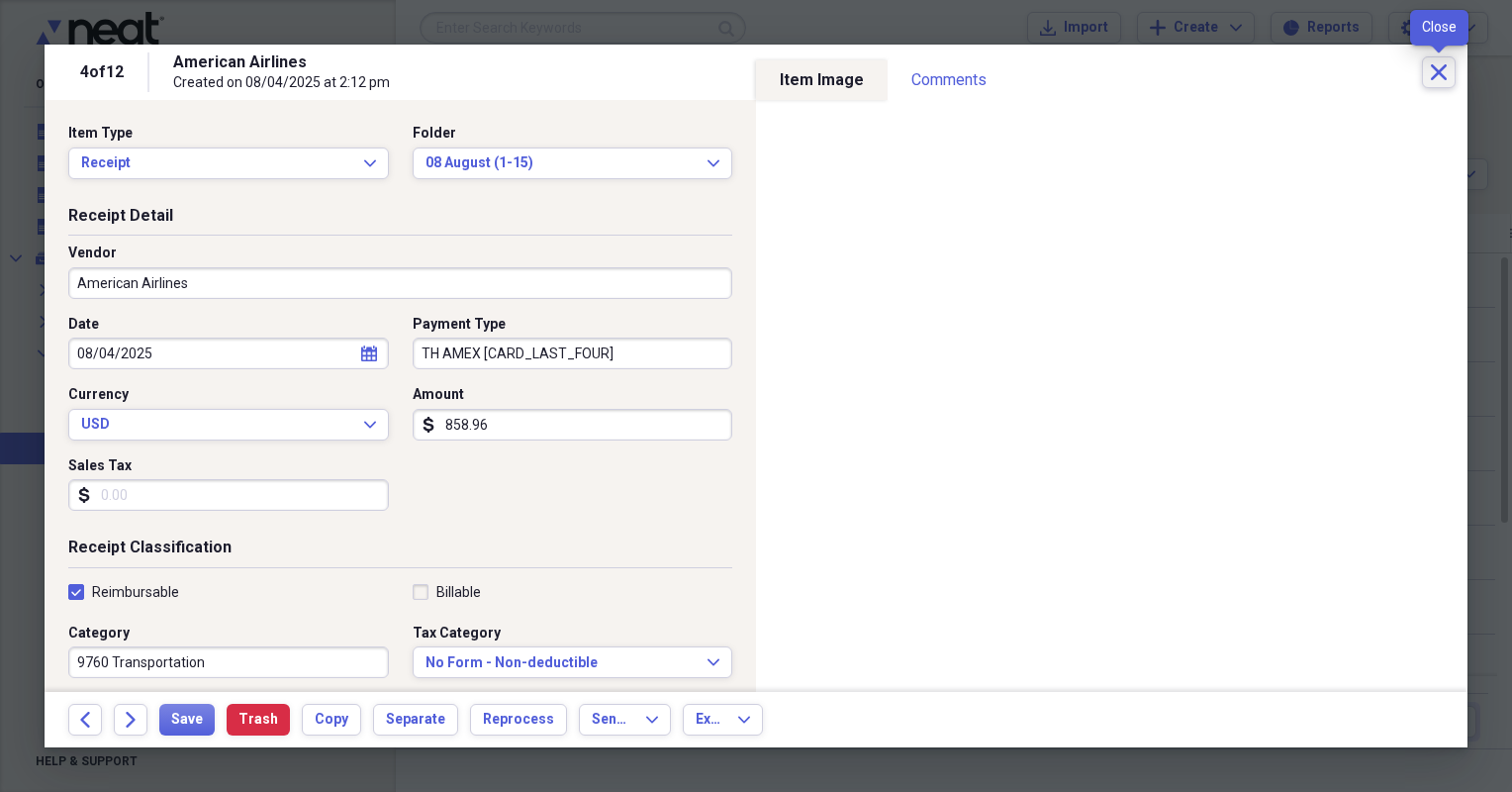 click on "Close" at bounding box center [1439, 72] 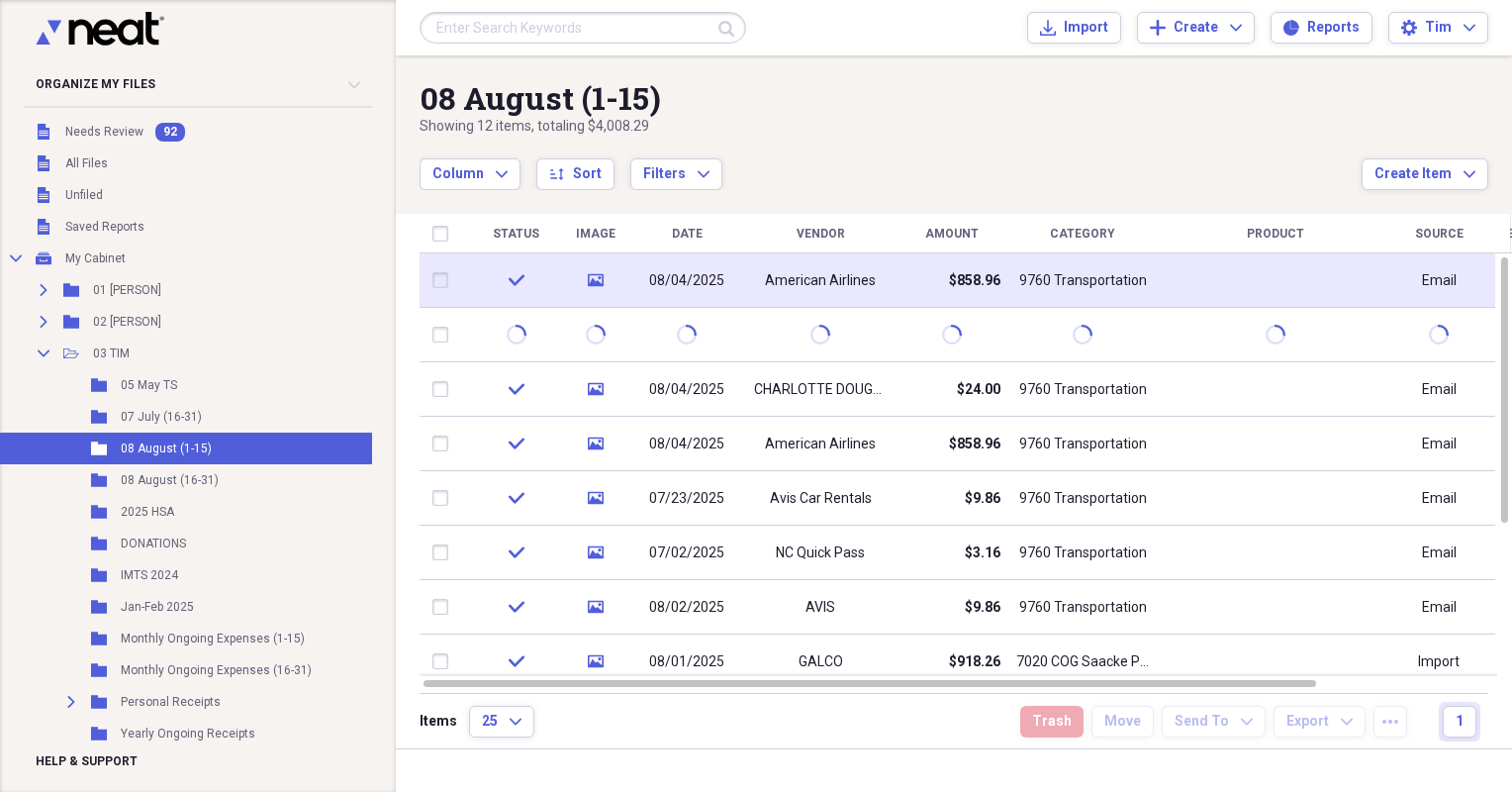click on "American Airlines" at bounding box center [820, 280] 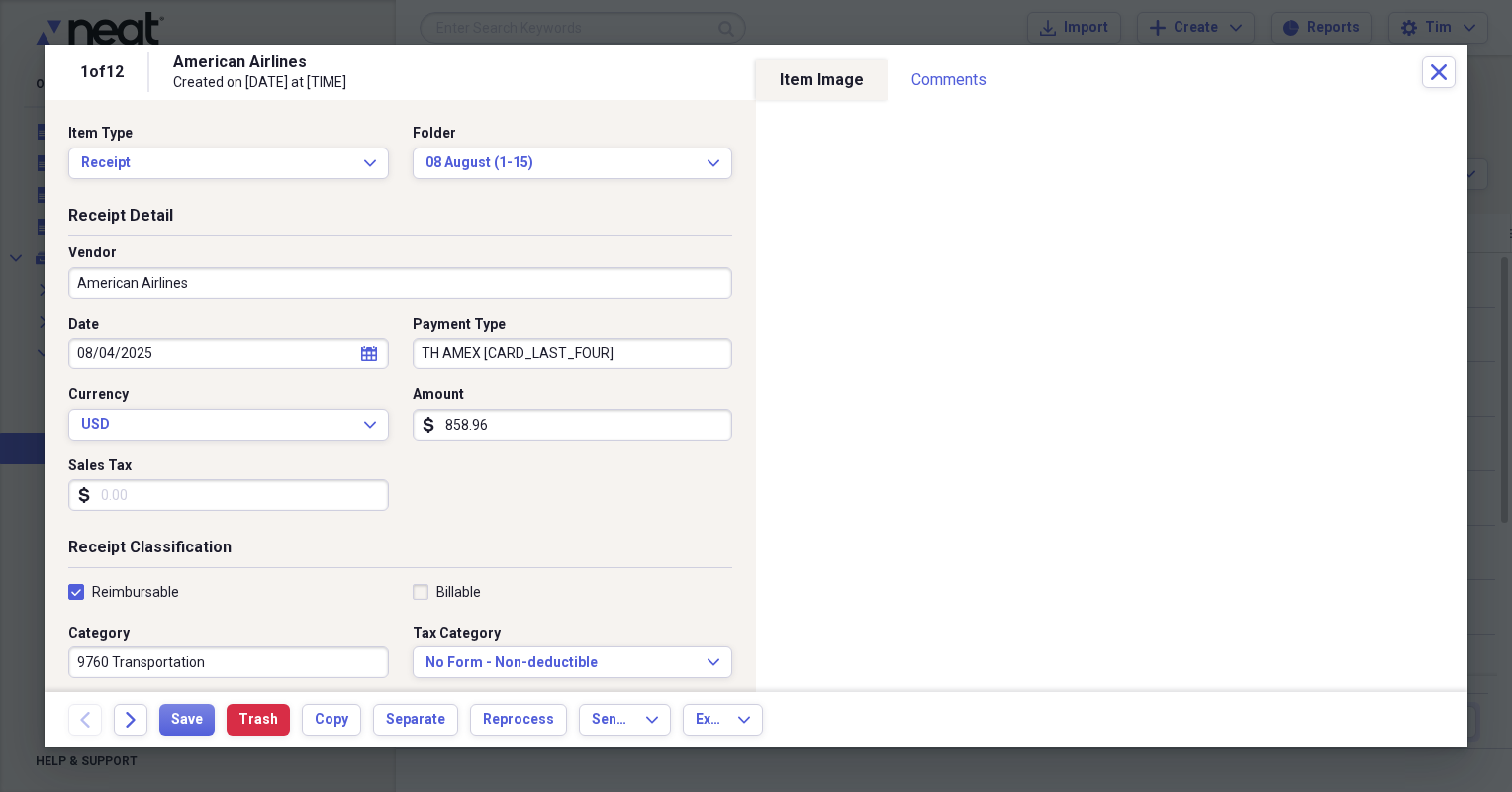 click on "858.96" at bounding box center (573, 425) 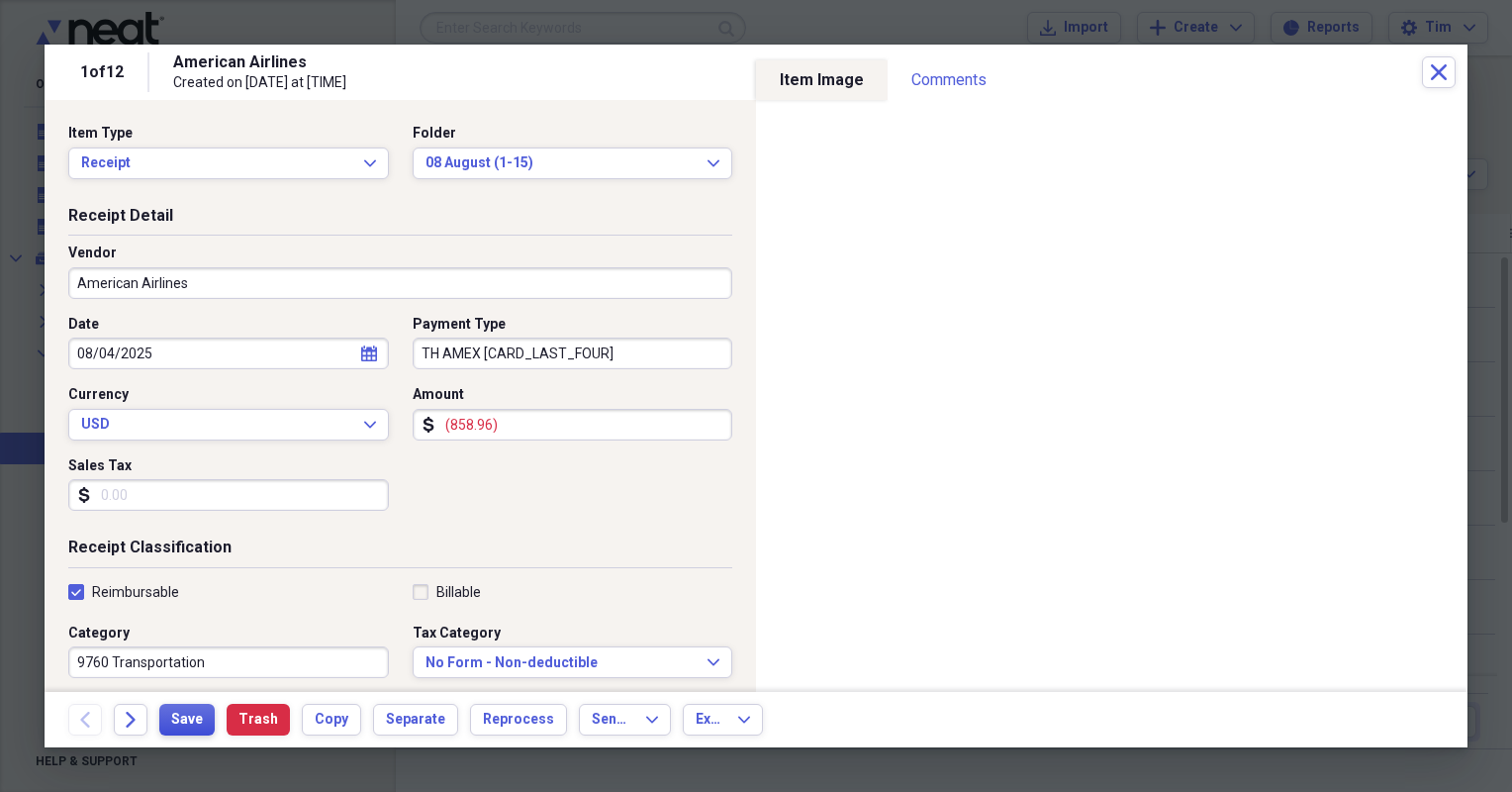 click on "Save" at bounding box center (187, 720) 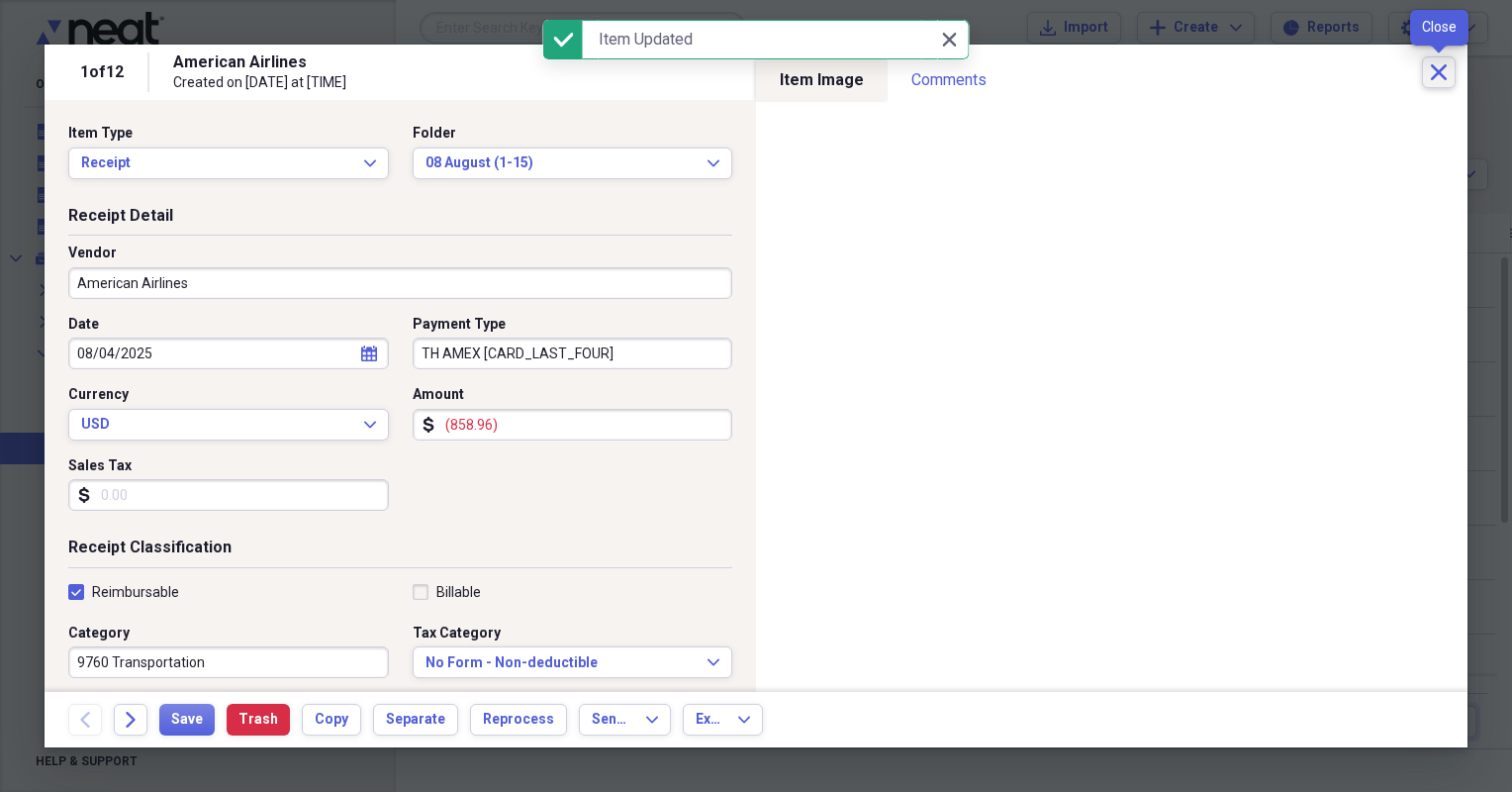 click 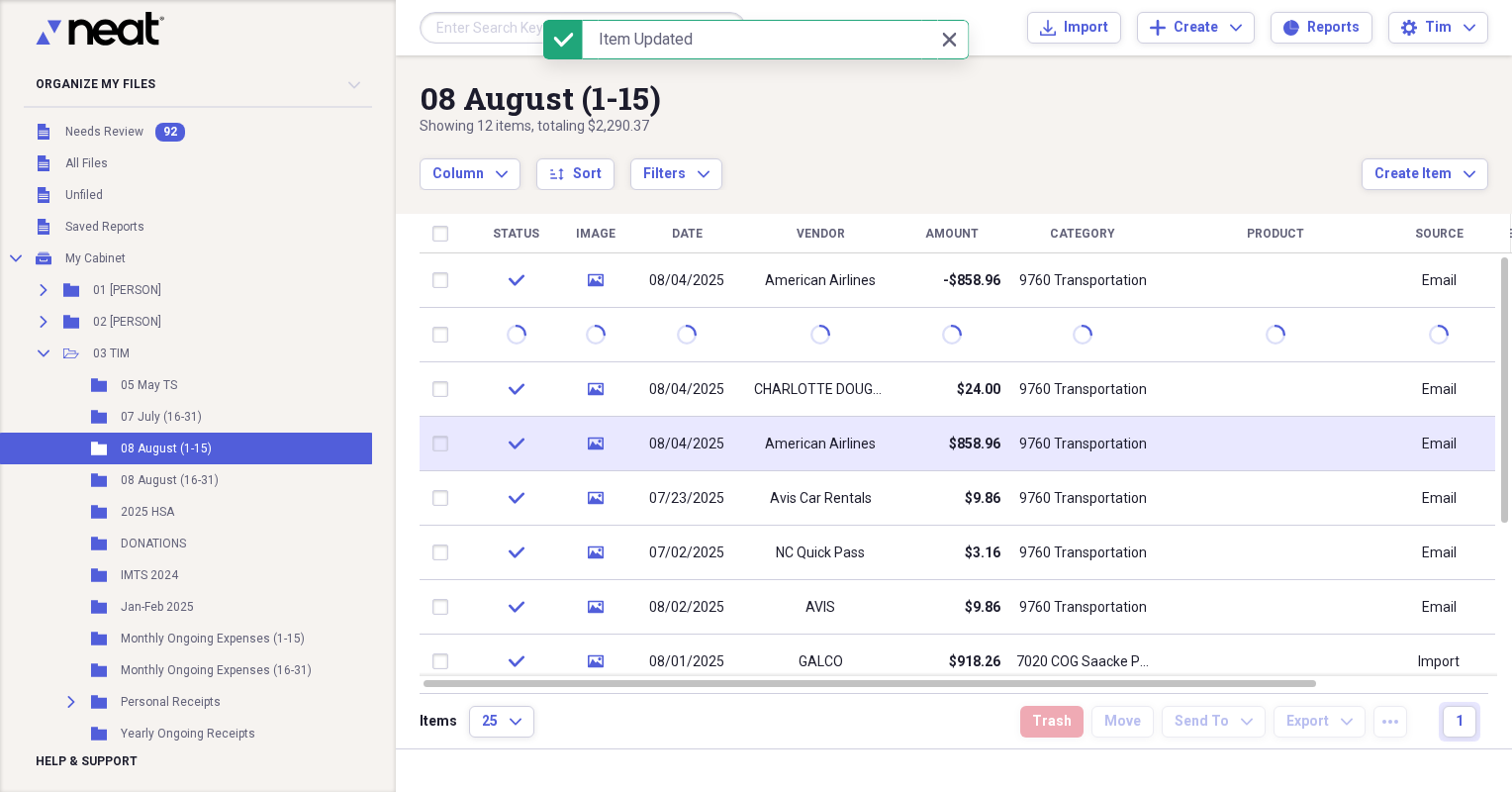 click on "08/04/2025" at bounding box center (687, 444) 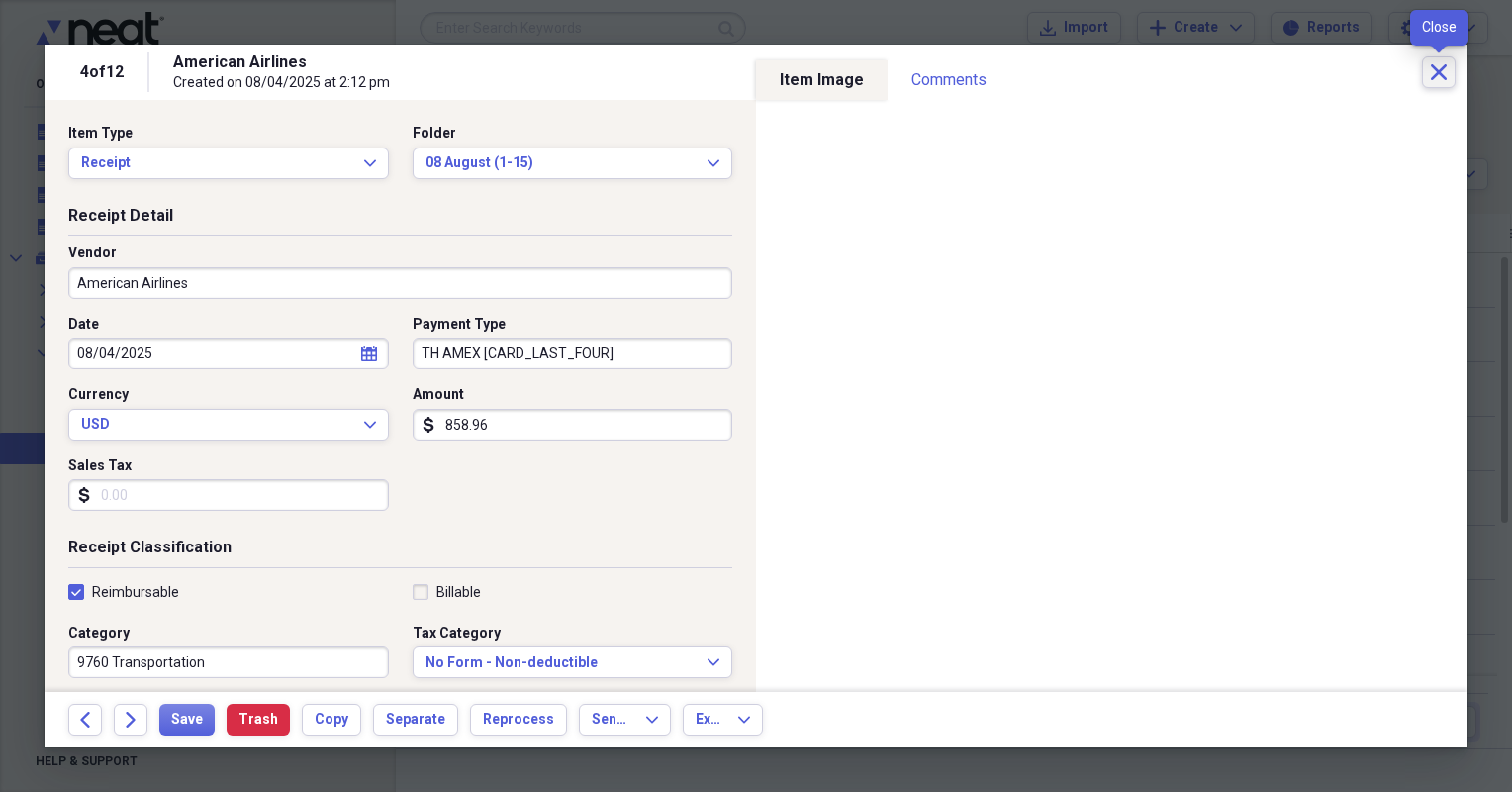 click 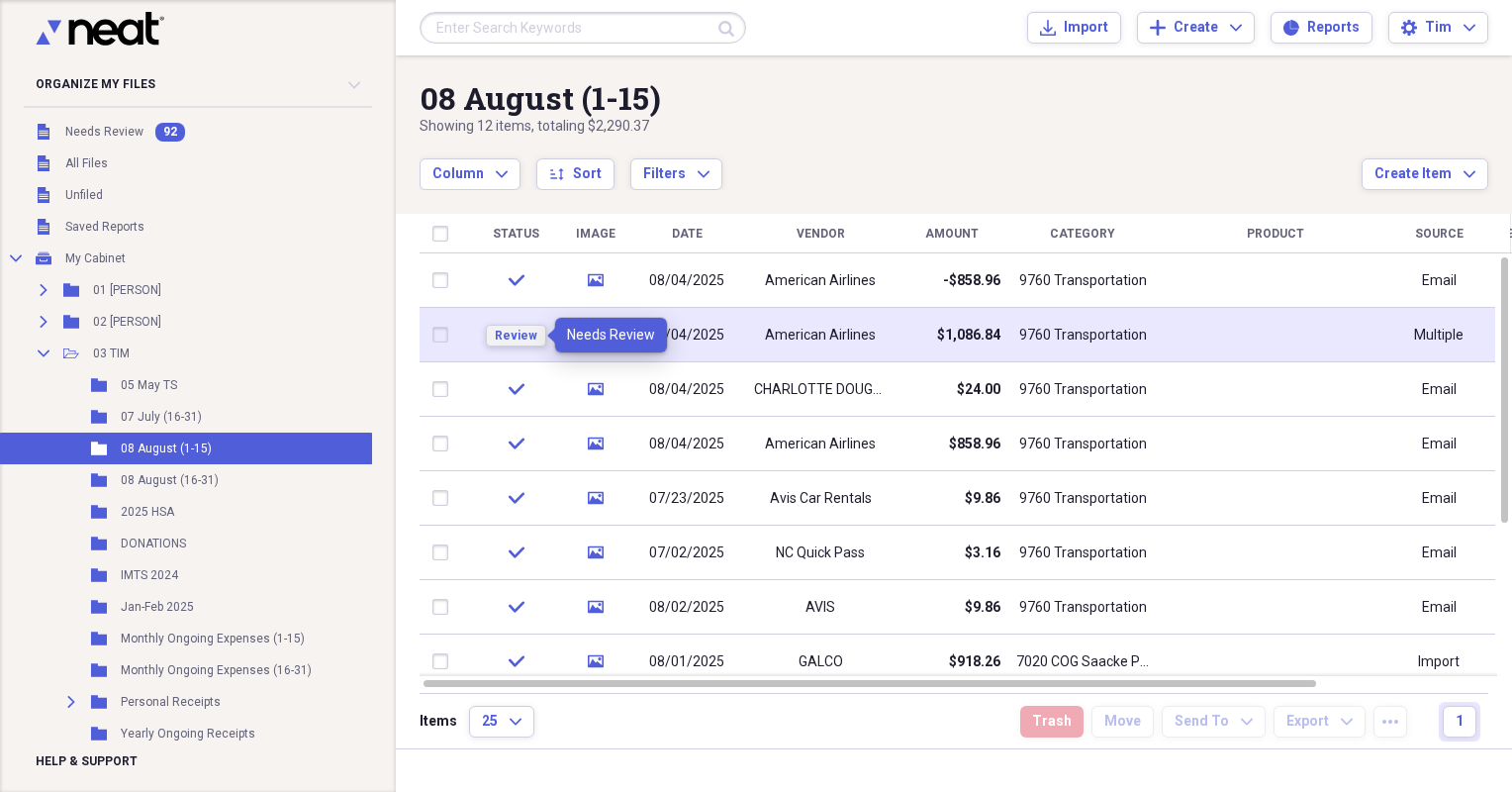 click on "Review" at bounding box center [516, 336] 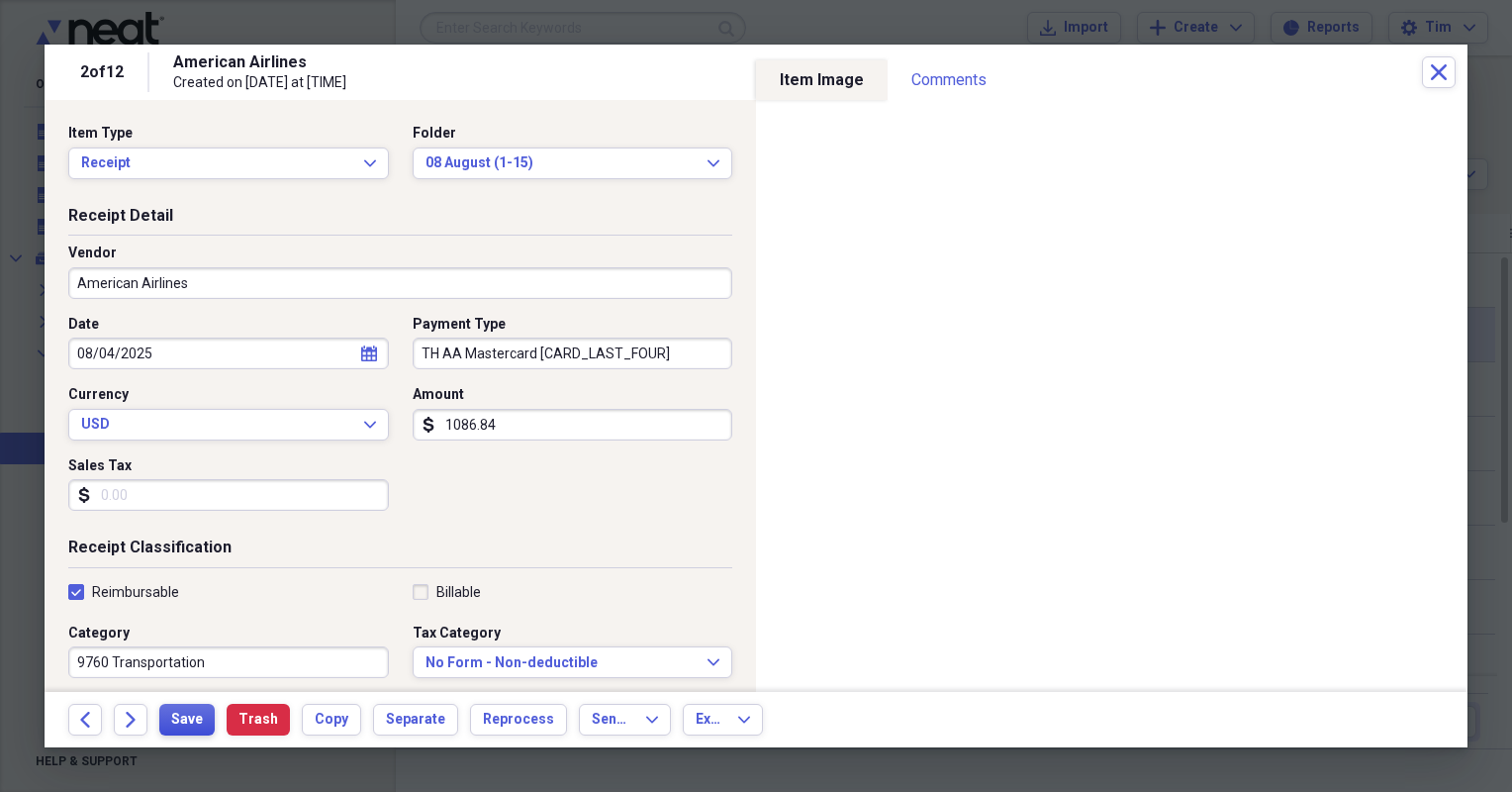 click on "Save" at bounding box center (187, 720) 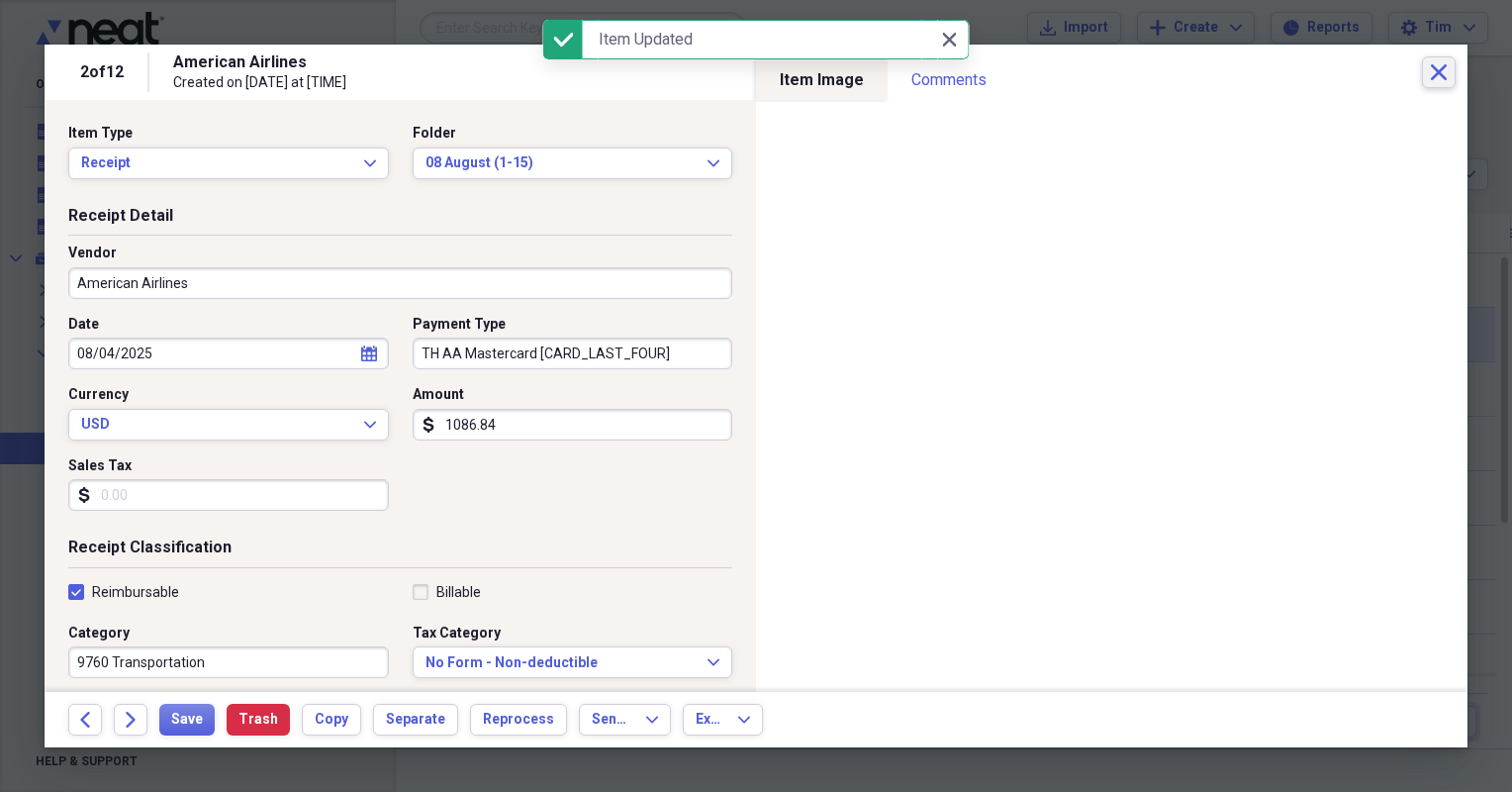 click 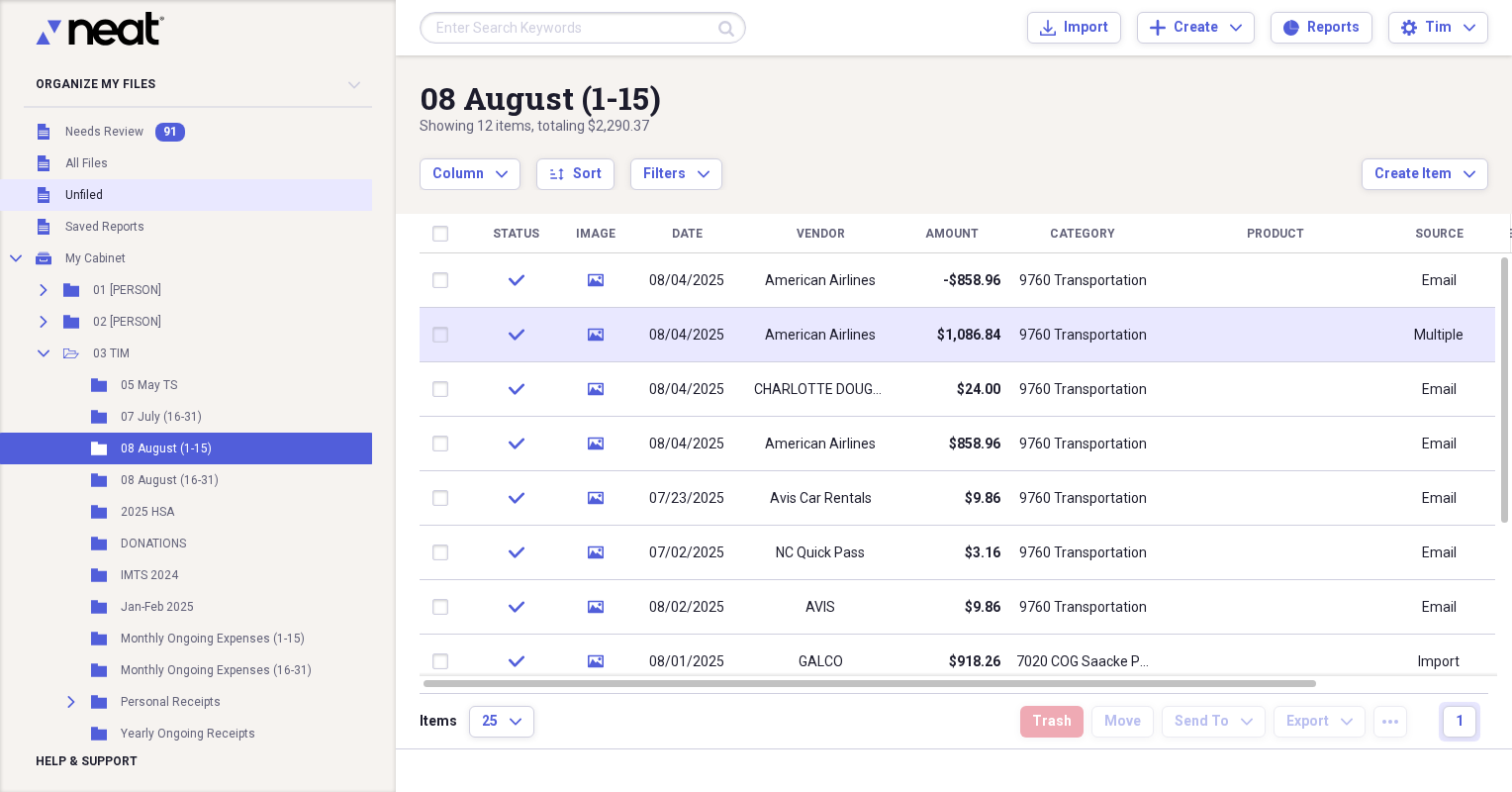 click on "Unfiled" at bounding box center (84, 195) 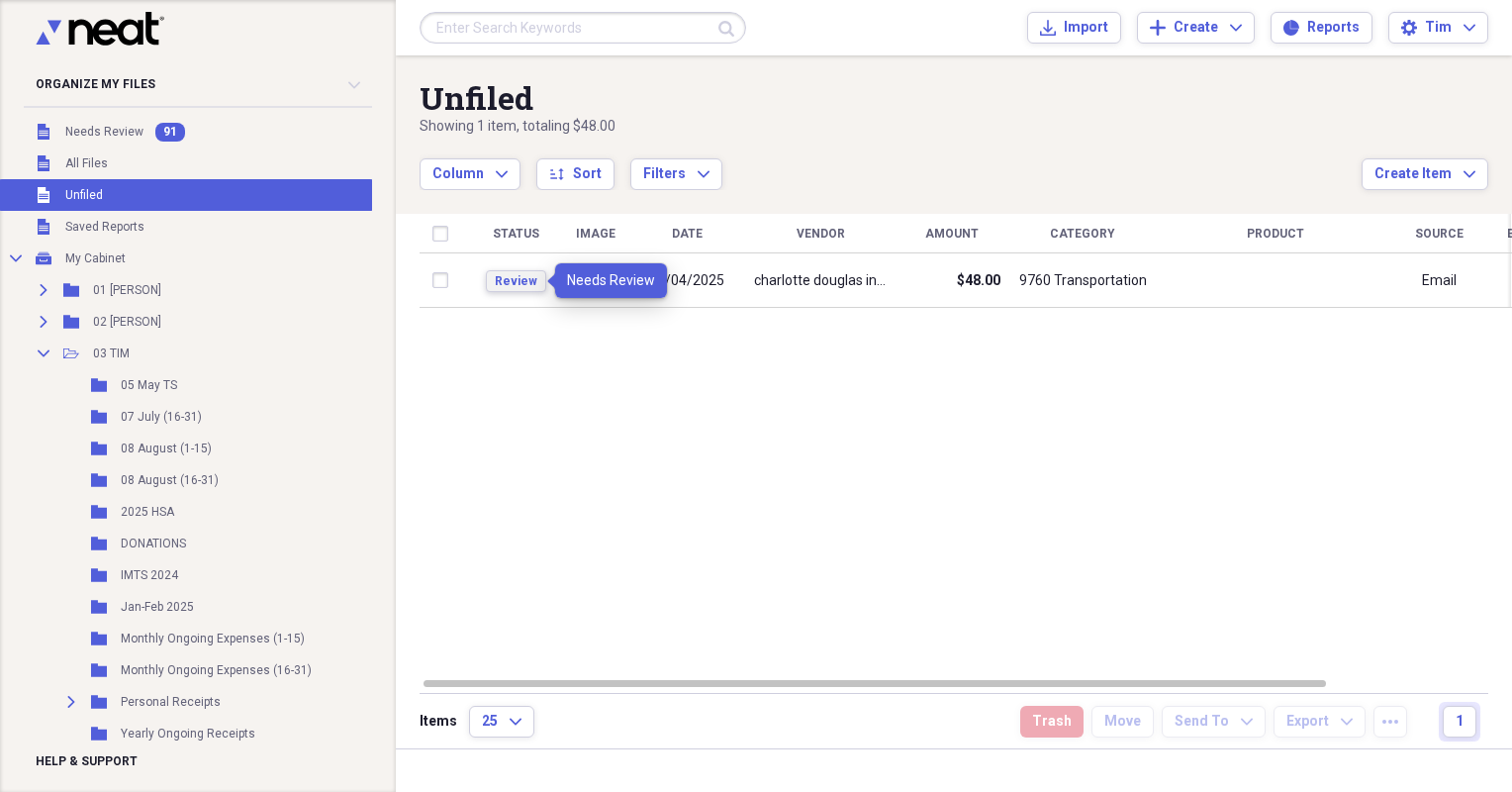 click on "Review" at bounding box center (516, 281) 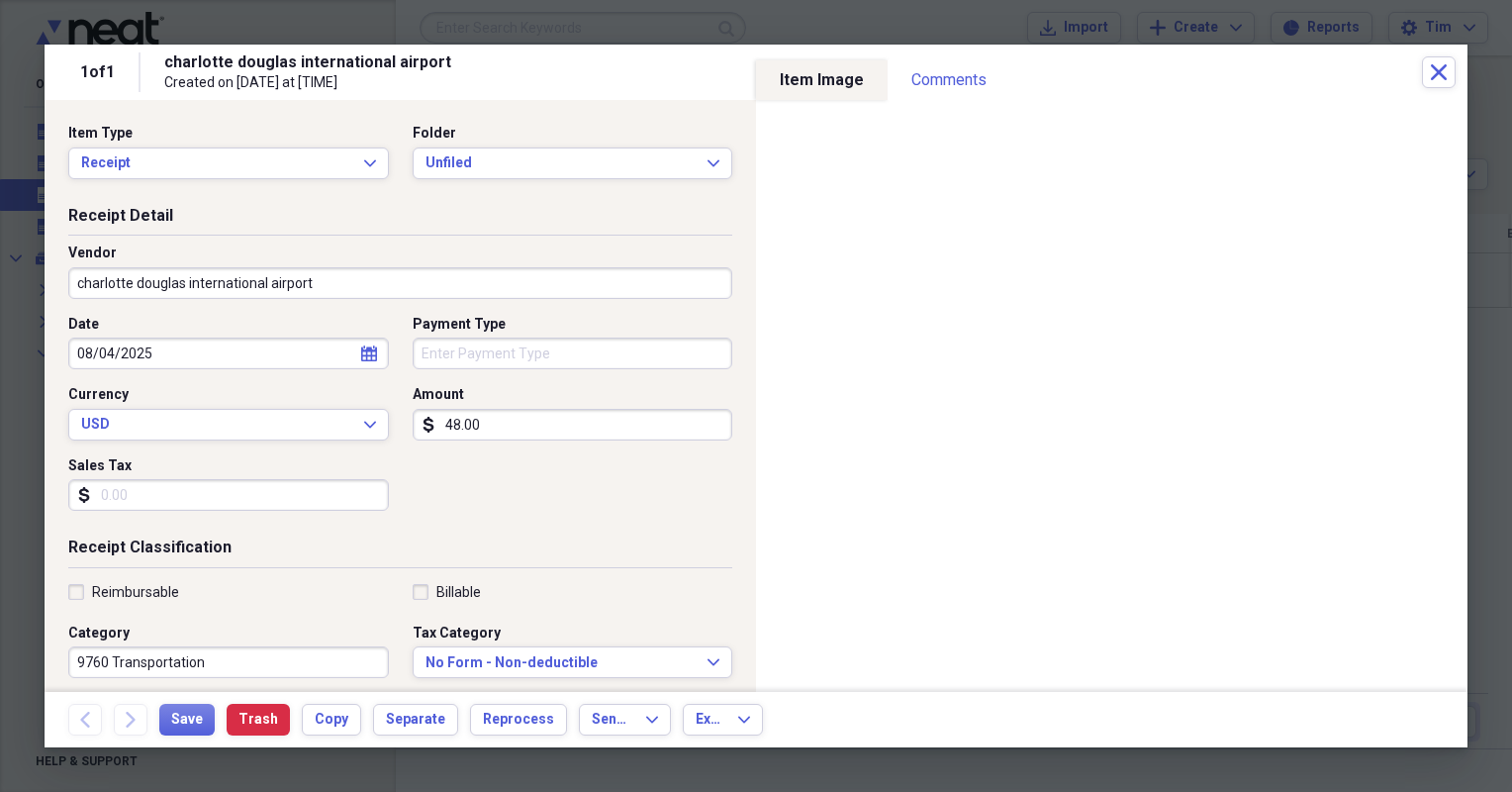 click on "Payment Type" at bounding box center [573, 353] 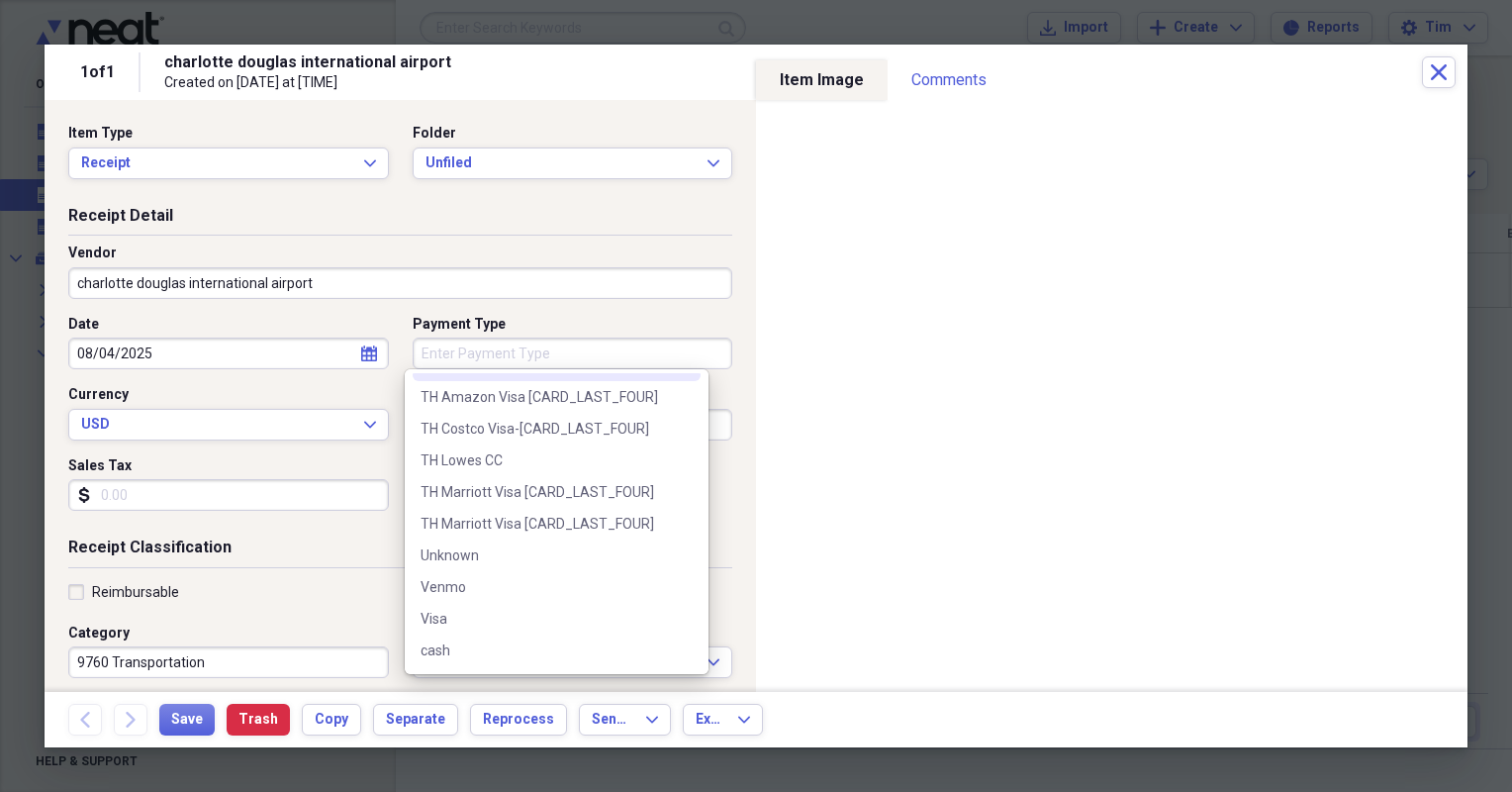 scroll, scrollTop: 1038, scrollLeft: 0, axis: vertical 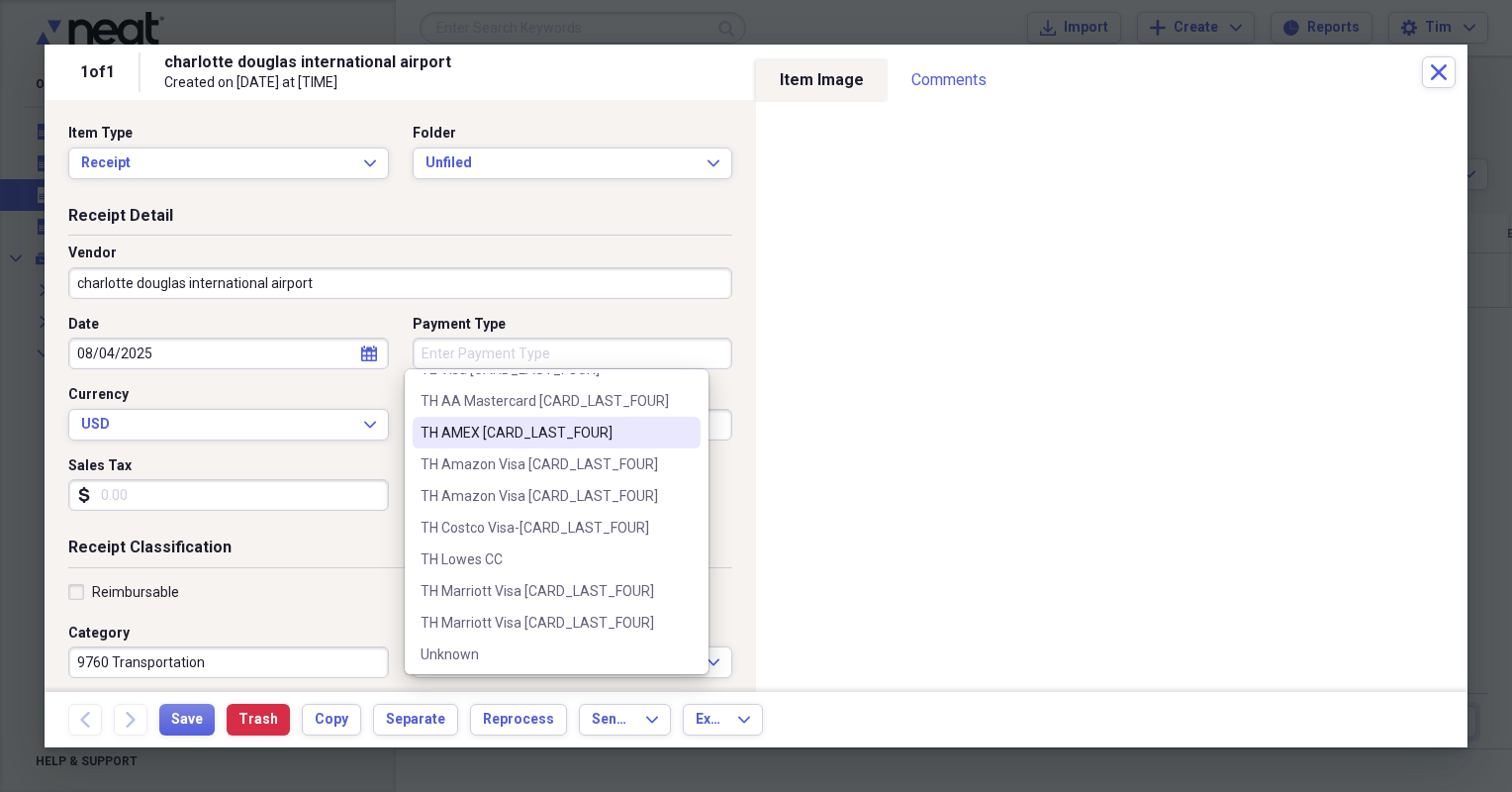 click on "TH [CARD_TYPE] [LAST_FOUR]" at bounding box center (556, 433) 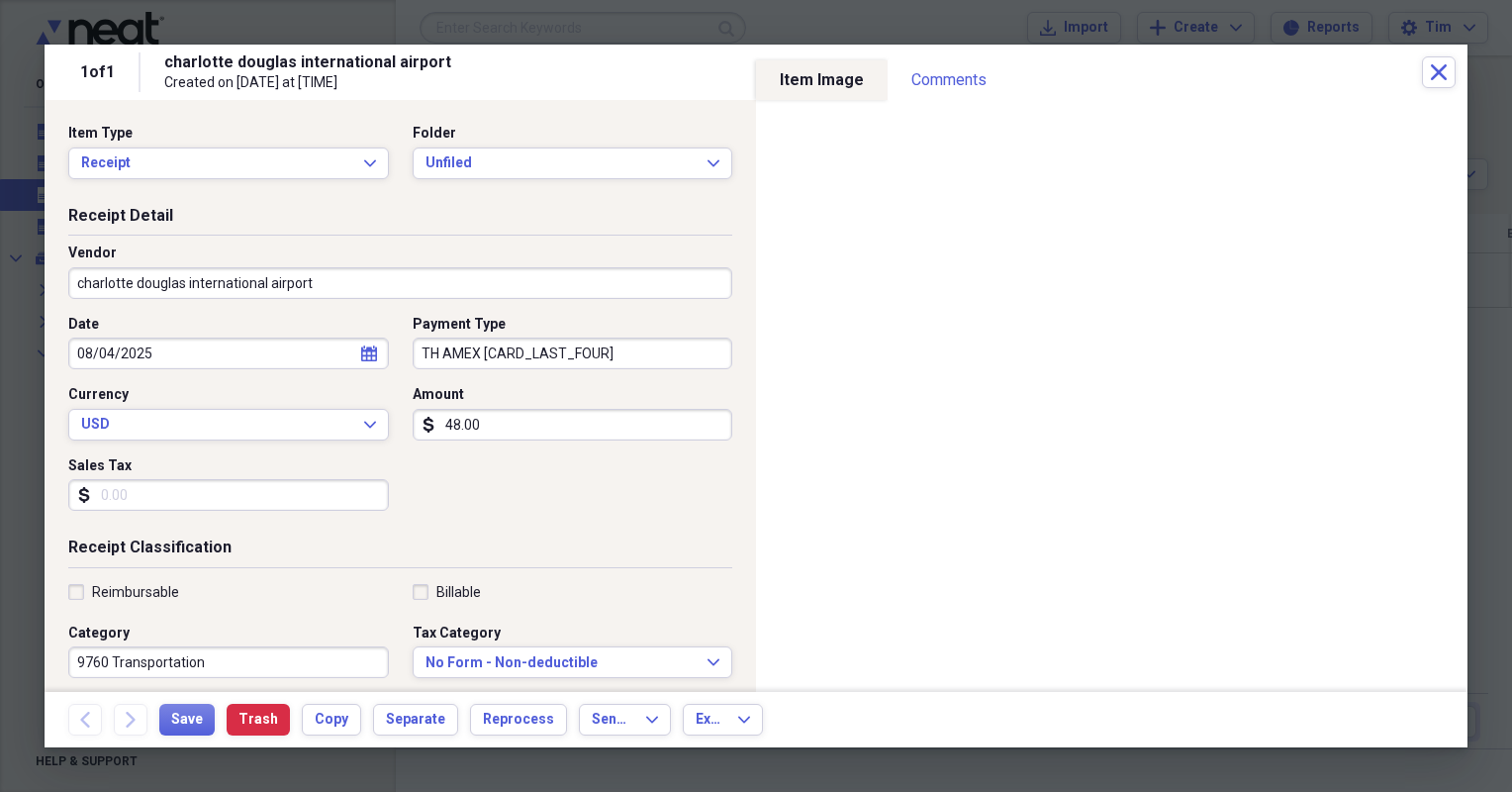click on "Reimbursable" at bounding box center [136, 592] 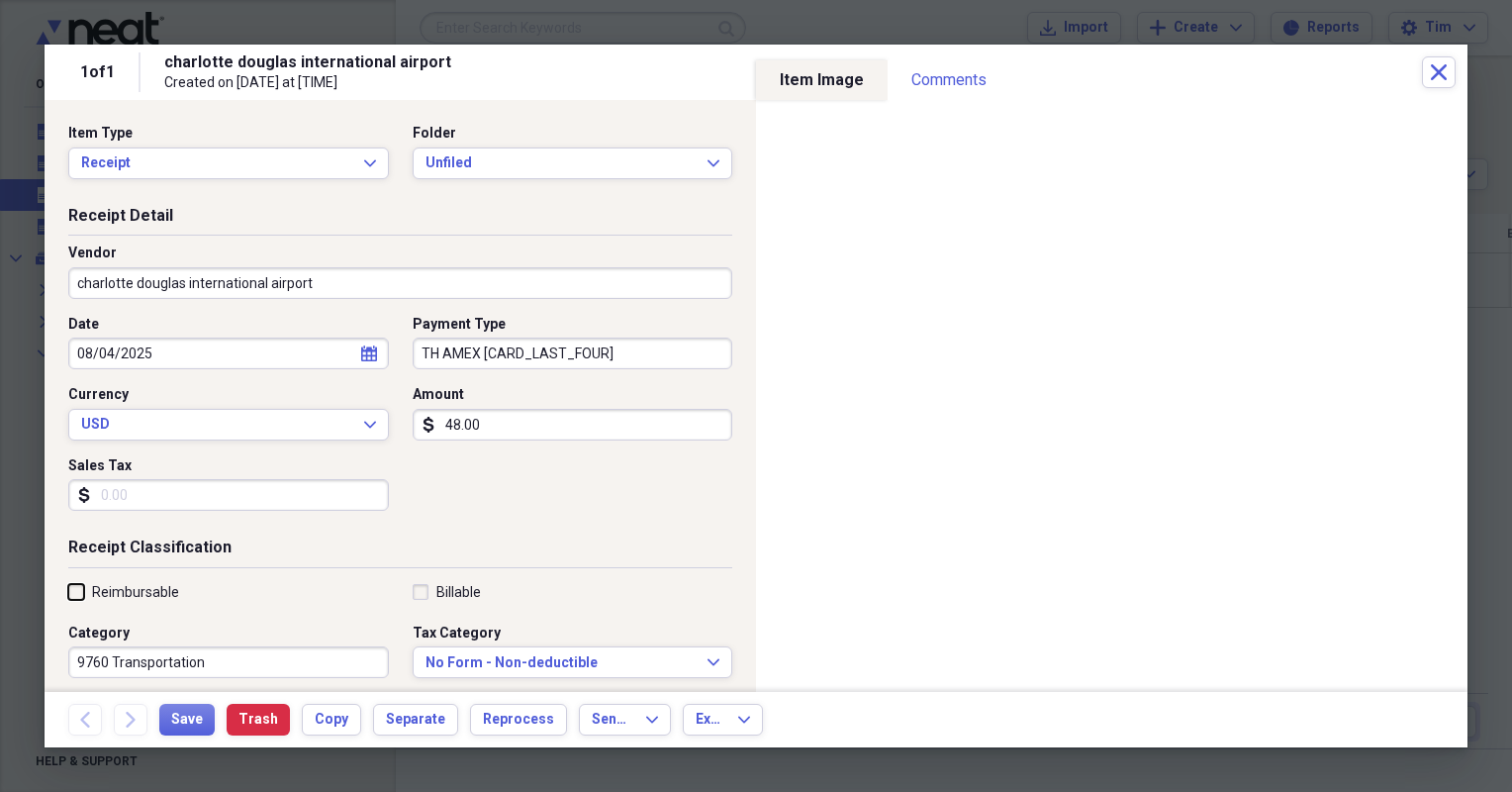 click on "Reimbursable" at bounding box center (68, 591) 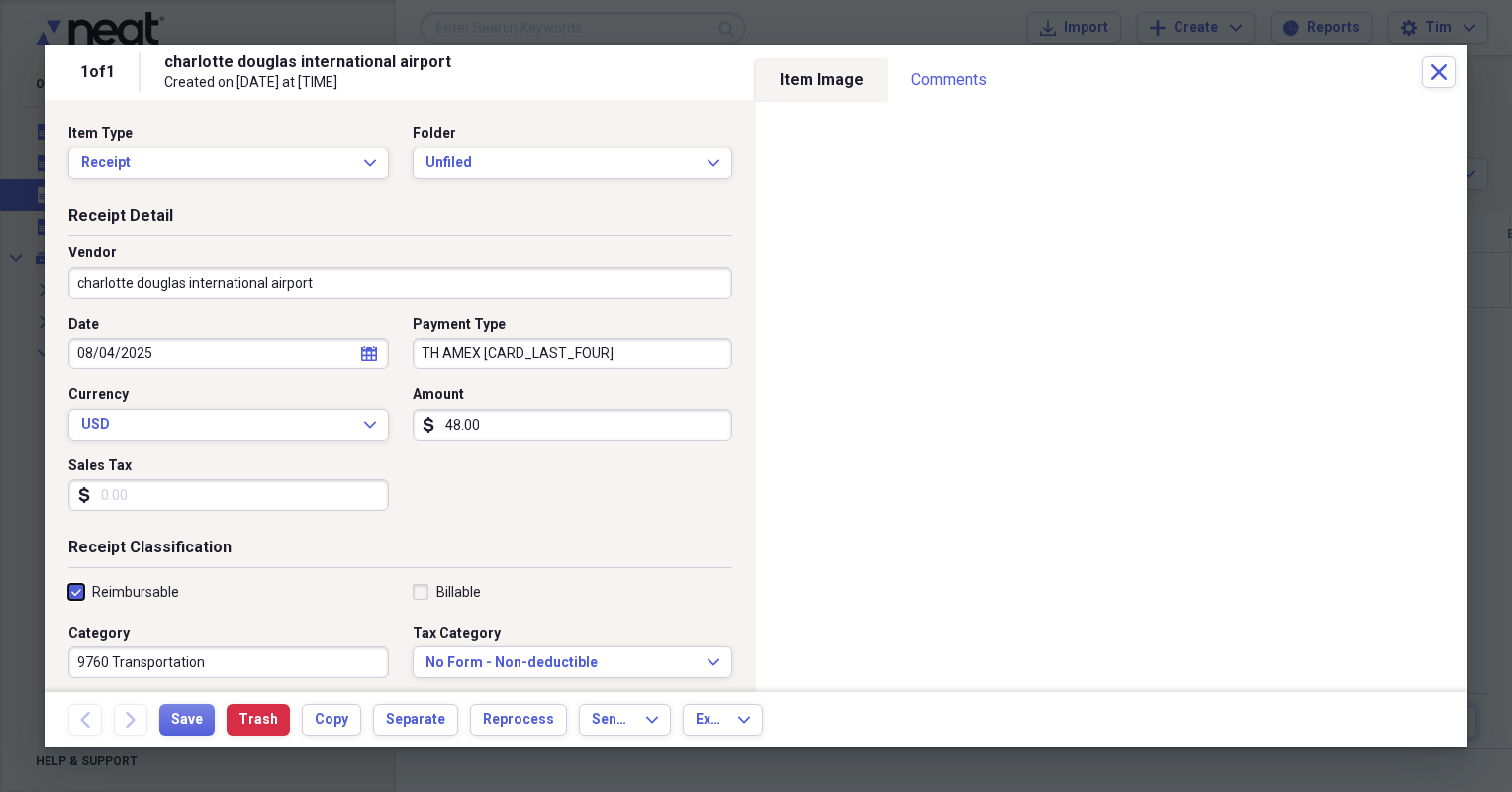 checkbox on "true" 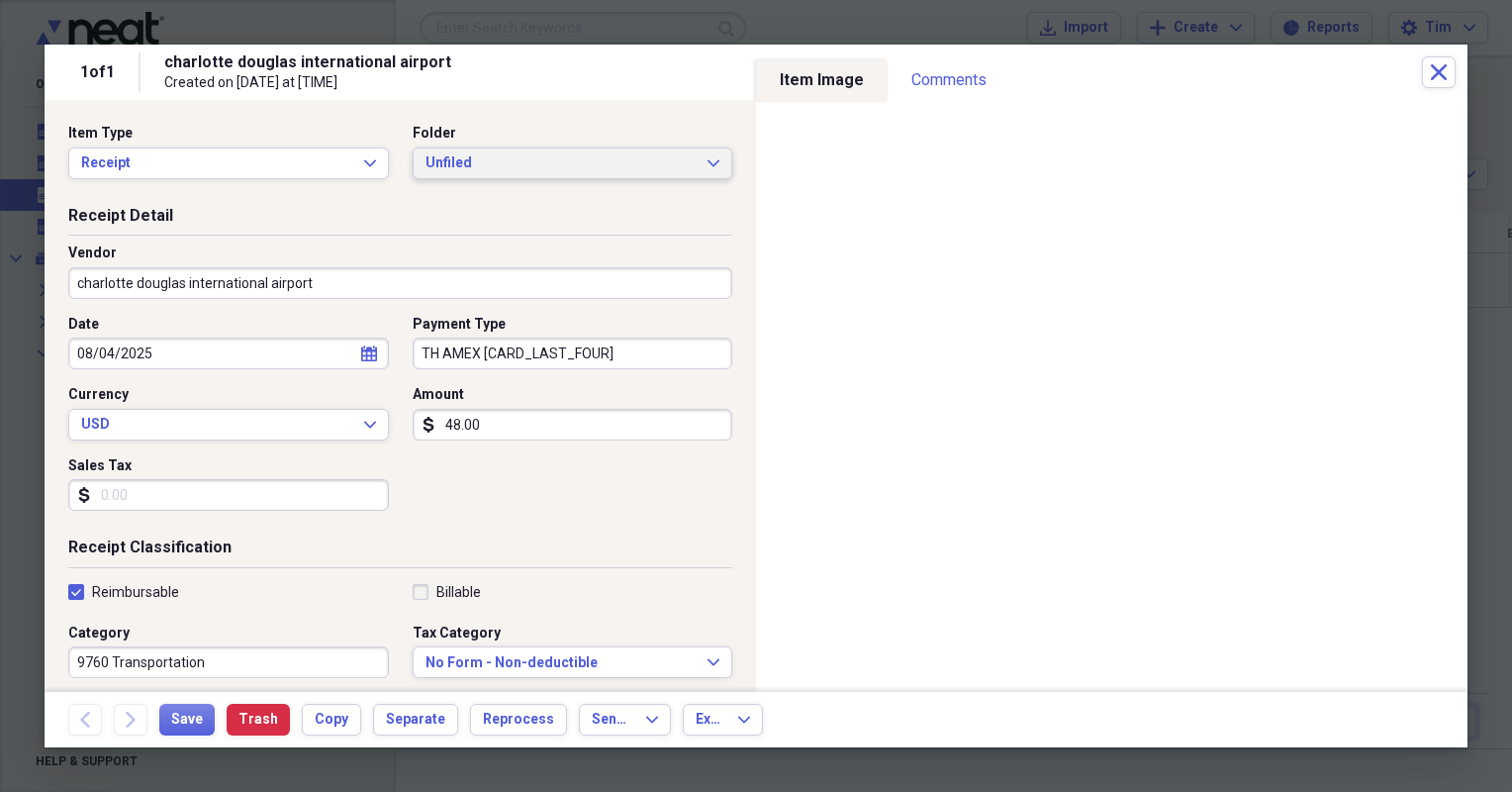 click on "Unfiled" at bounding box center (561, 163) 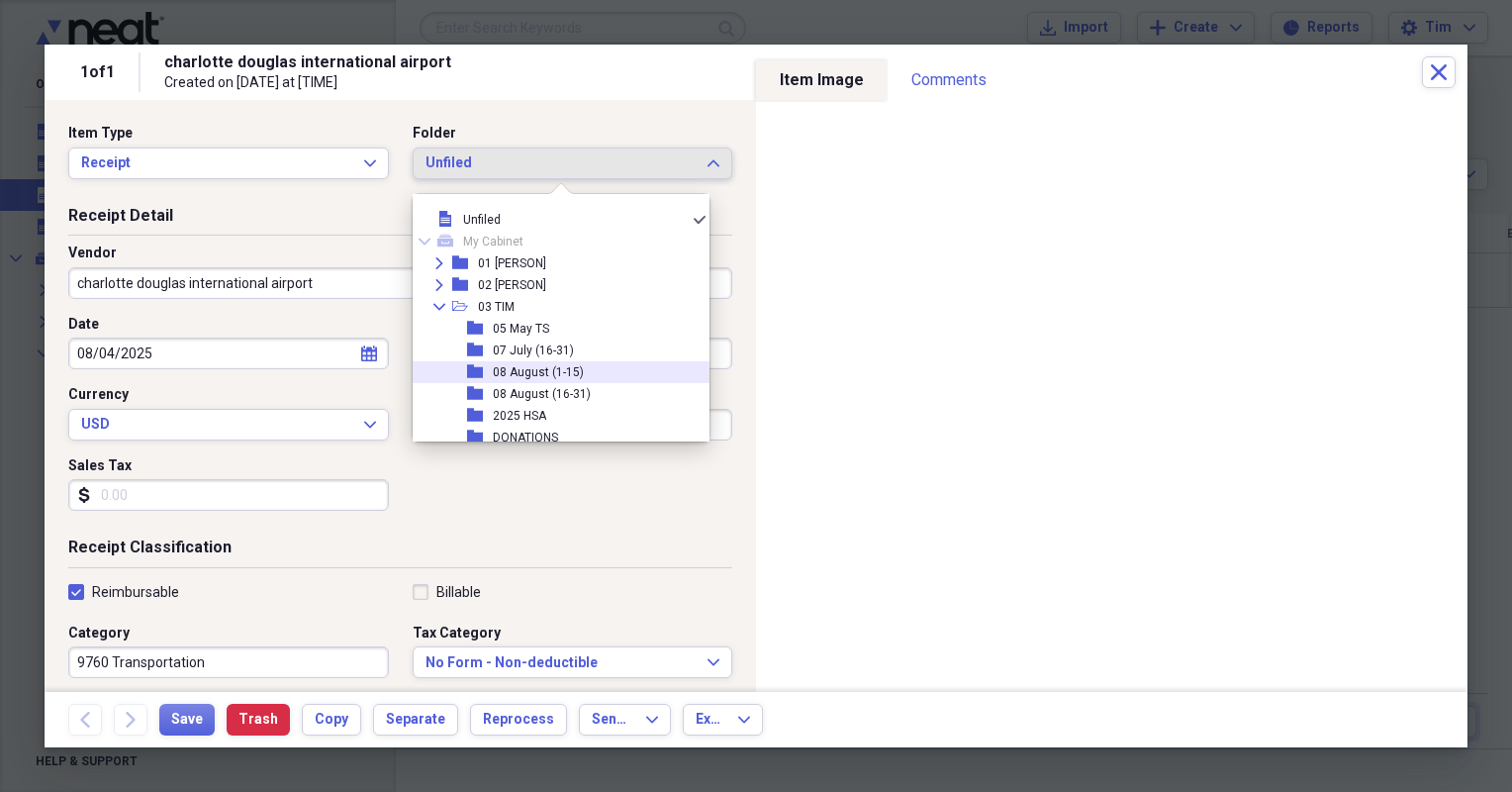 click on "08 August (1-15)" at bounding box center (538, 372) 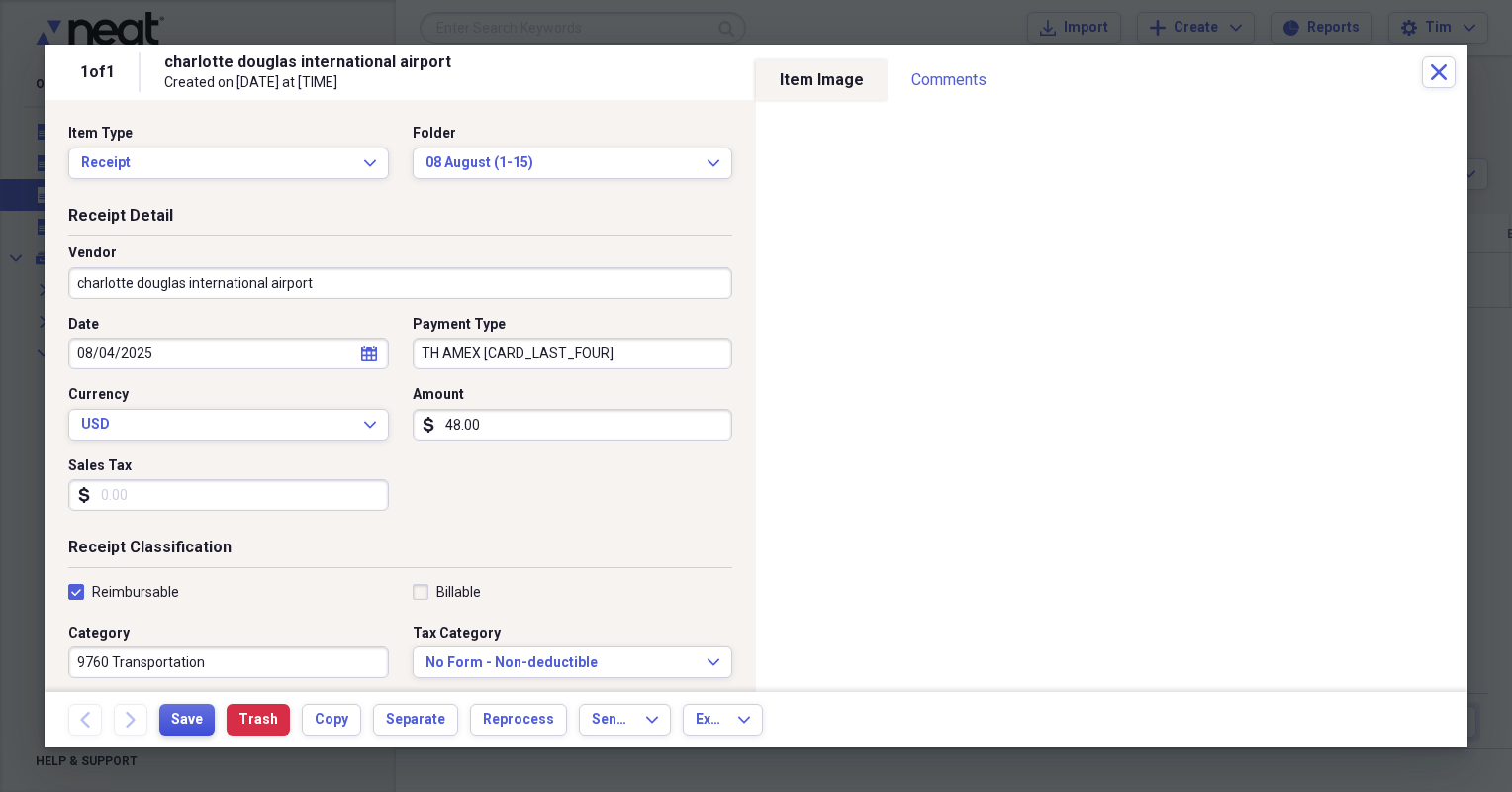 click on "Save" at bounding box center (187, 720) 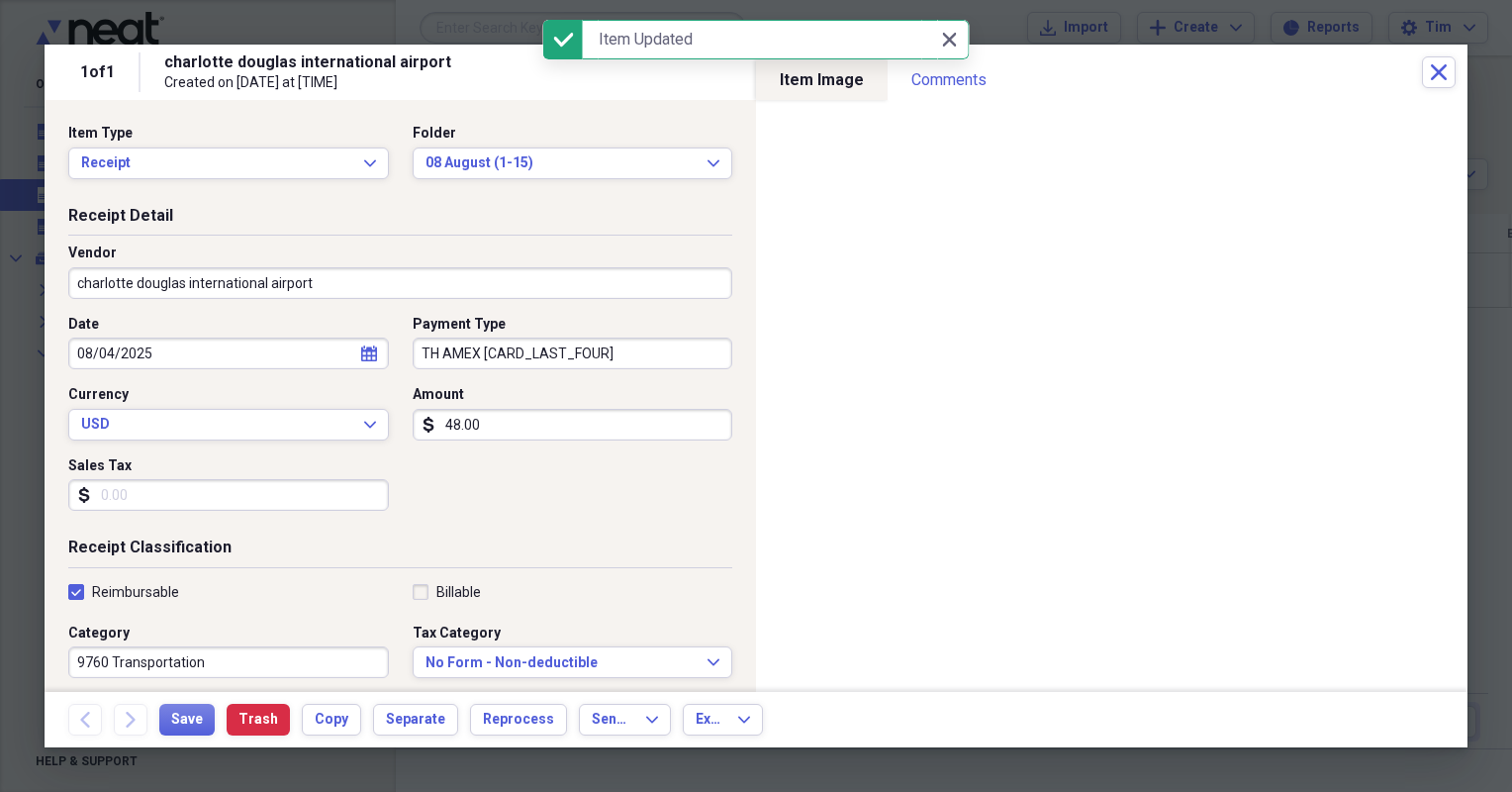 click on "charlotte douglas international airport Created on 08/04/2025 at 8:54 pm" at bounding box center (793, 72) 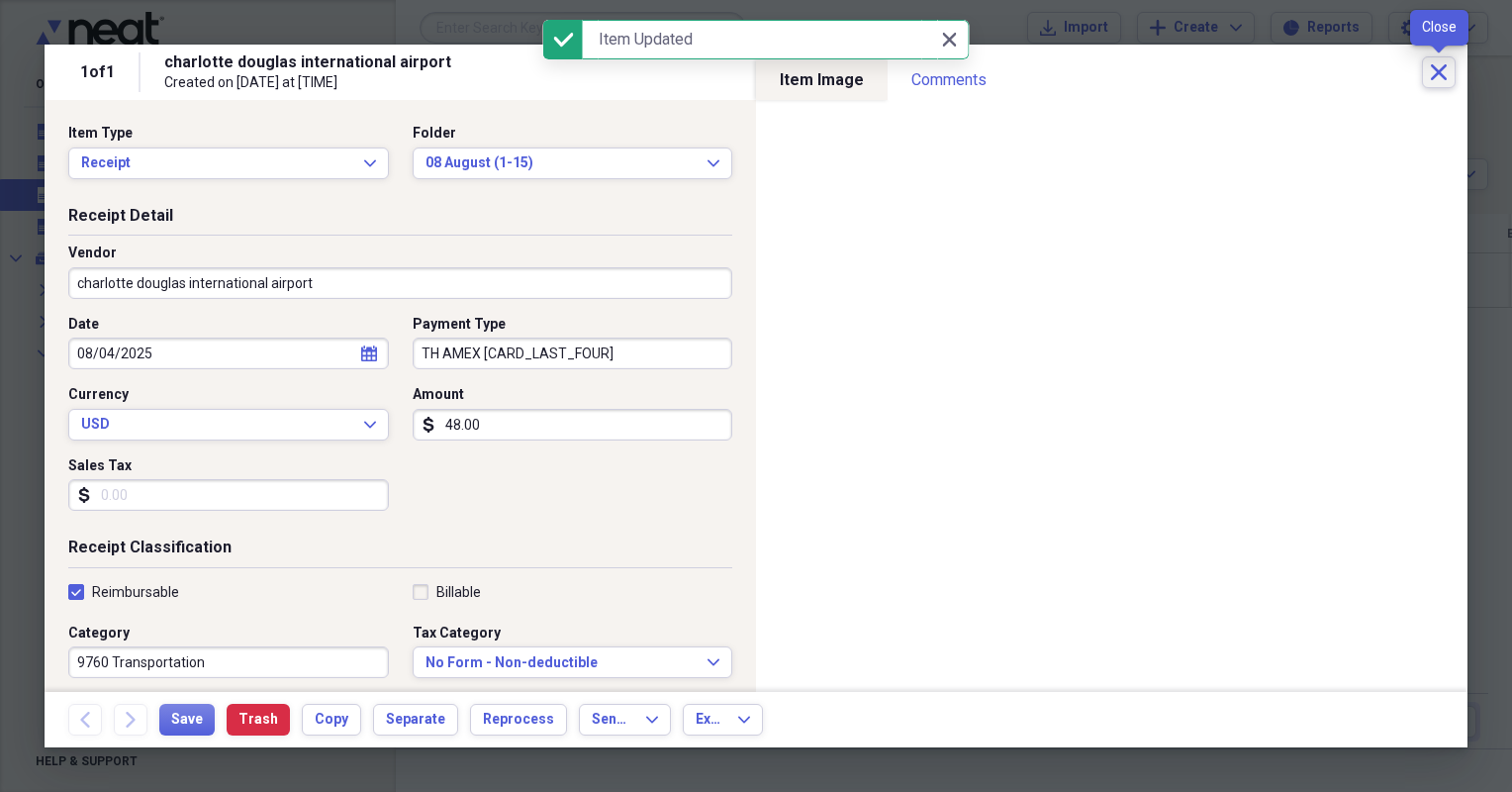 click on "Close" 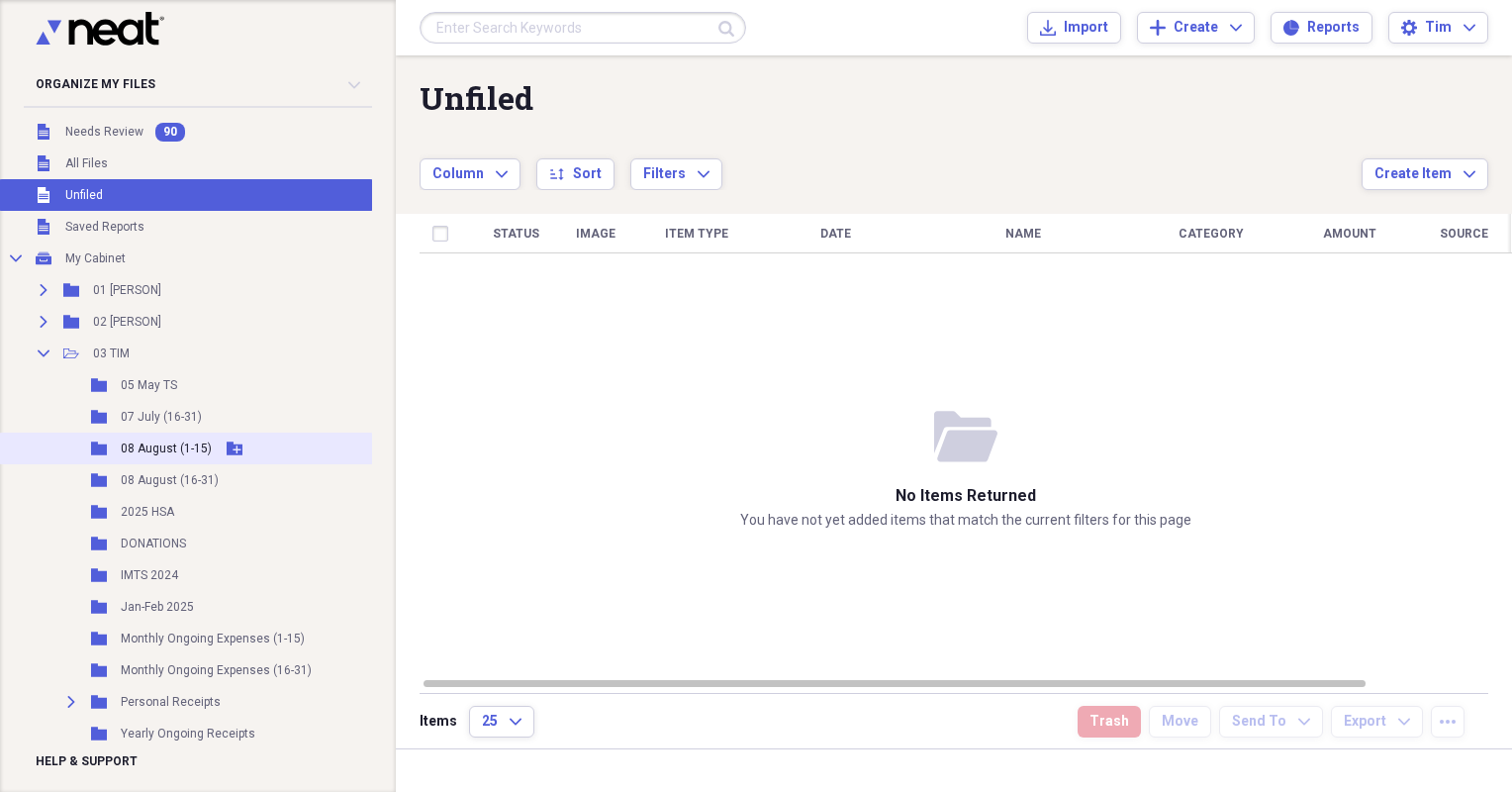 click on "08 August (1-15)" at bounding box center (166, 448) 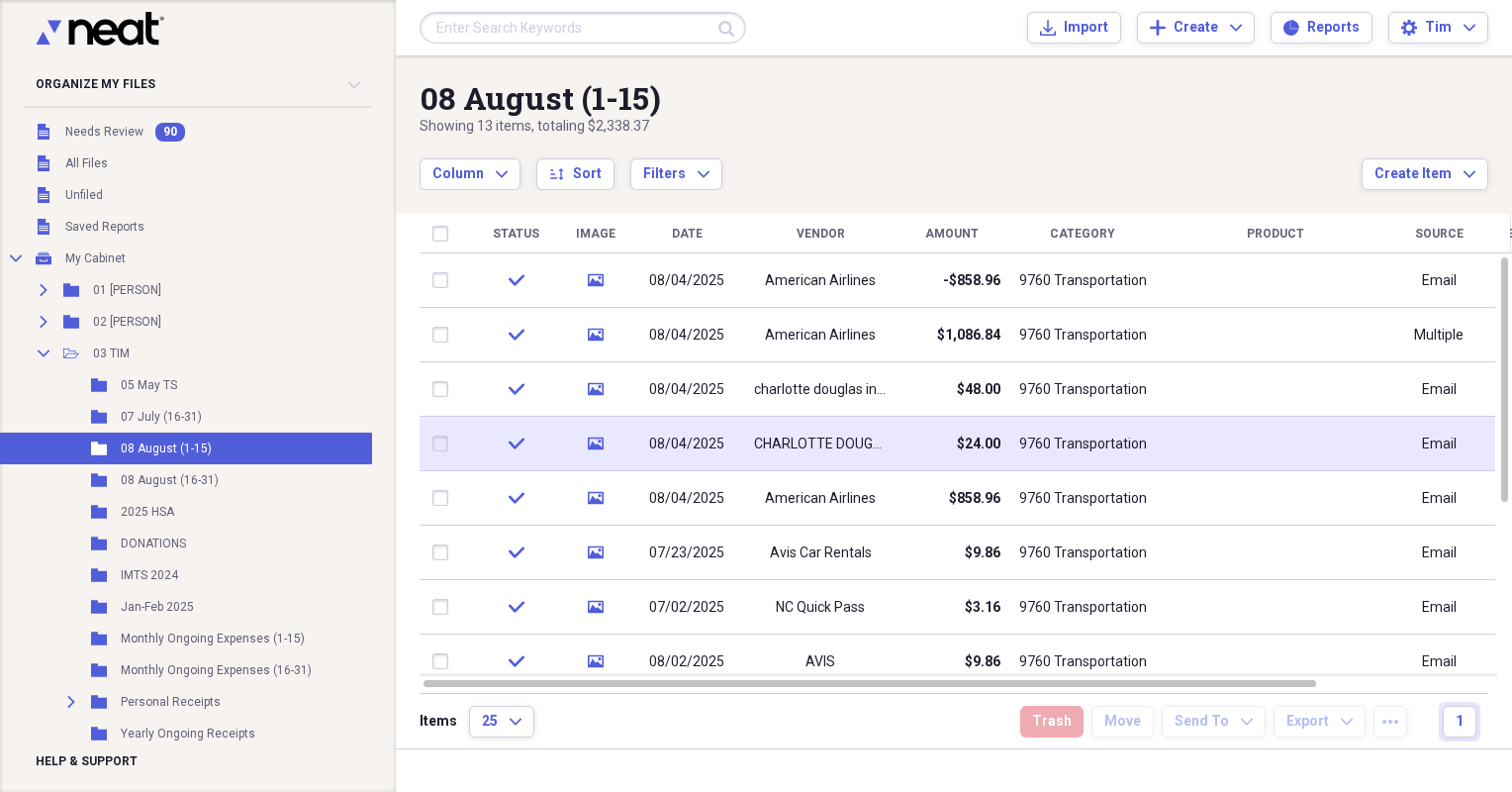 click on "CHARLOTTE DOUGLAS INTERNATIONAL AIRPORT" at bounding box center [820, 445] 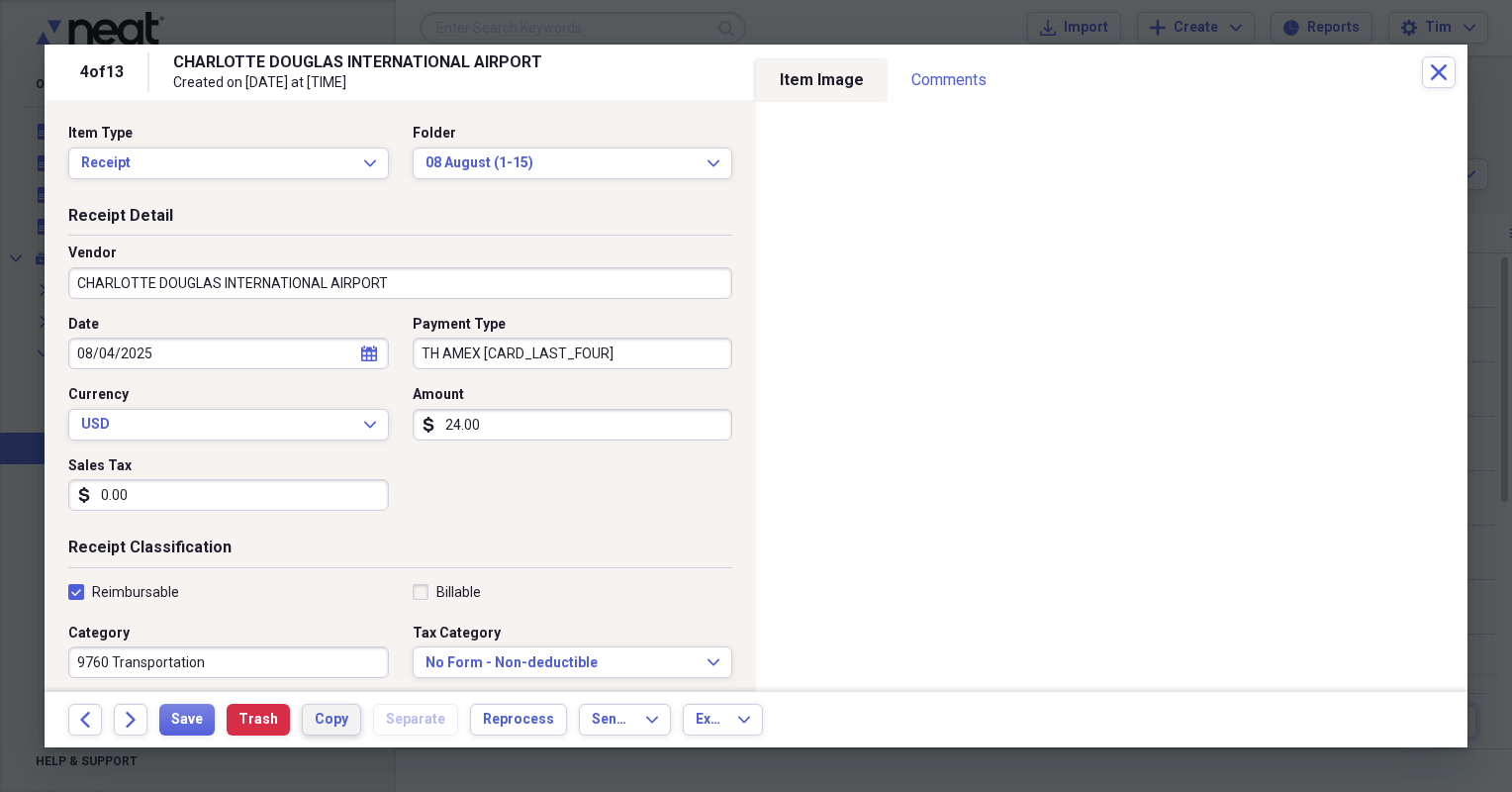 click on "Copy" at bounding box center (331, 720) 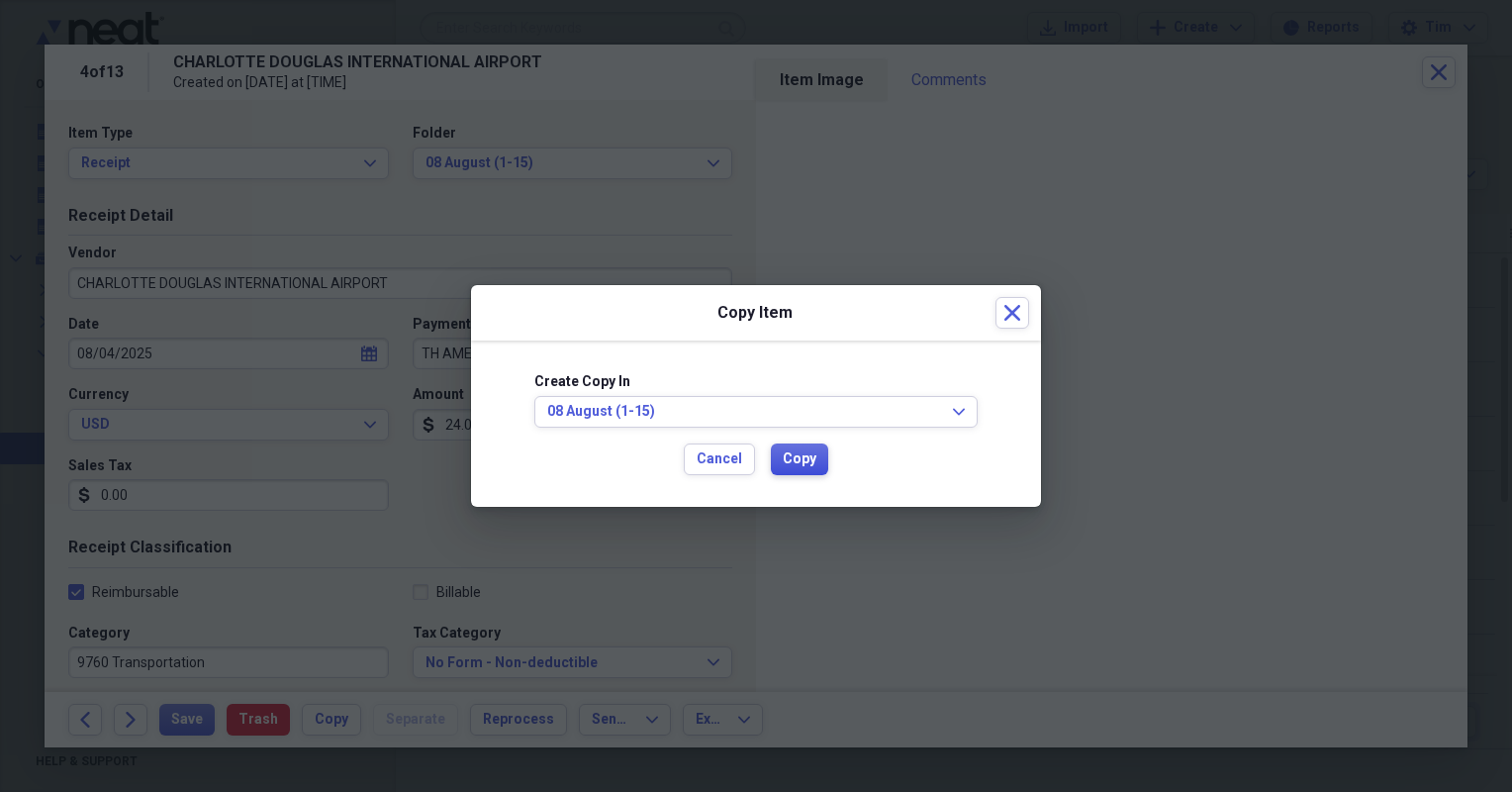 click on "Copy" at bounding box center (800, 459) 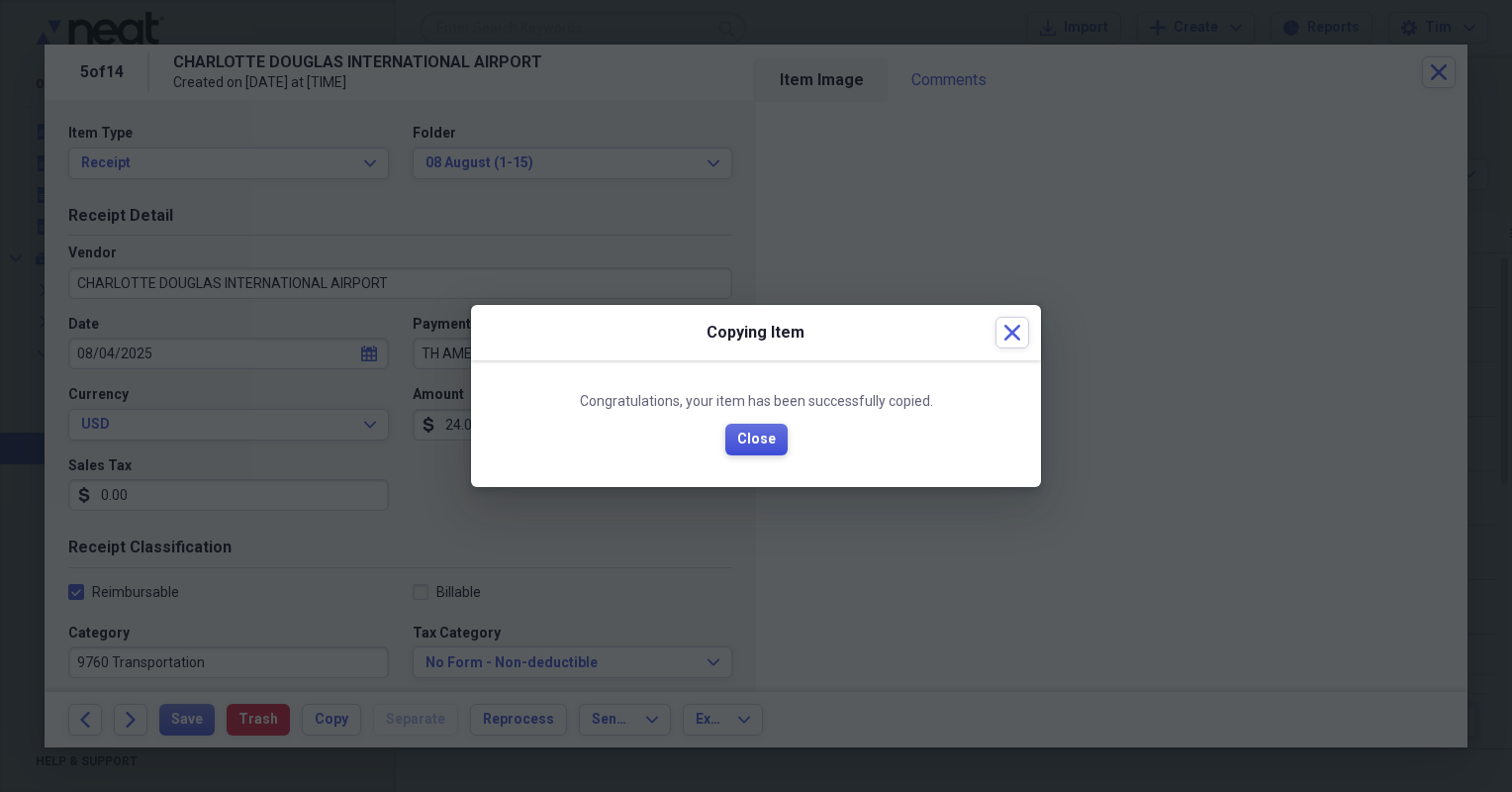click on "Close" at bounding box center [756, 440] 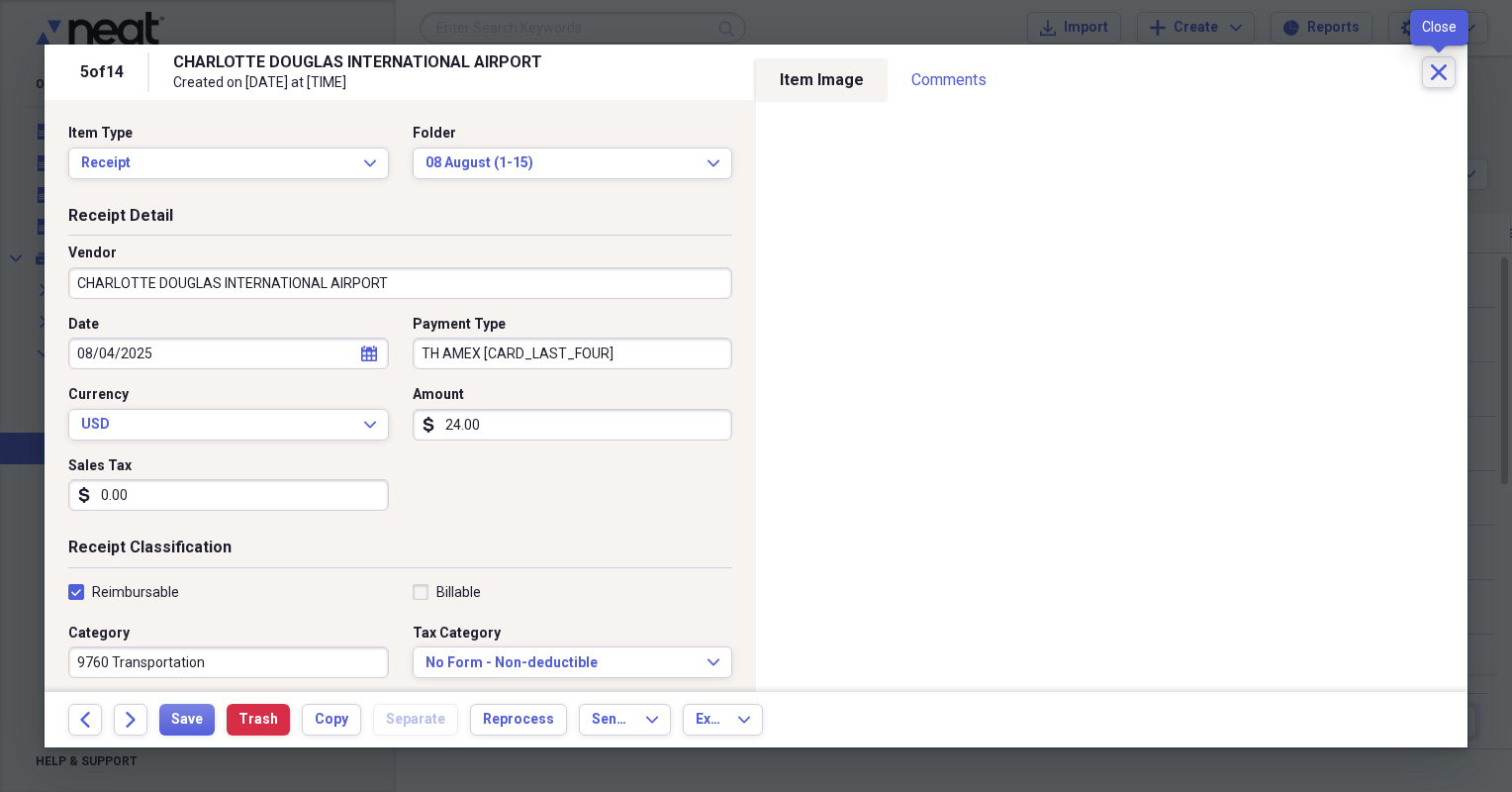 click on "Close" 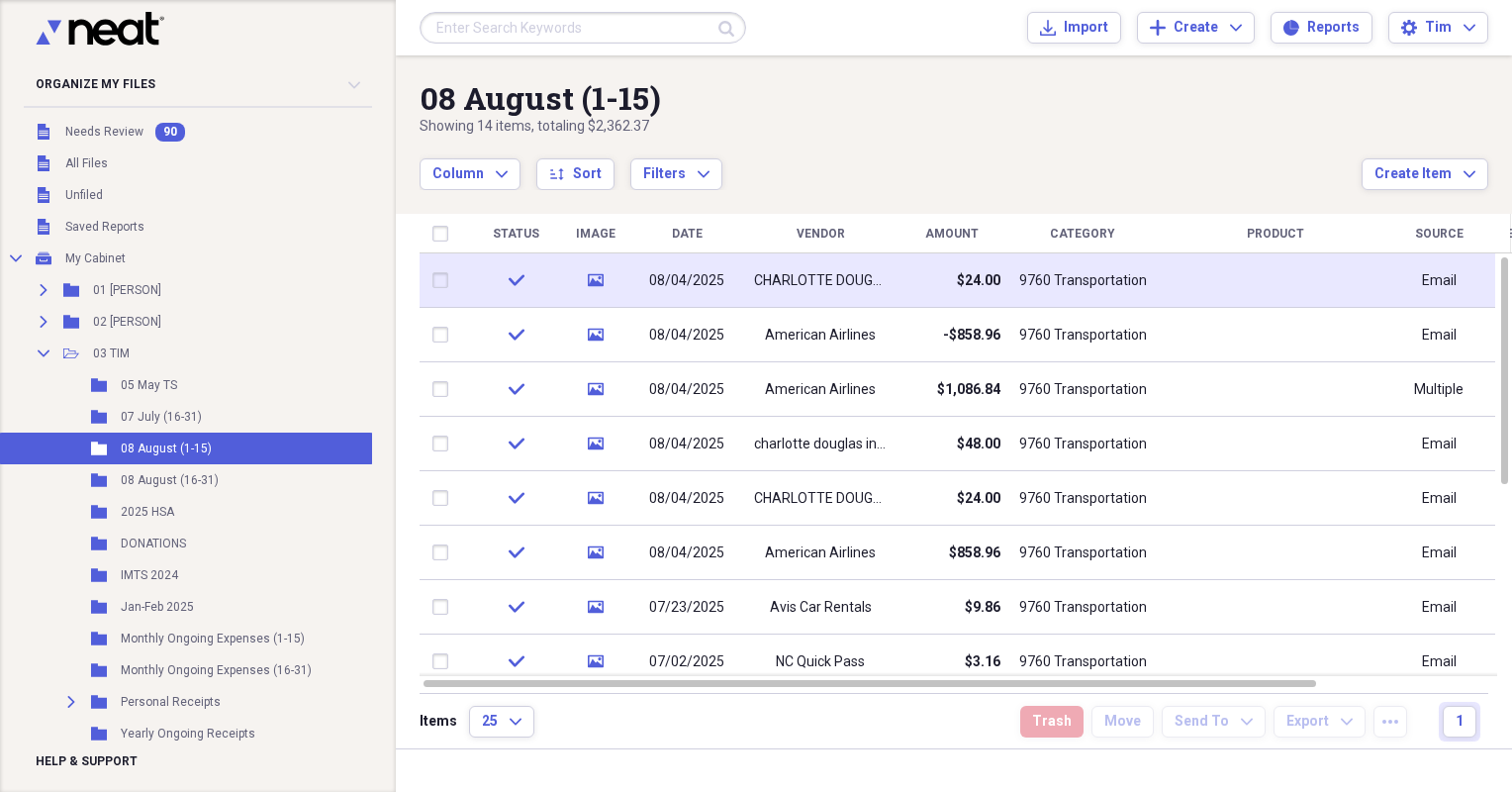 click on "CHARLOTTE DOUGLAS INTERNATIONAL AIRPORT" at bounding box center (820, 280) 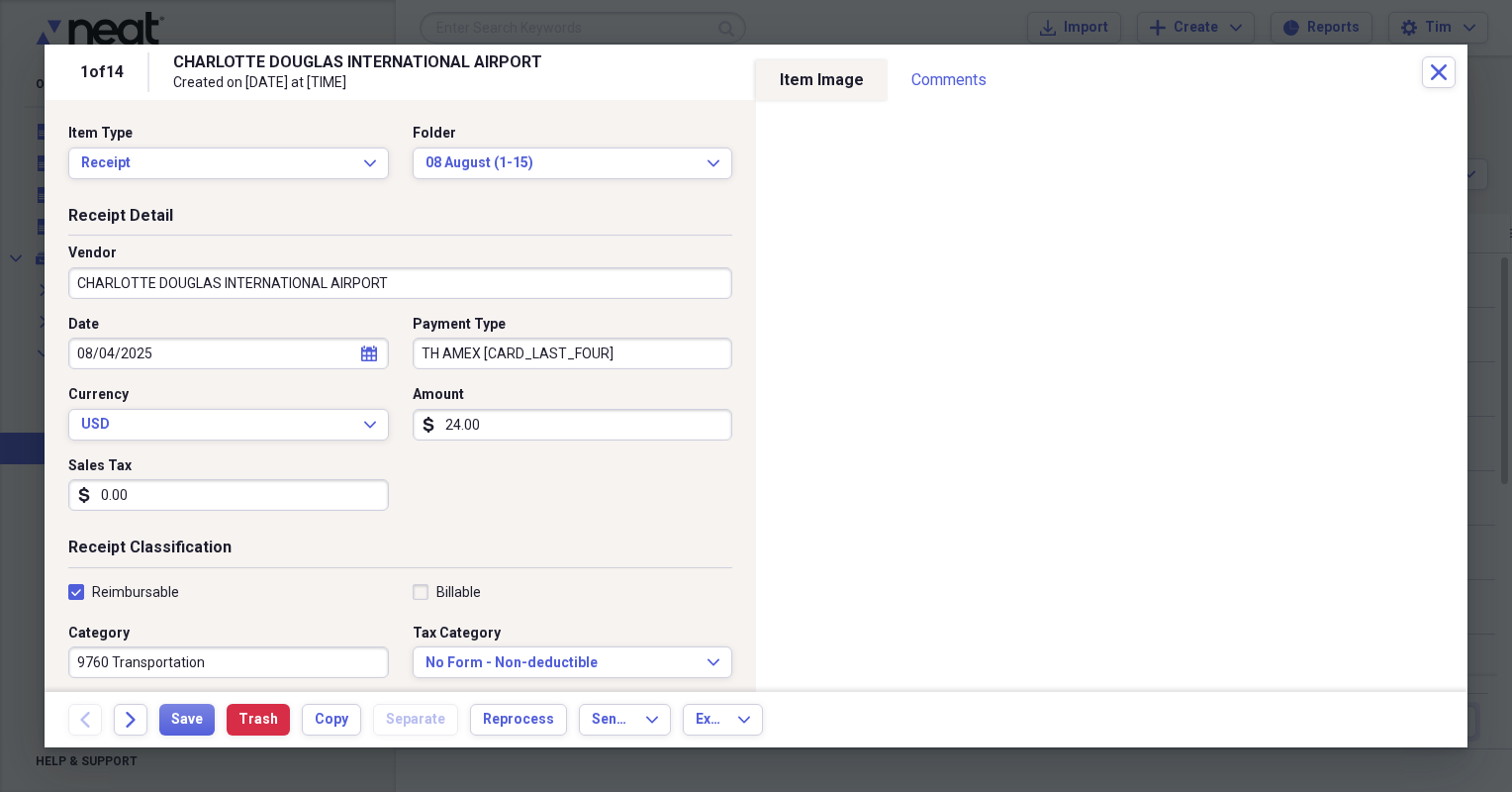 click on "24.00" at bounding box center (573, 425) 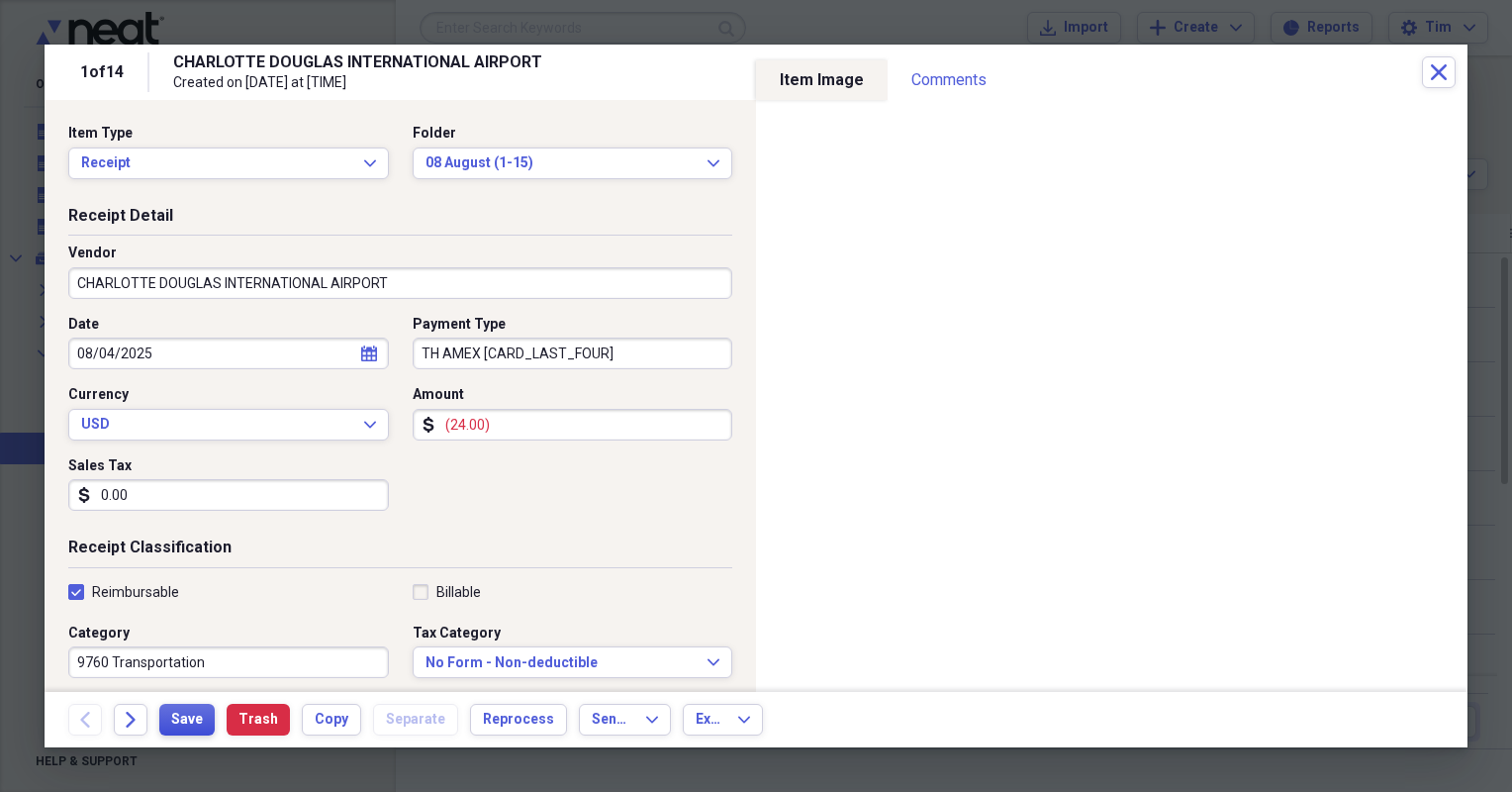 click on "Save" at bounding box center [187, 720] 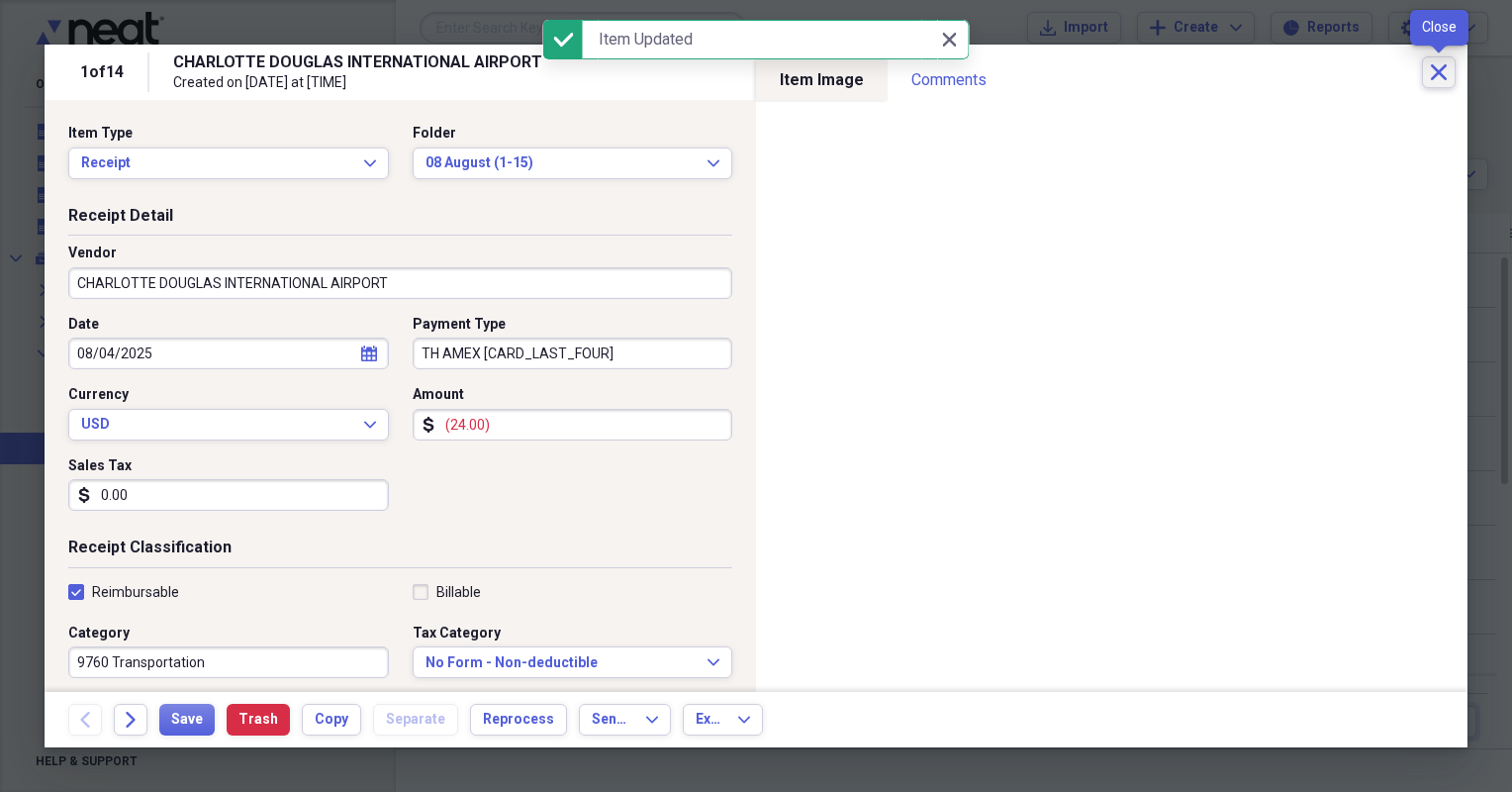 click 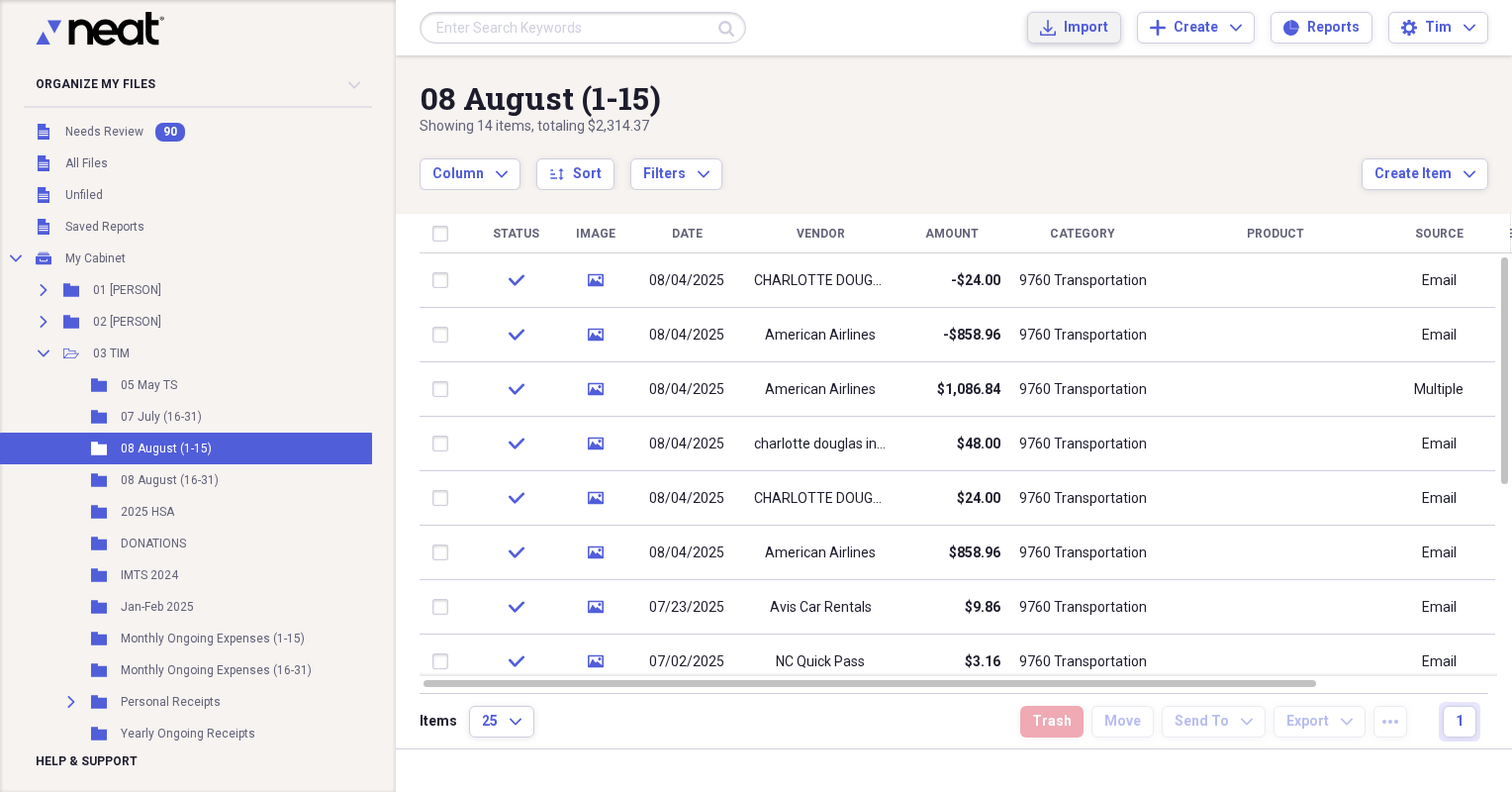click on "Import" at bounding box center [1086, 28] 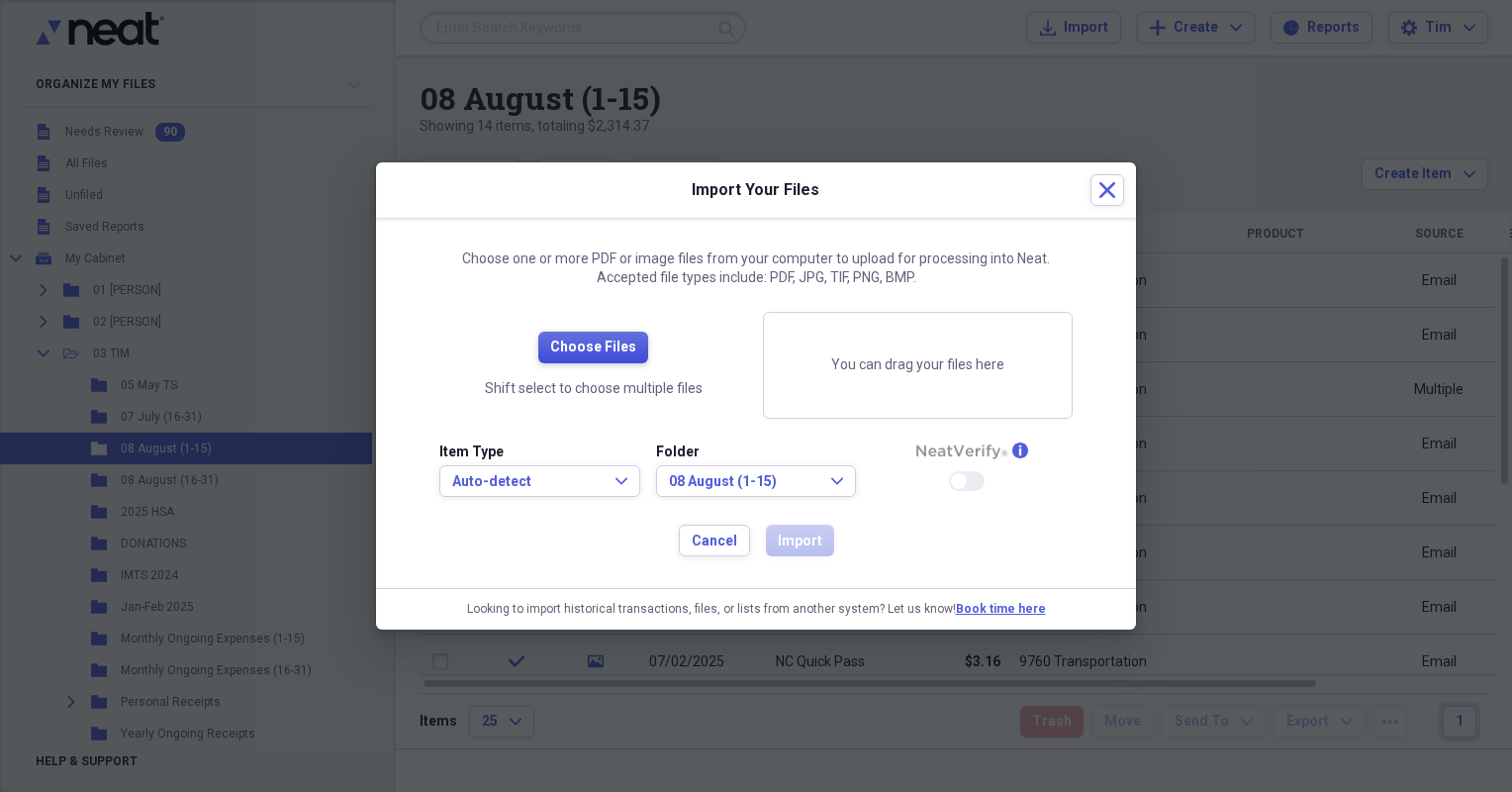 click on "Choose Files" at bounding box center [593, 347] 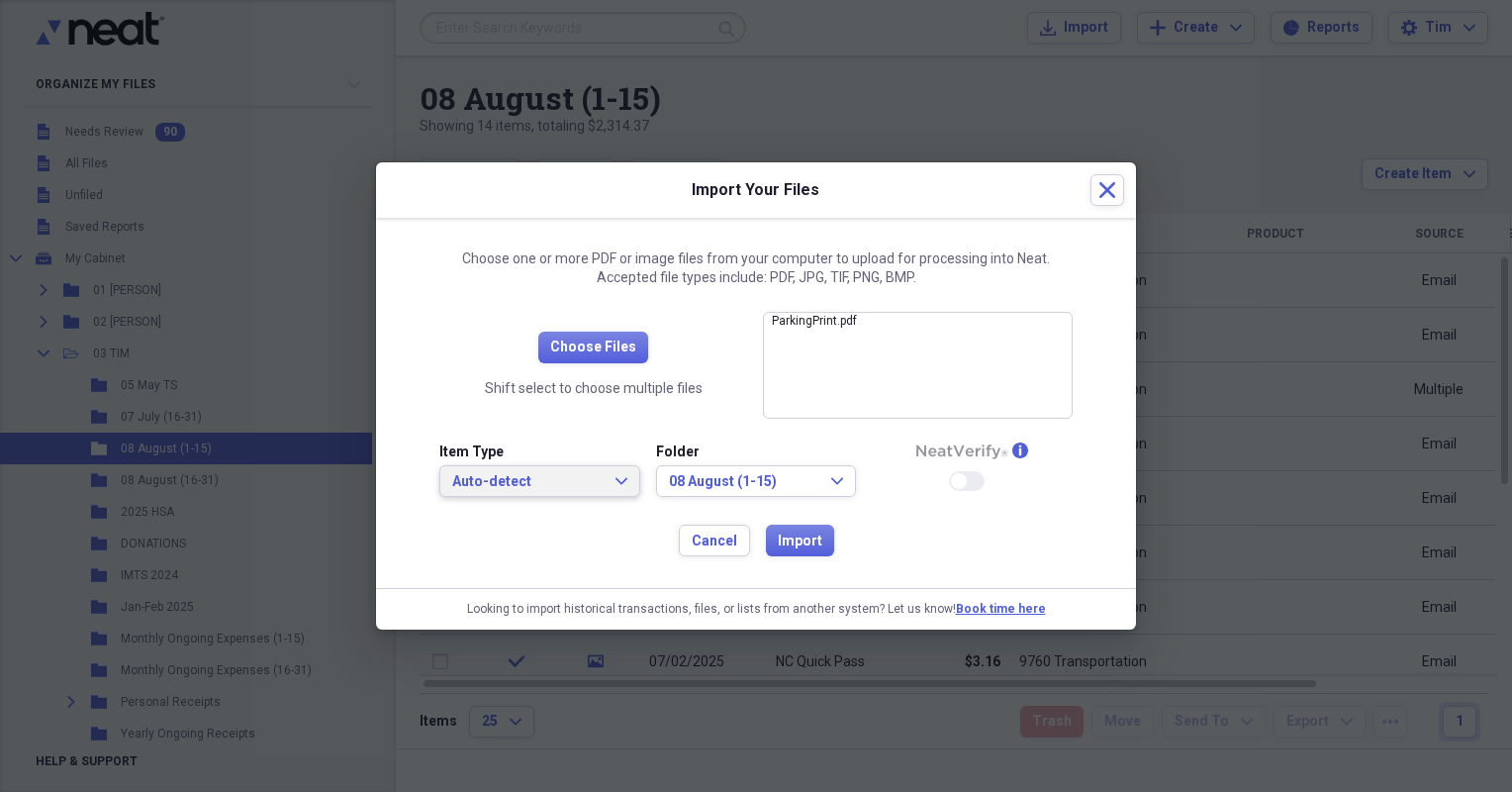 click on "Auto-detect" at bounding box center (527, 482) 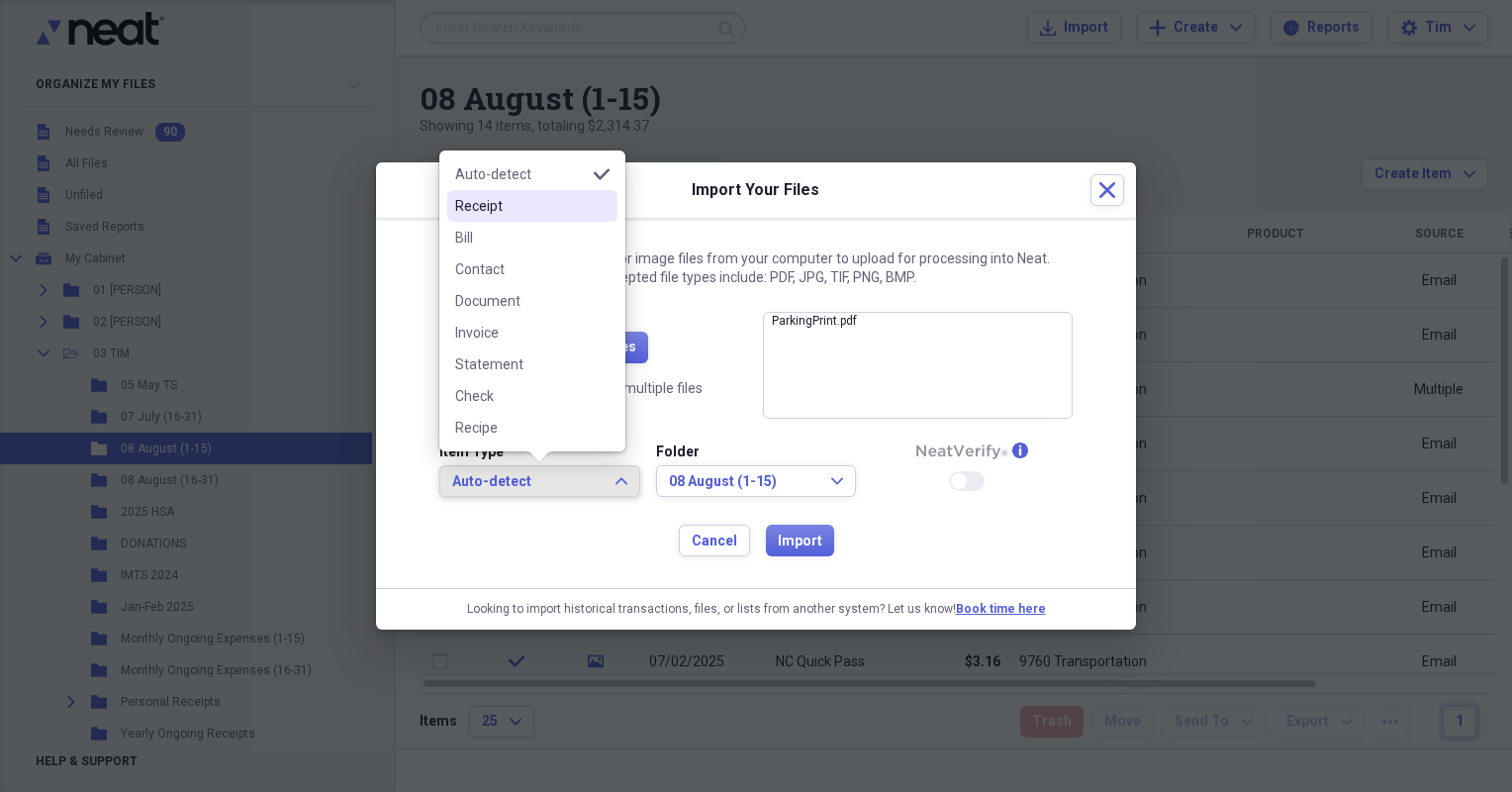 click on "Receipt" at bounding box center (520, 206) 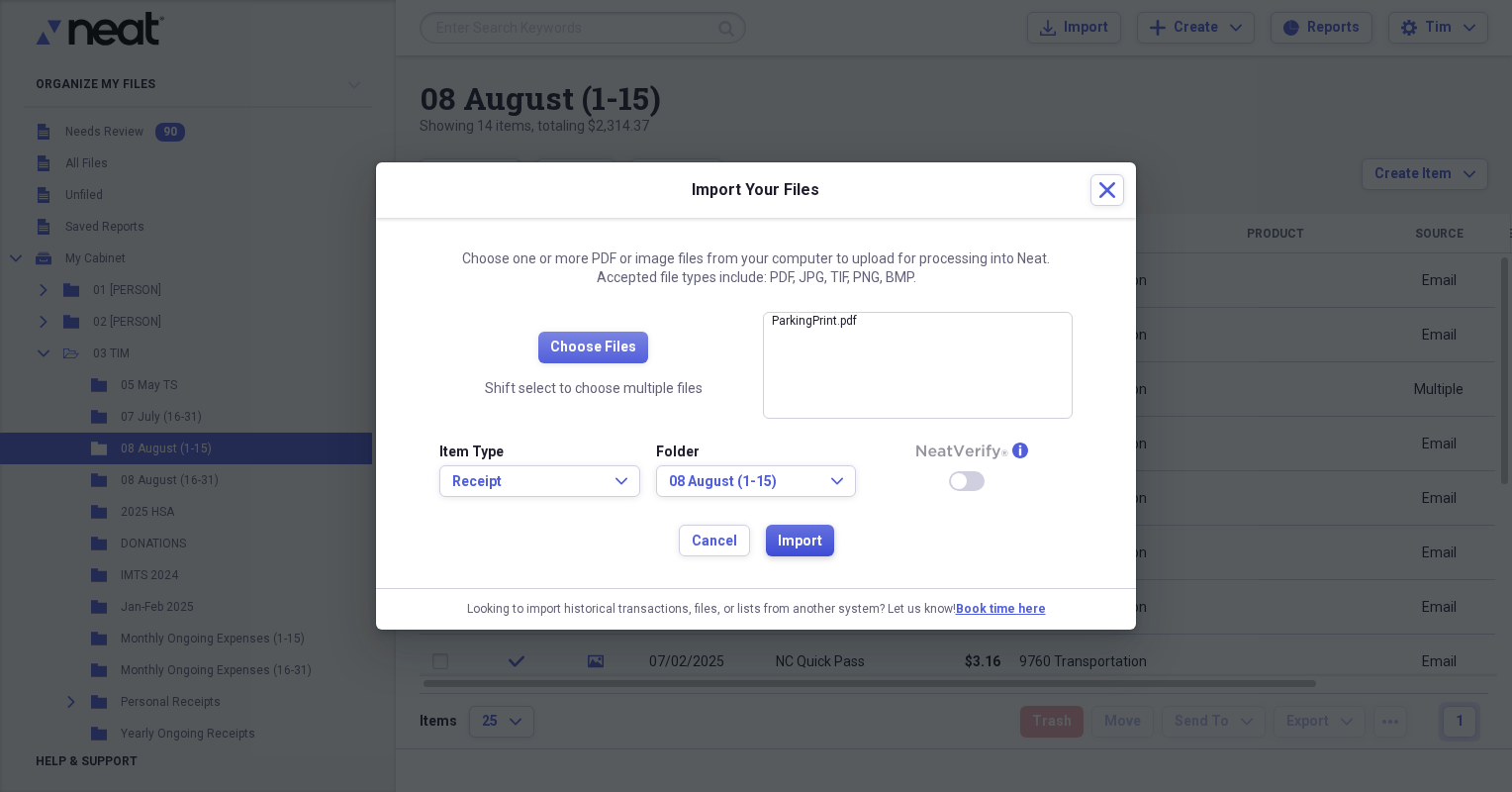 click on "Import" at bounding box center (800, 542) 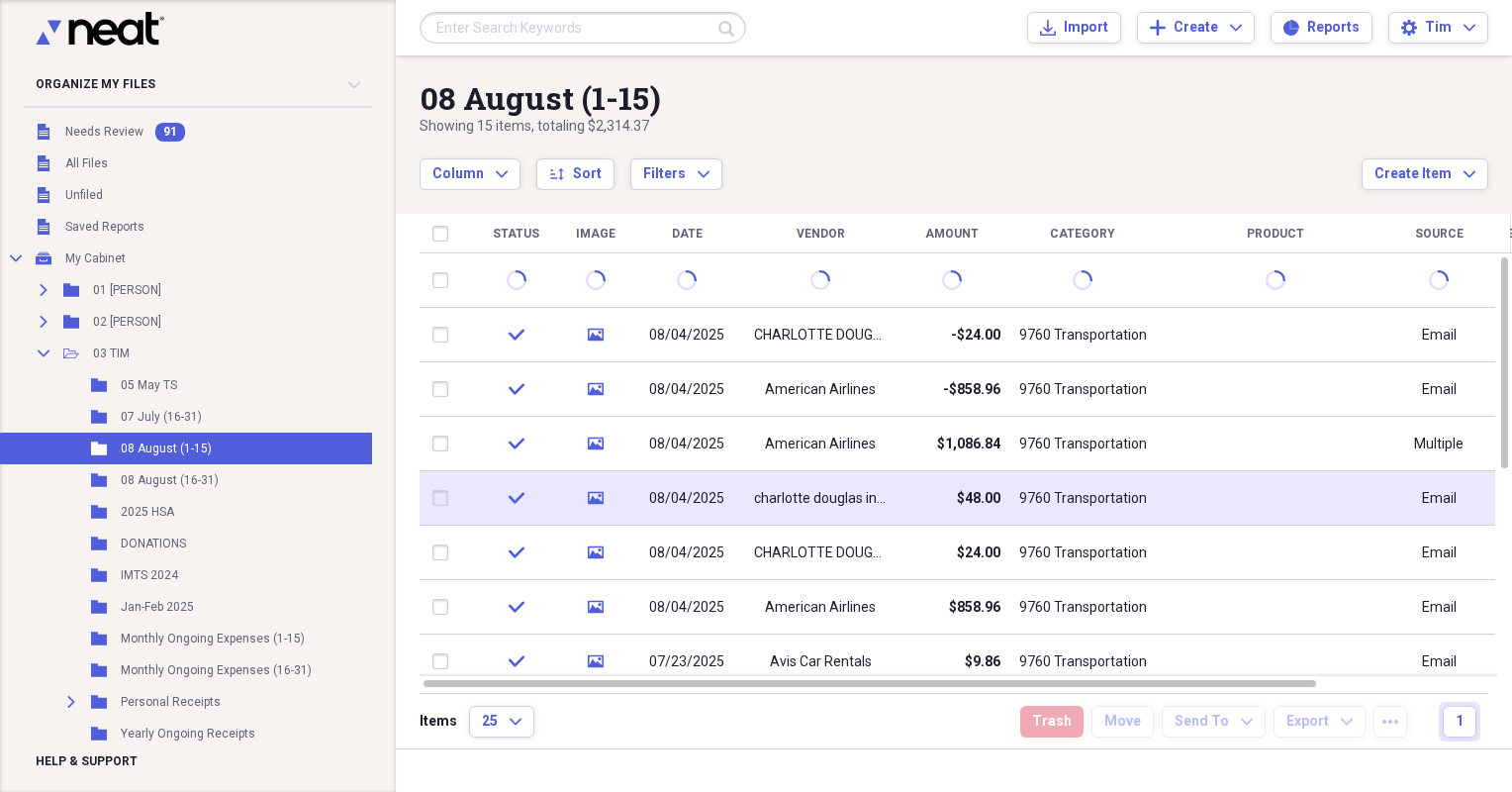click on "charlotte douglas international airport" at bounding box center (820, 498) 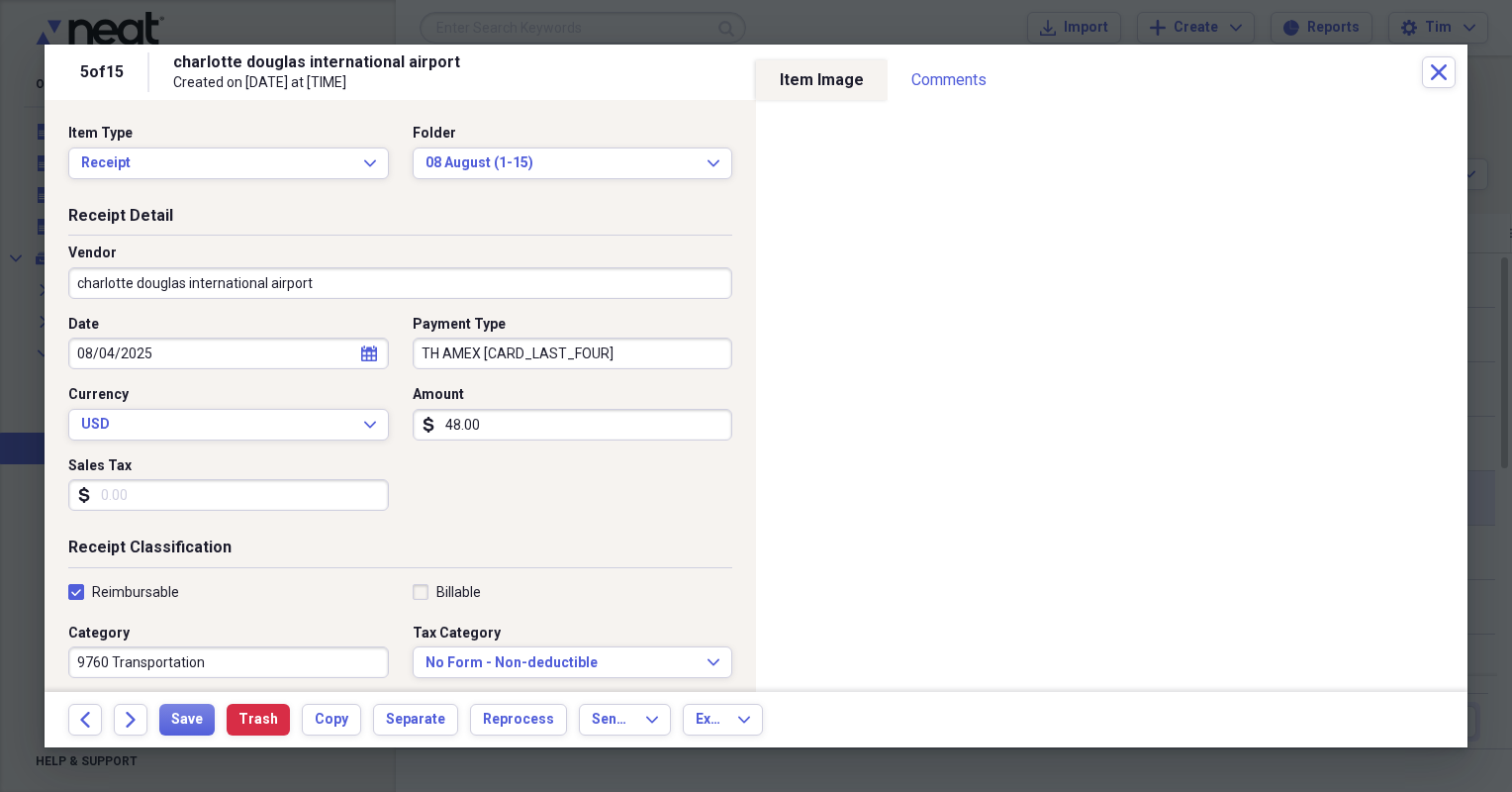 scroll, scrollTop: 417, scrollLeft: 0, axis: vertical 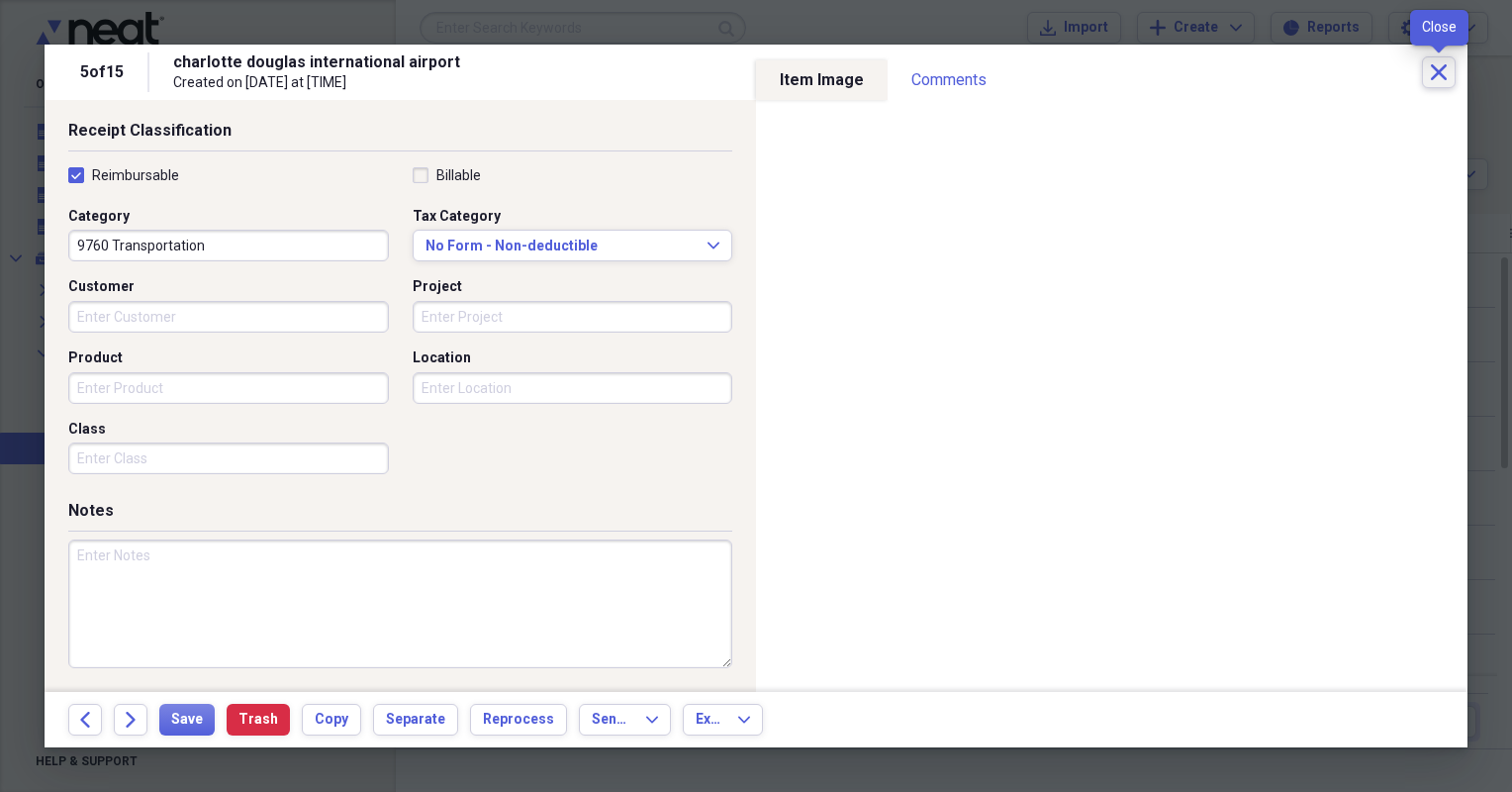 click 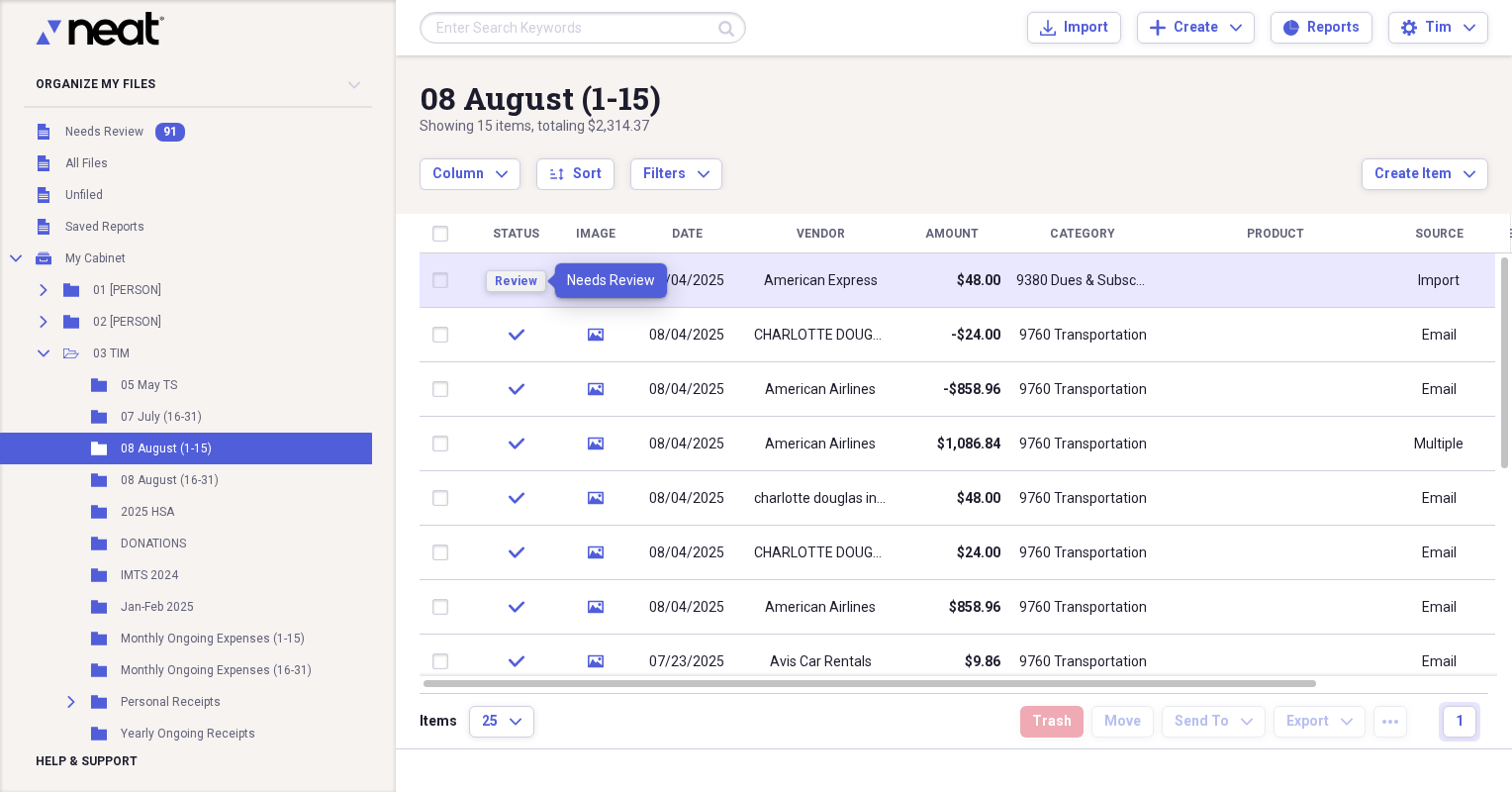 click on "Review" at bounding box center (516, 281) 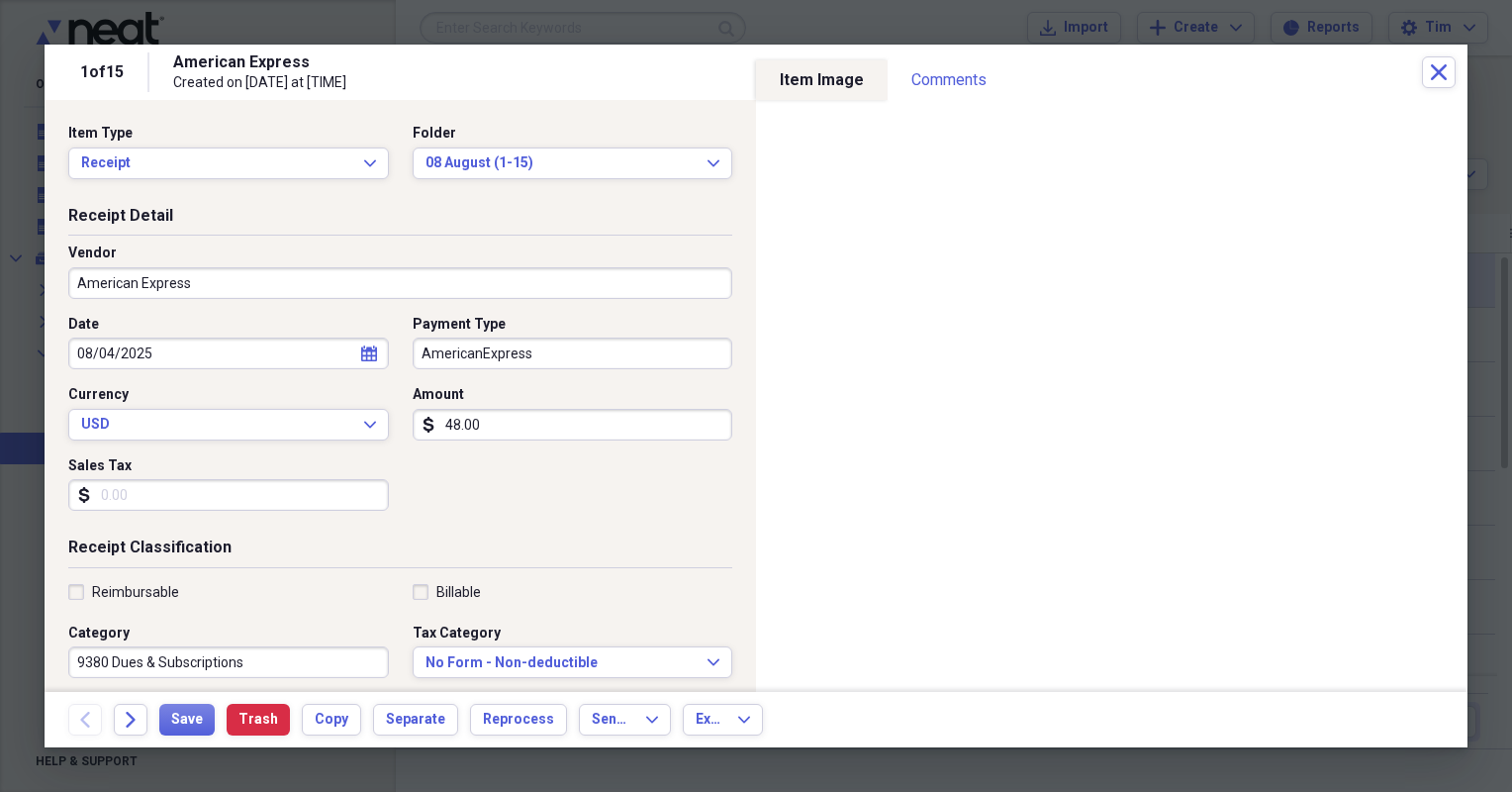 click on "American Express" at bounding box center (400, 283) 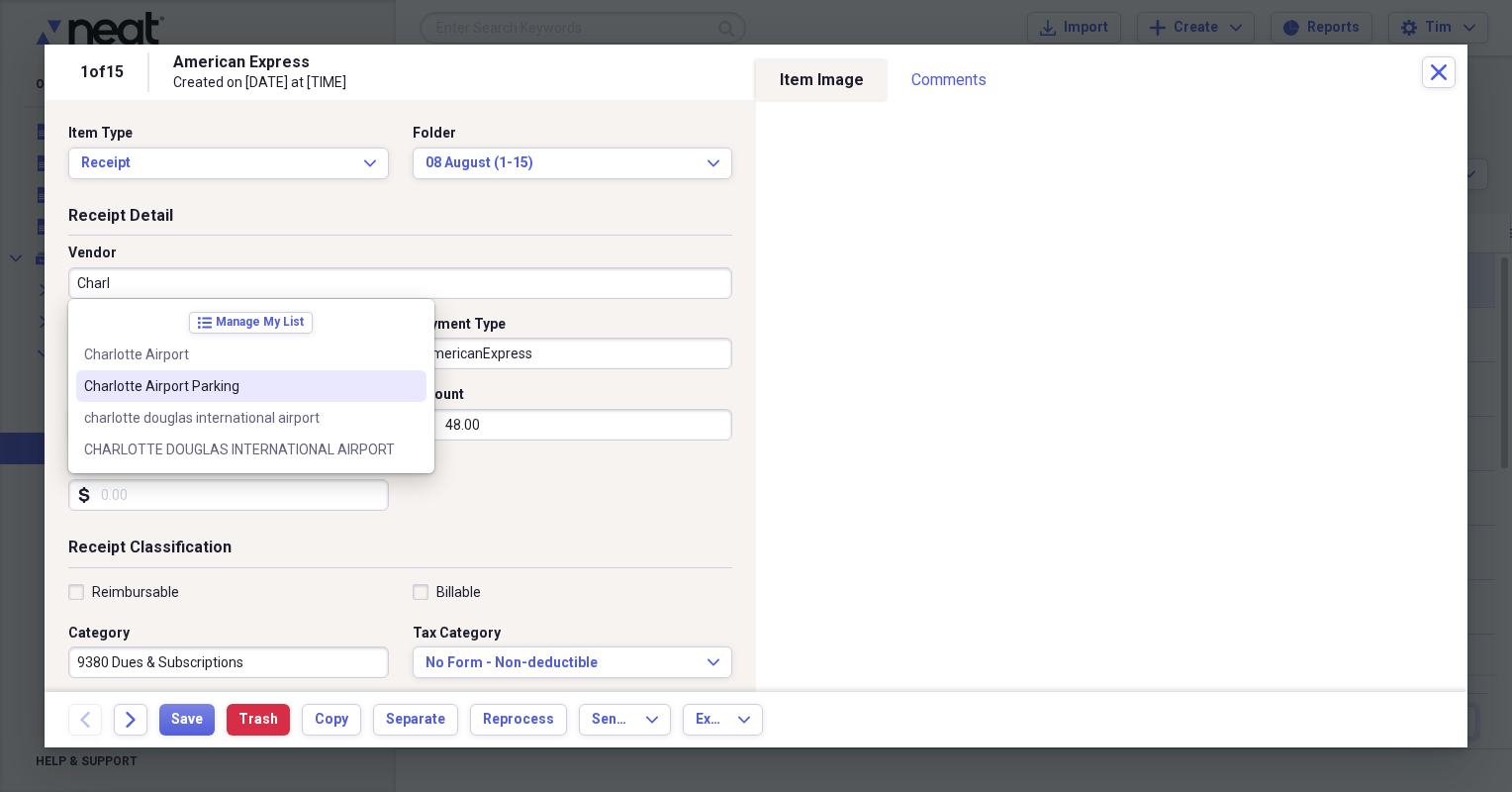 click on "Charlotte Airport Parking" at bounding box center [239, 386] 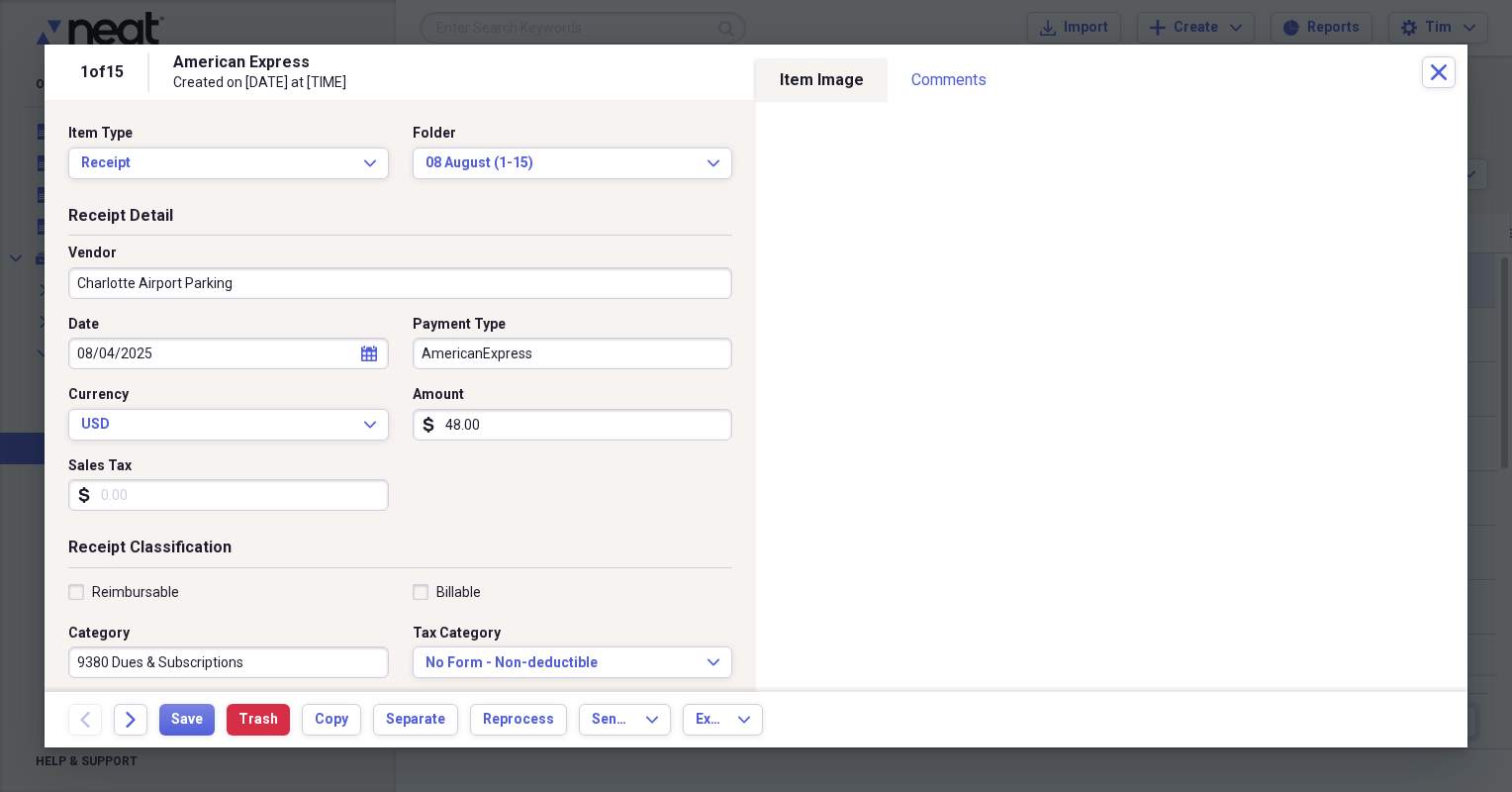 type on "9760 Transportation" 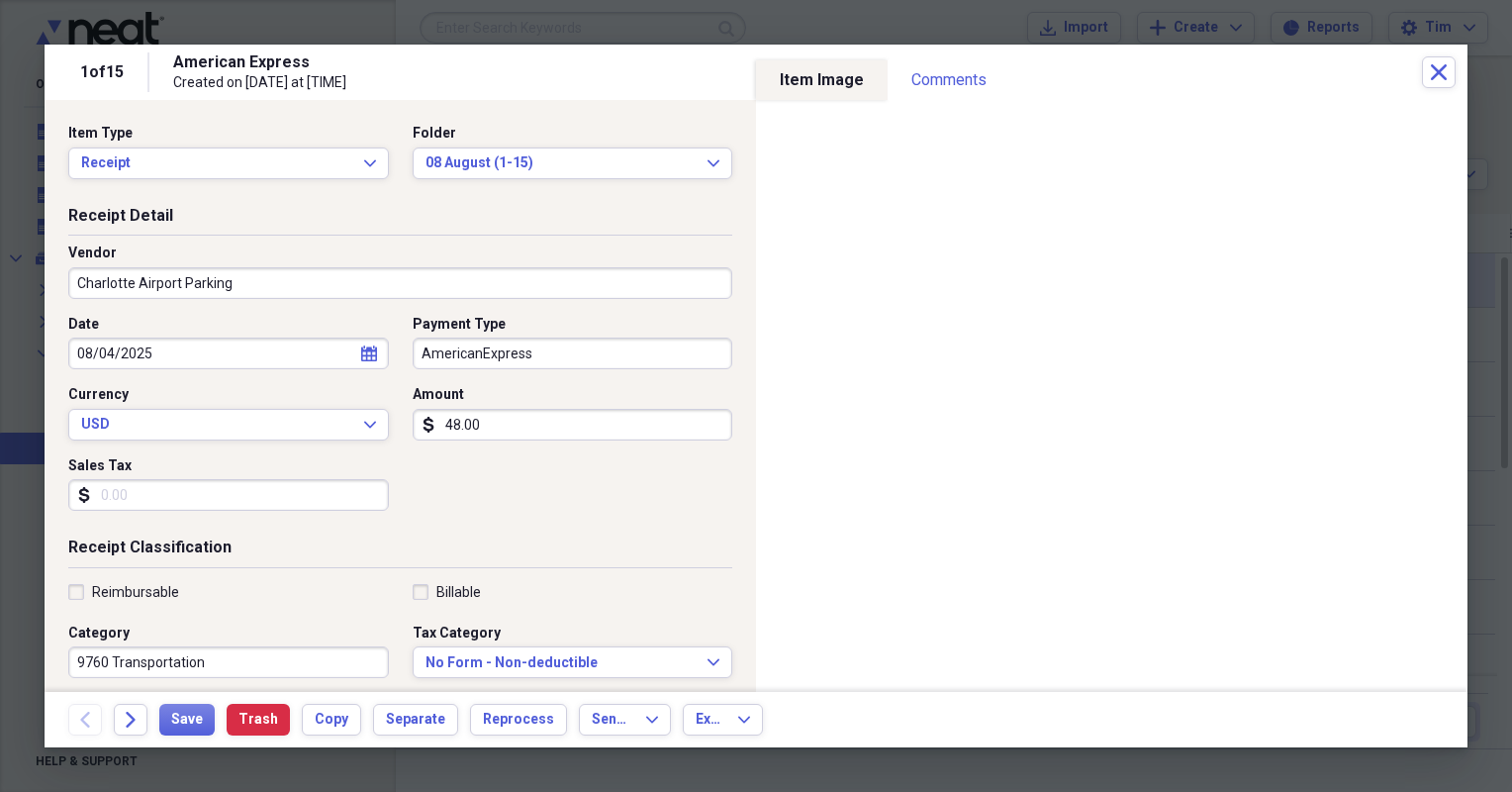 click on "AmericanExpress" at bounding box center [573, 353] 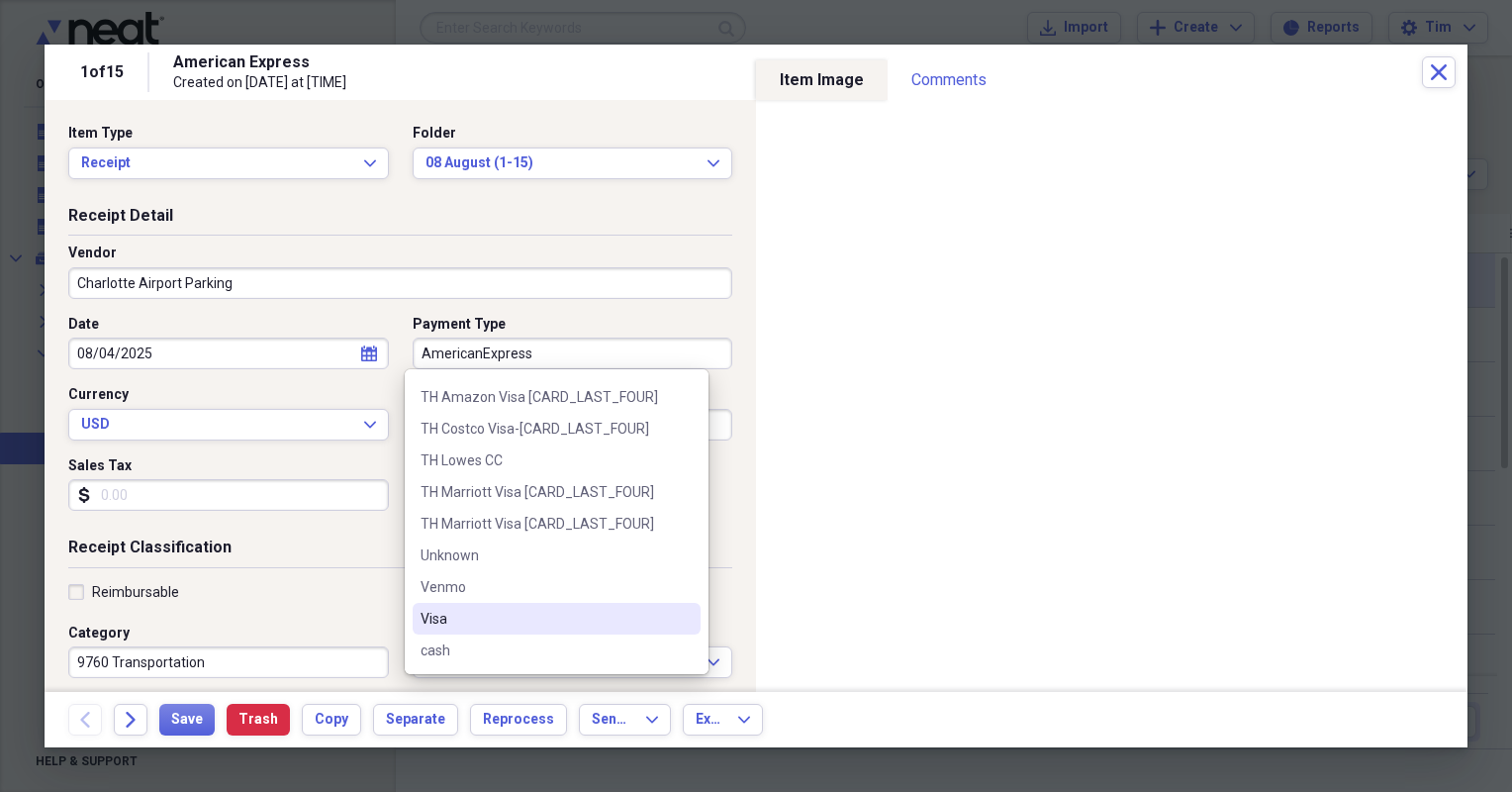 scroll, scrollTop: 1038, scrollLeft: 0, axis: vertical 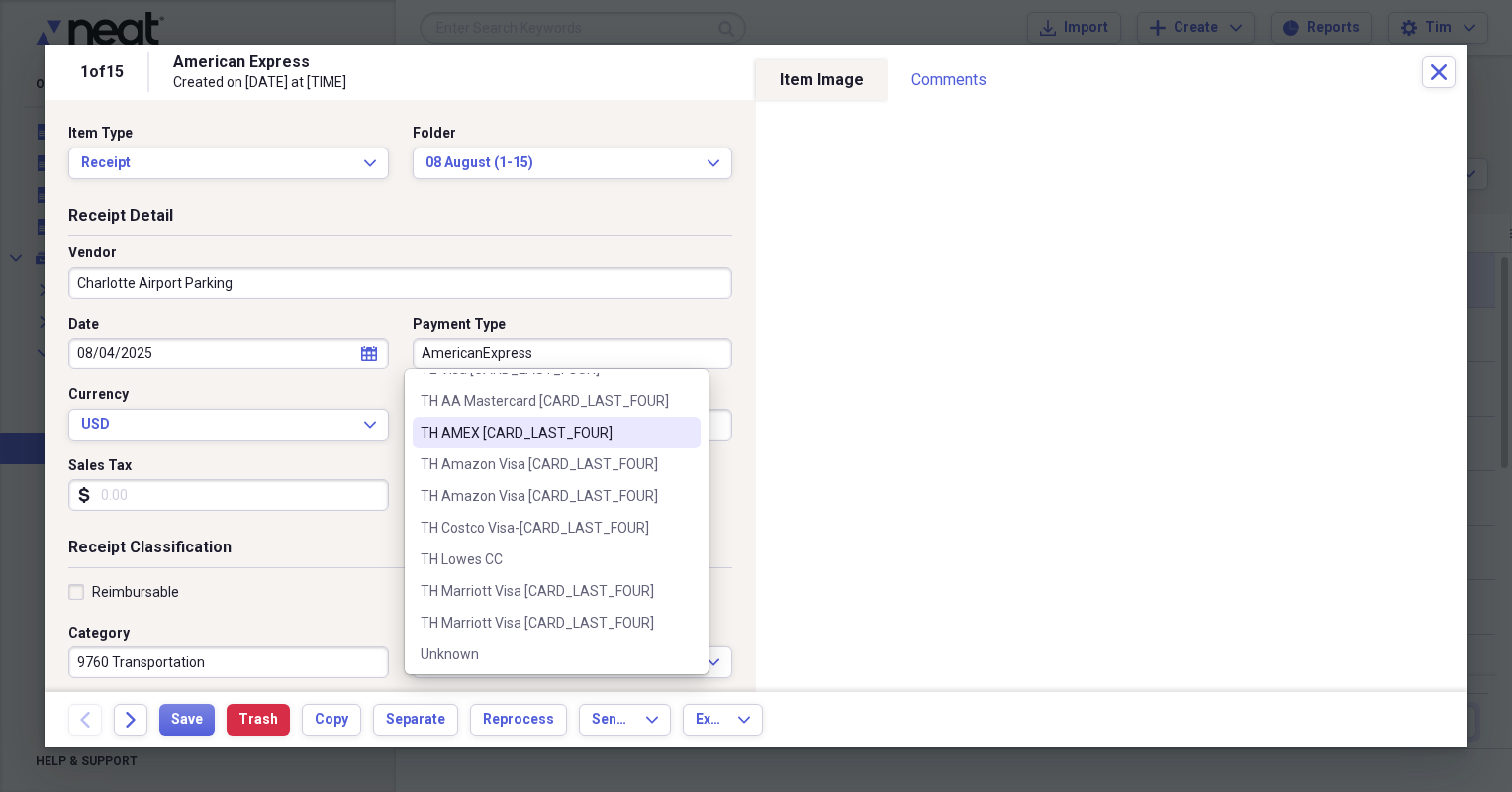 click on "TH [CARD_TYPE] [LAST_FOUR]" at bounding box center [544, 433] 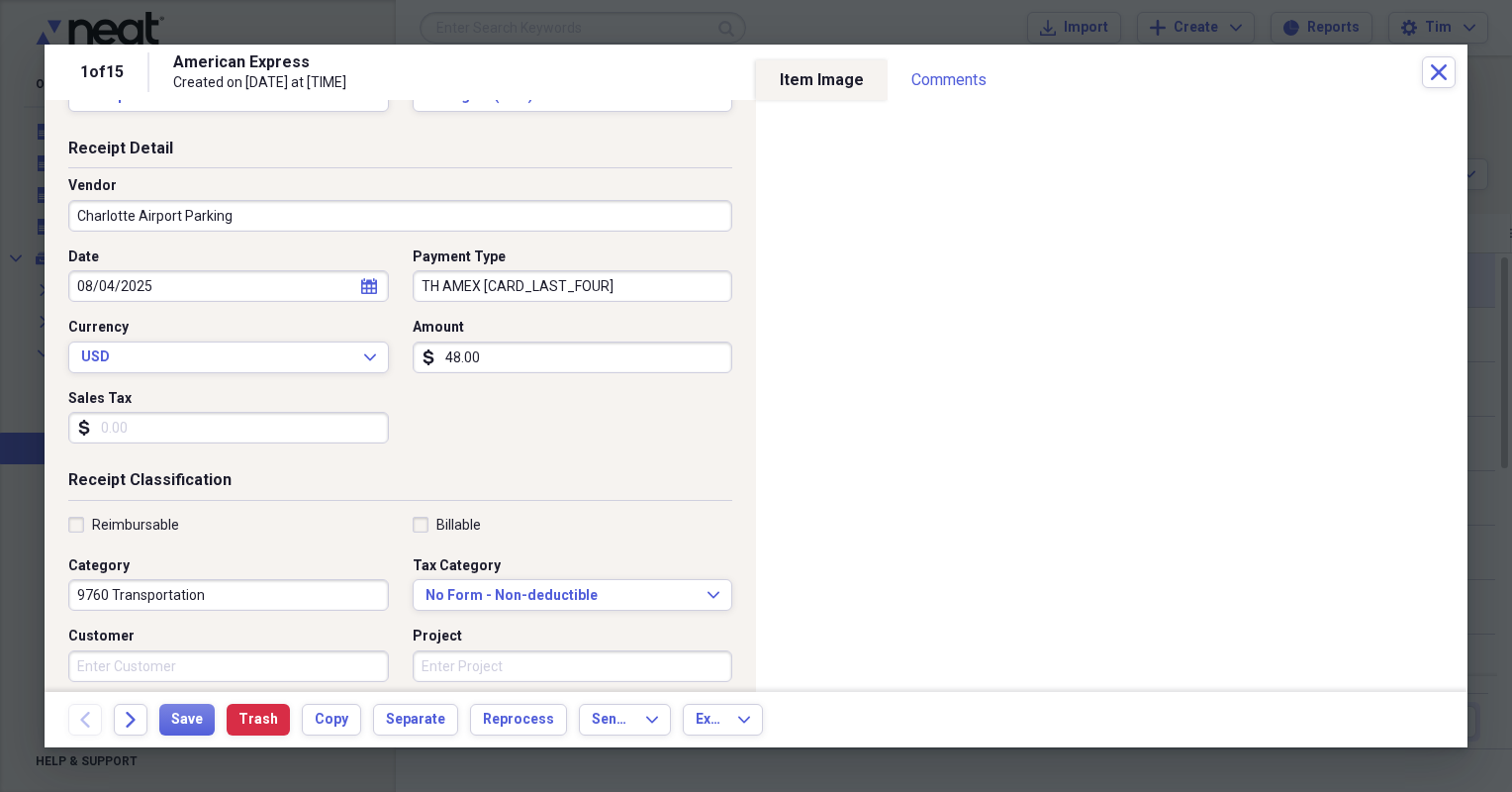 scroll, scrollTop: 99, scrollLeft: 0, axis: vertical 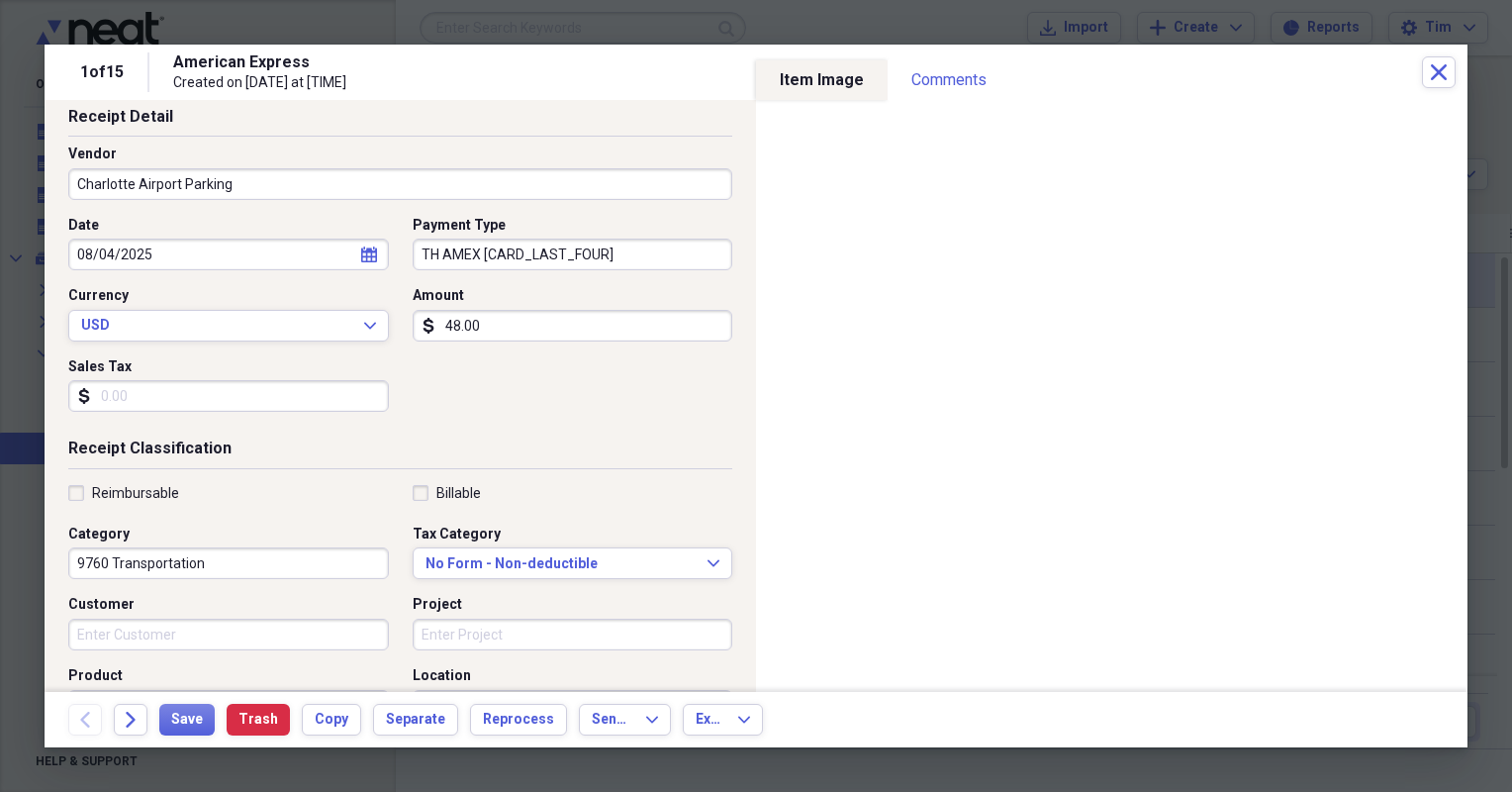 click on "Reimbursable" at bounding box center (136, 493) 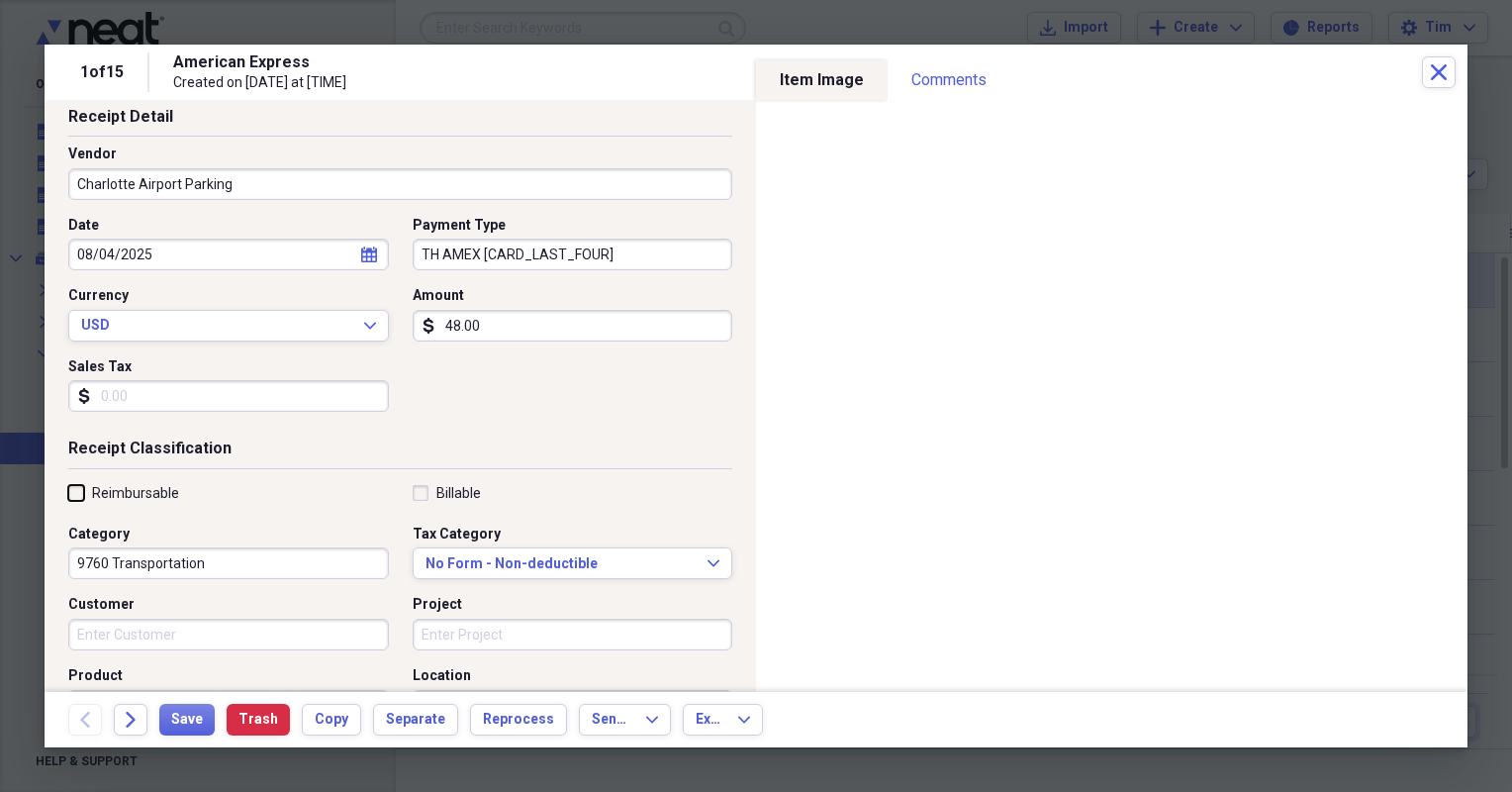 click on "Reimbursable" at bounding box center (68, 492) 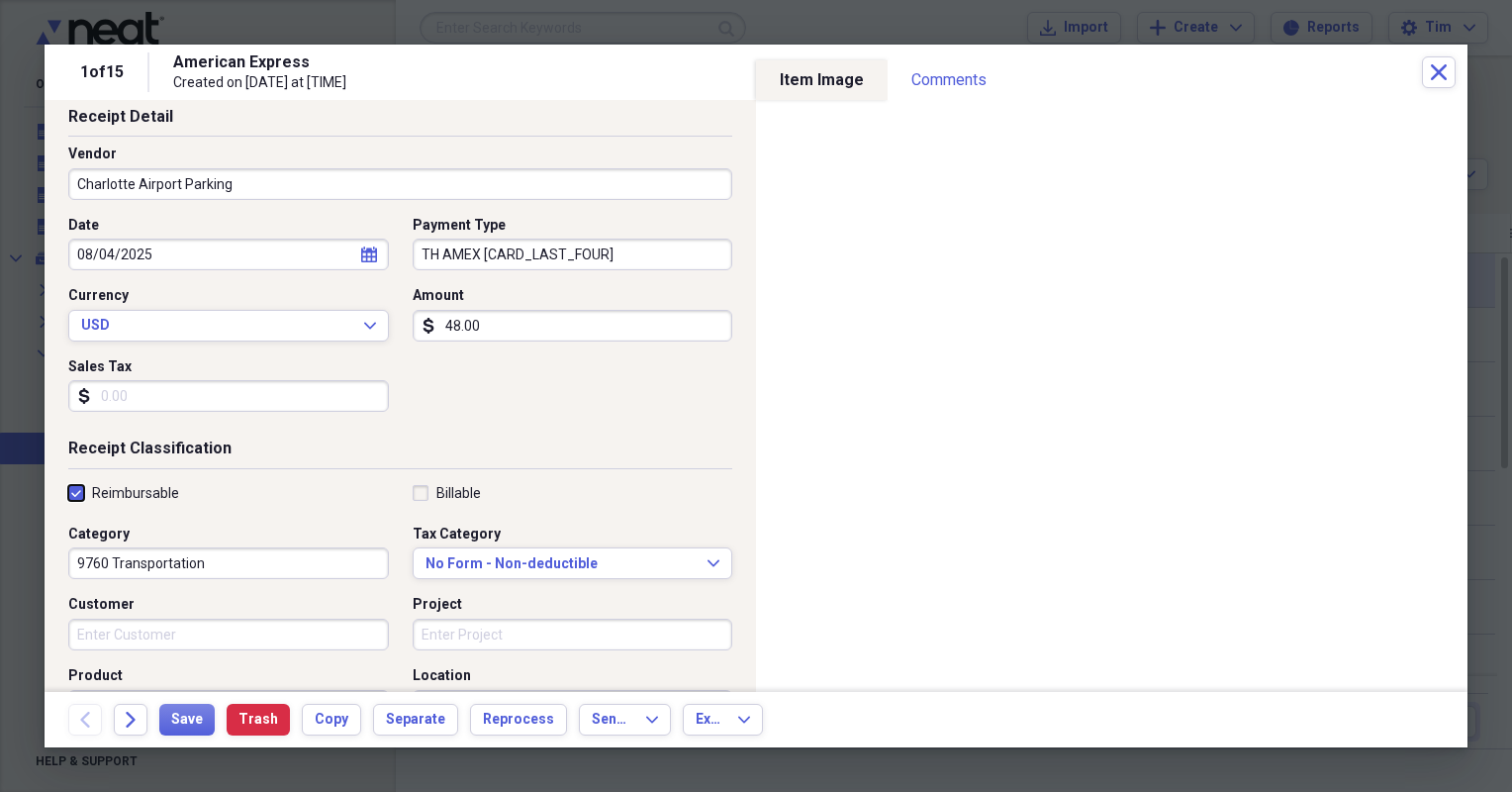 checkbox on "true" 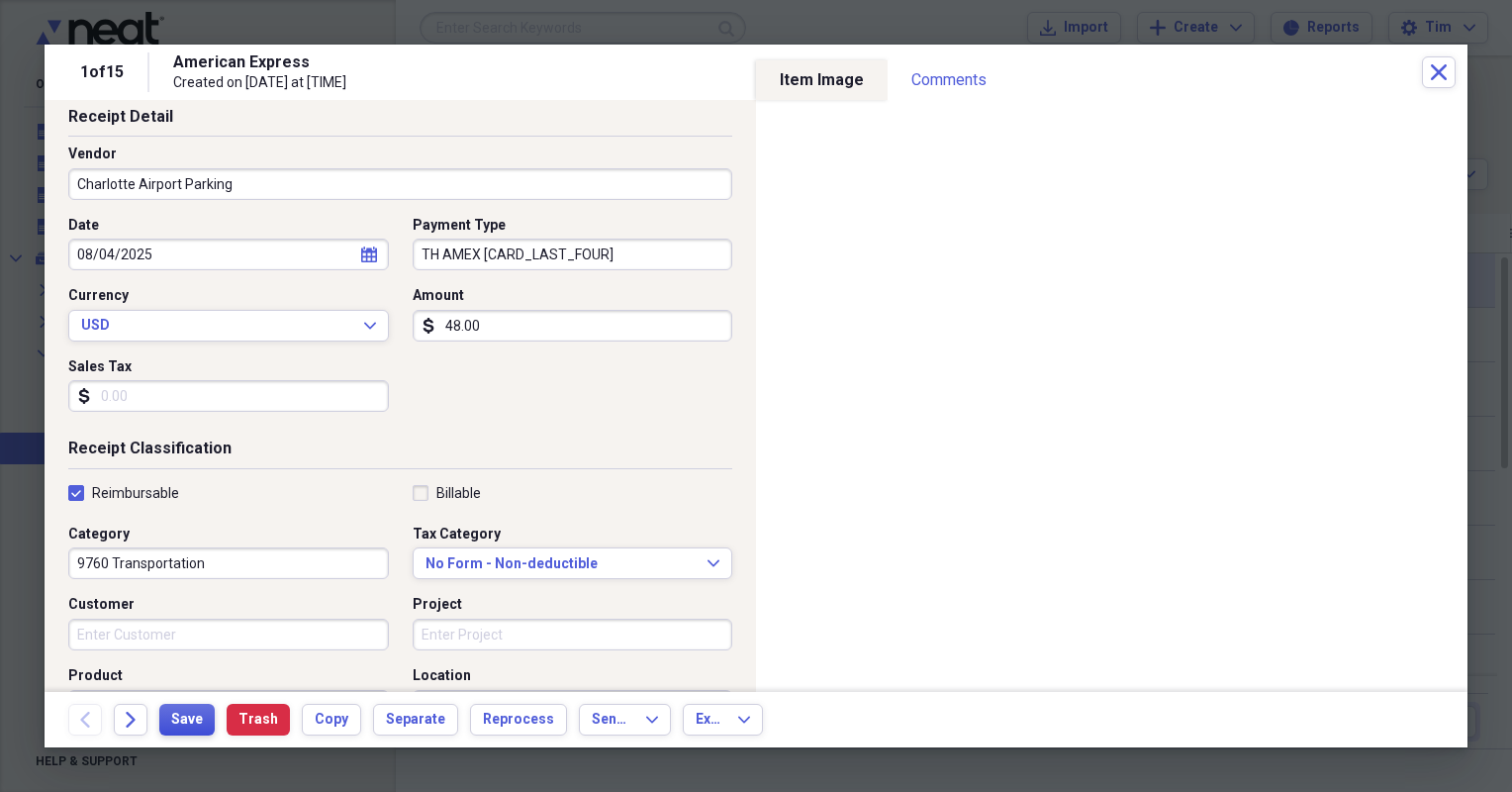 click on "Save" at bounding box center [187, 720] 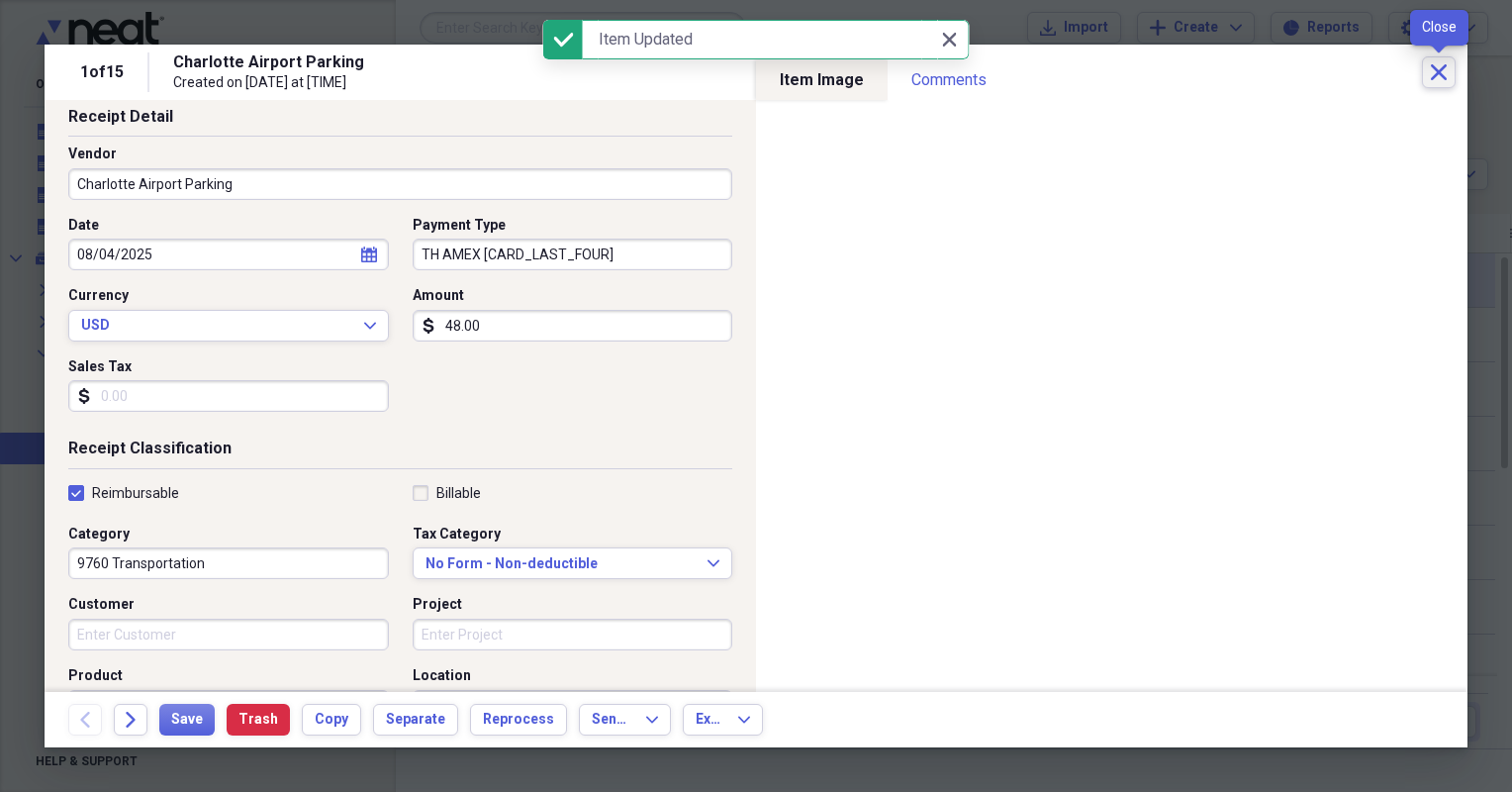 click on "Close" at bounding box center (1439, 72) 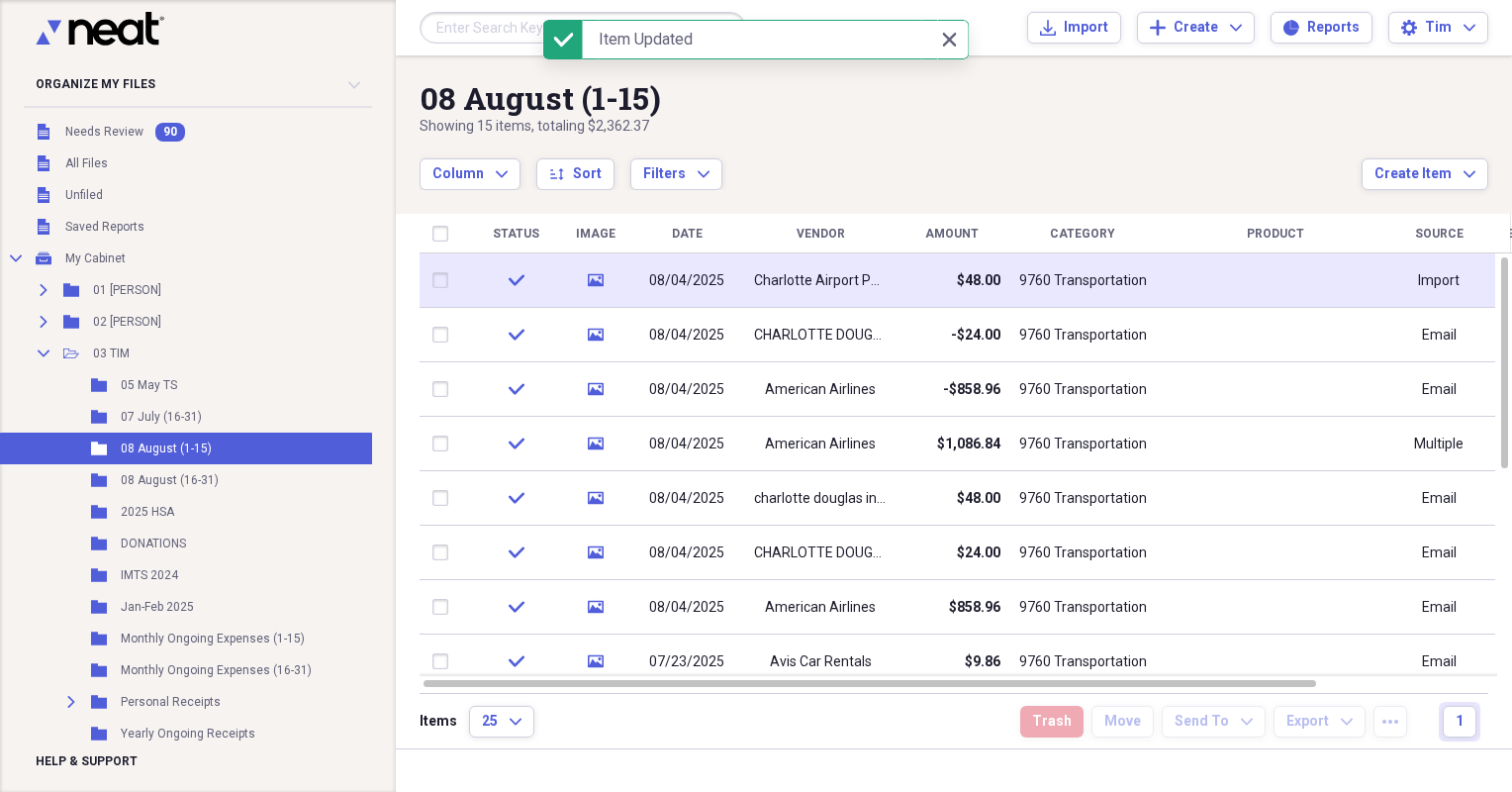 click at bounding box center (444, 280) 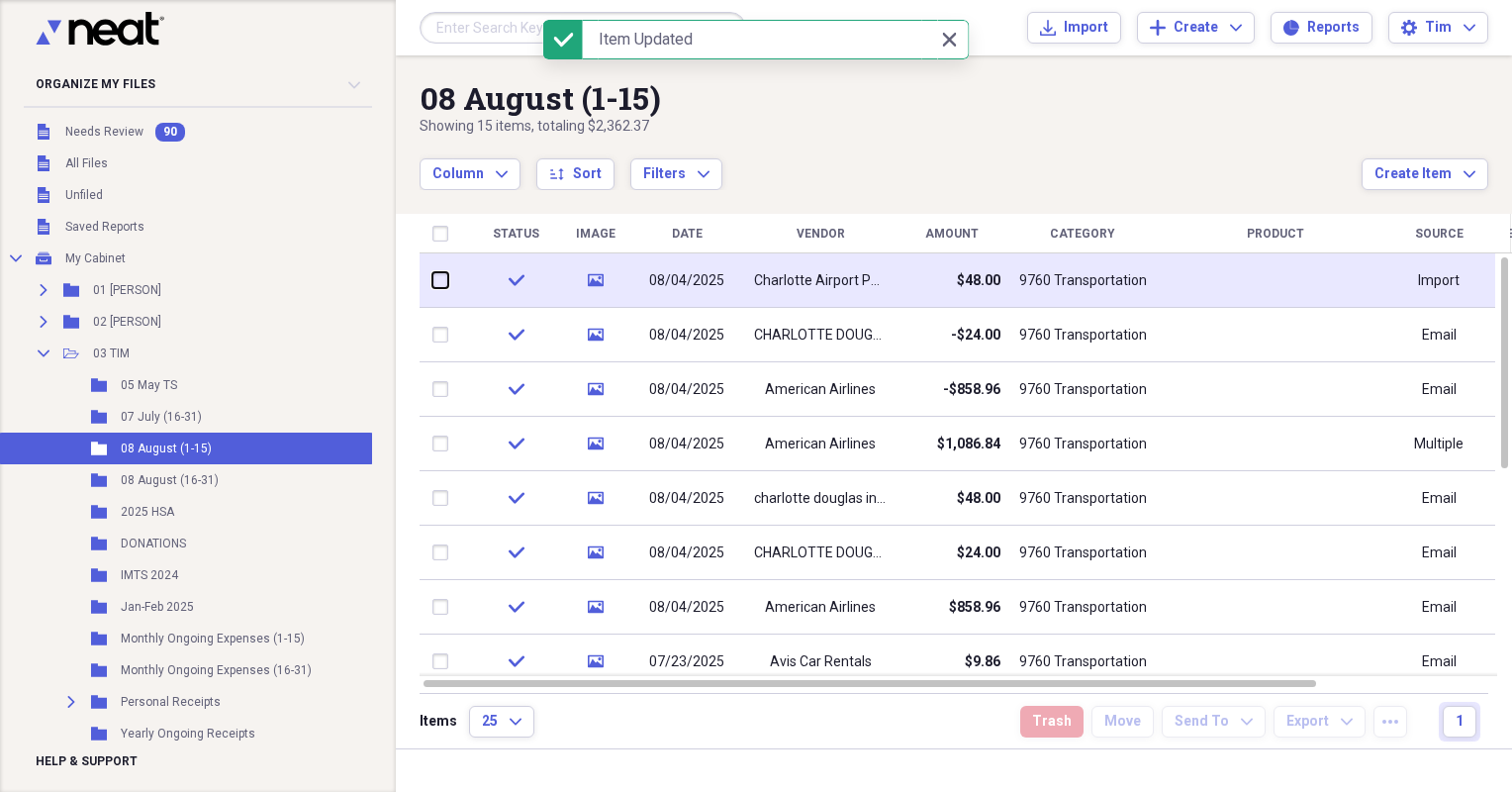 click at bounding box center [432, 280] 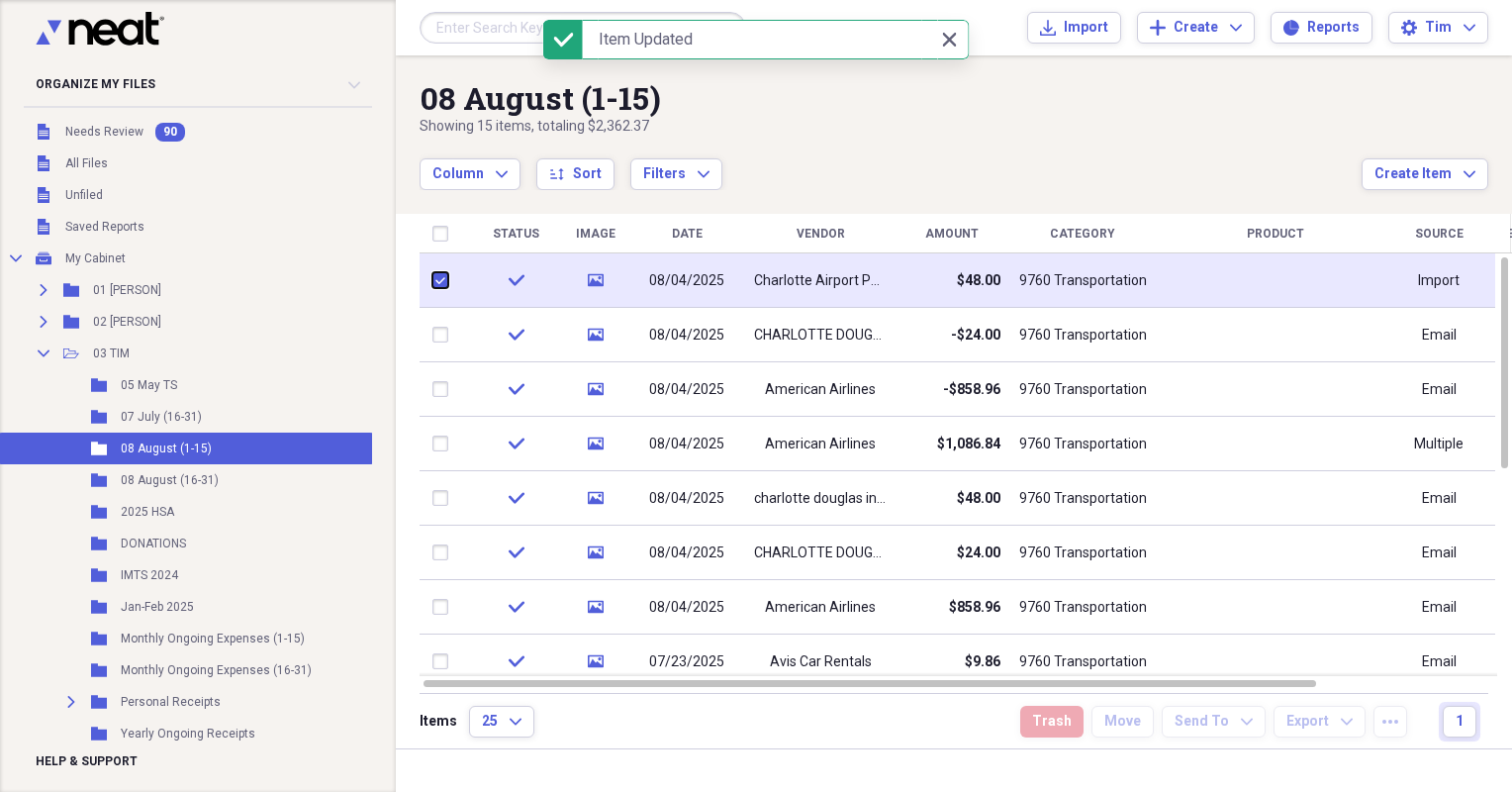 checkbox on "true" 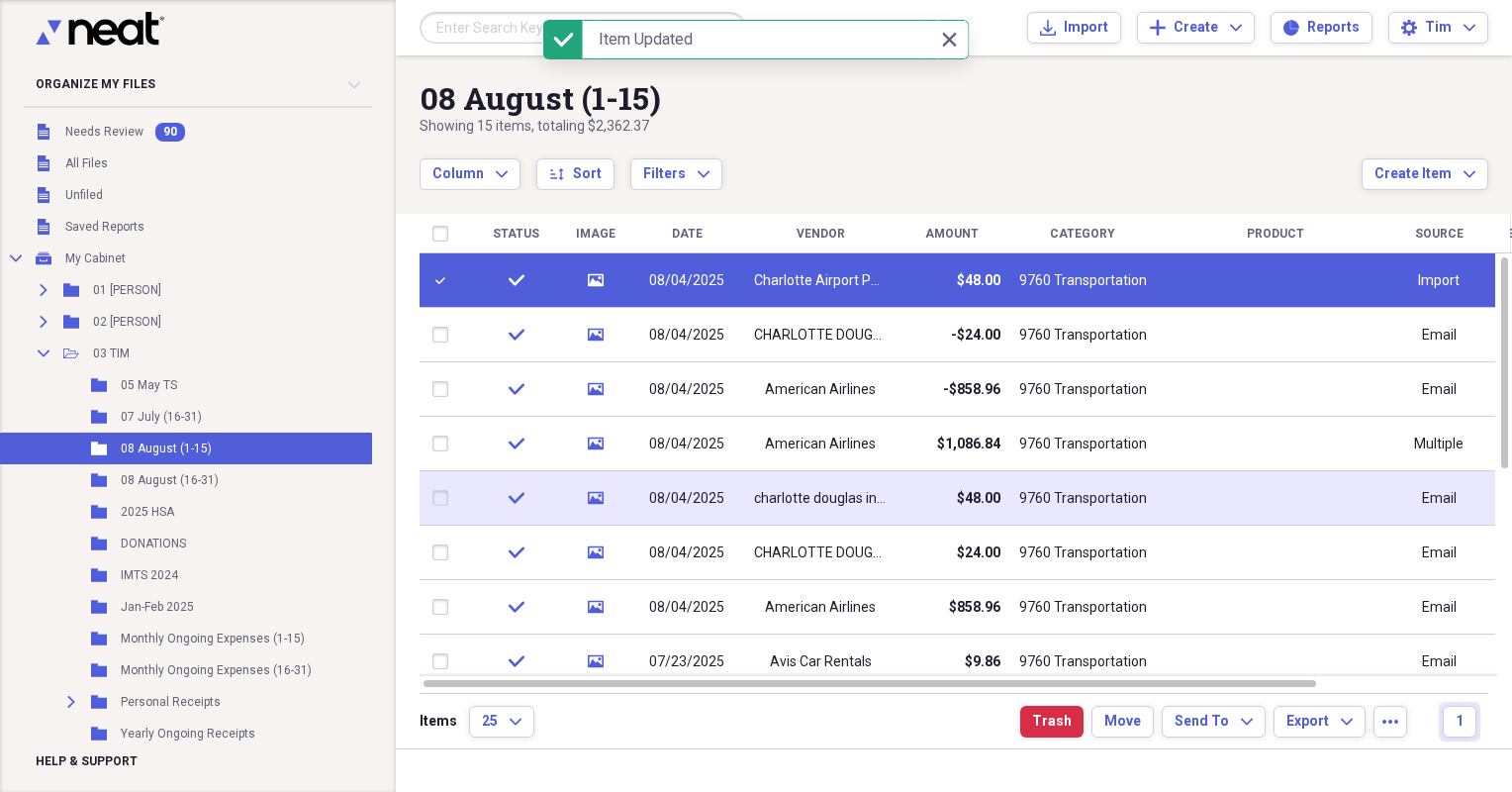 click at bounding box center [444, 498] 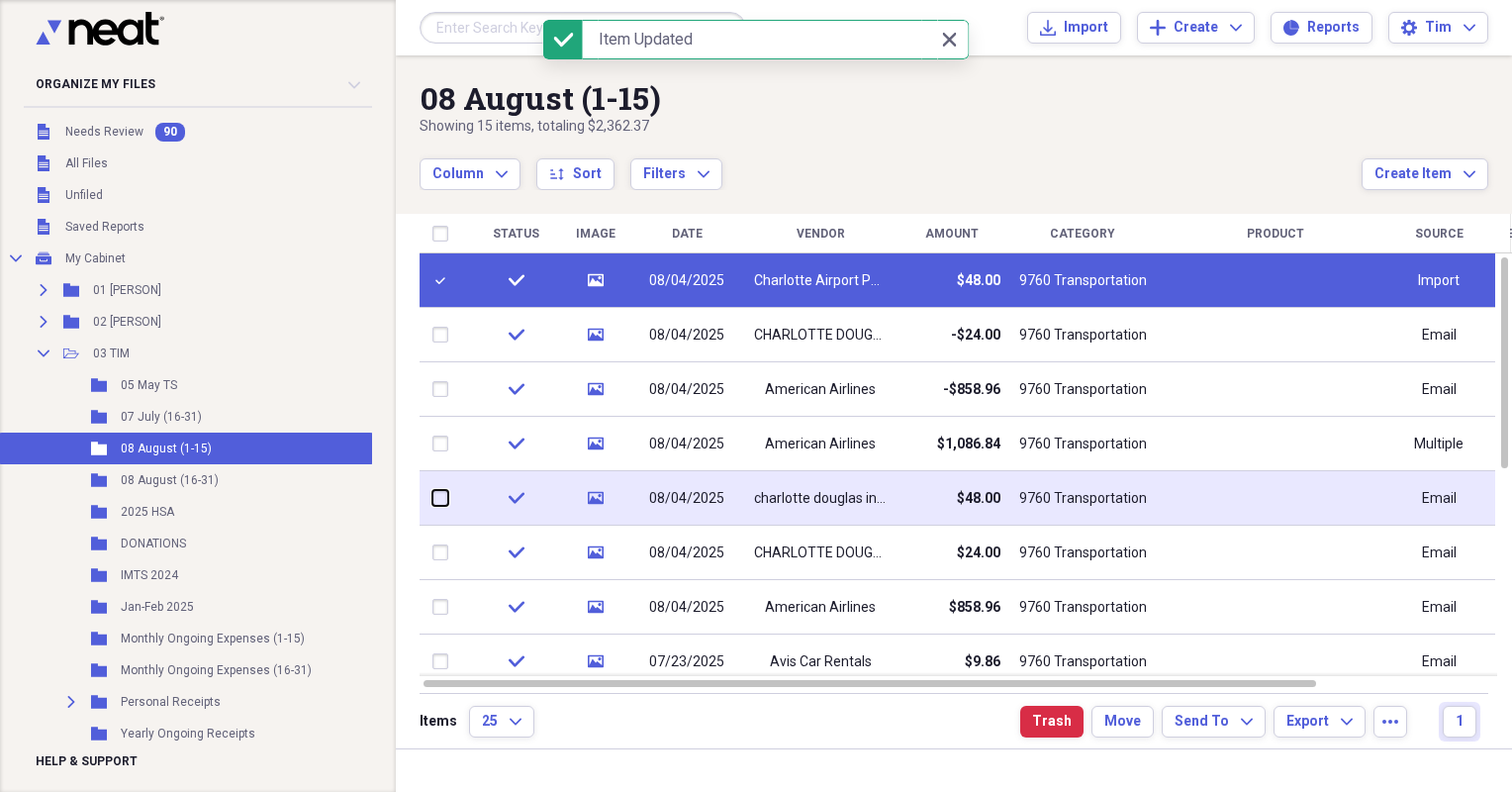 click at bounding box center (432, 498) 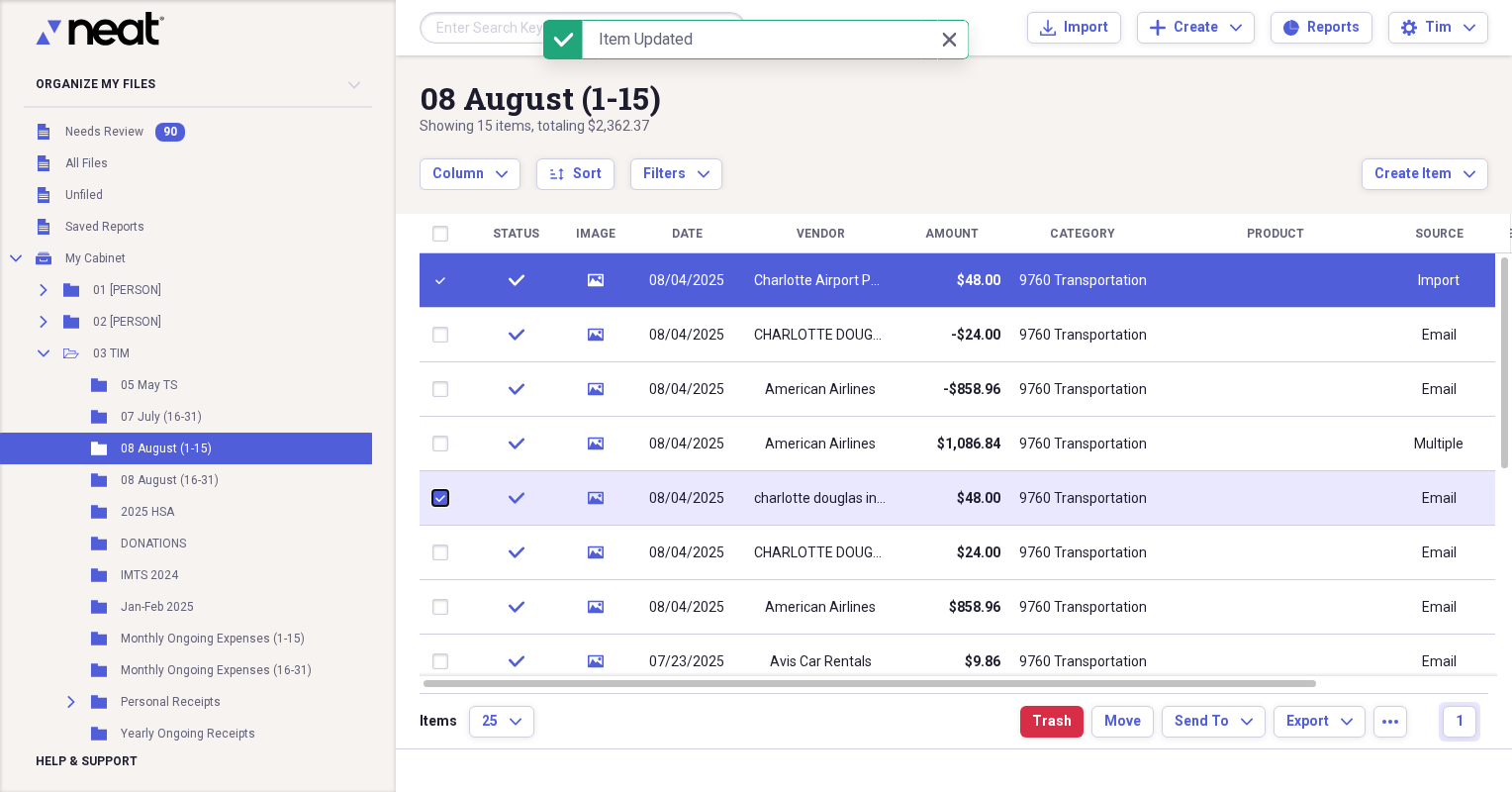 checkbox on "true" 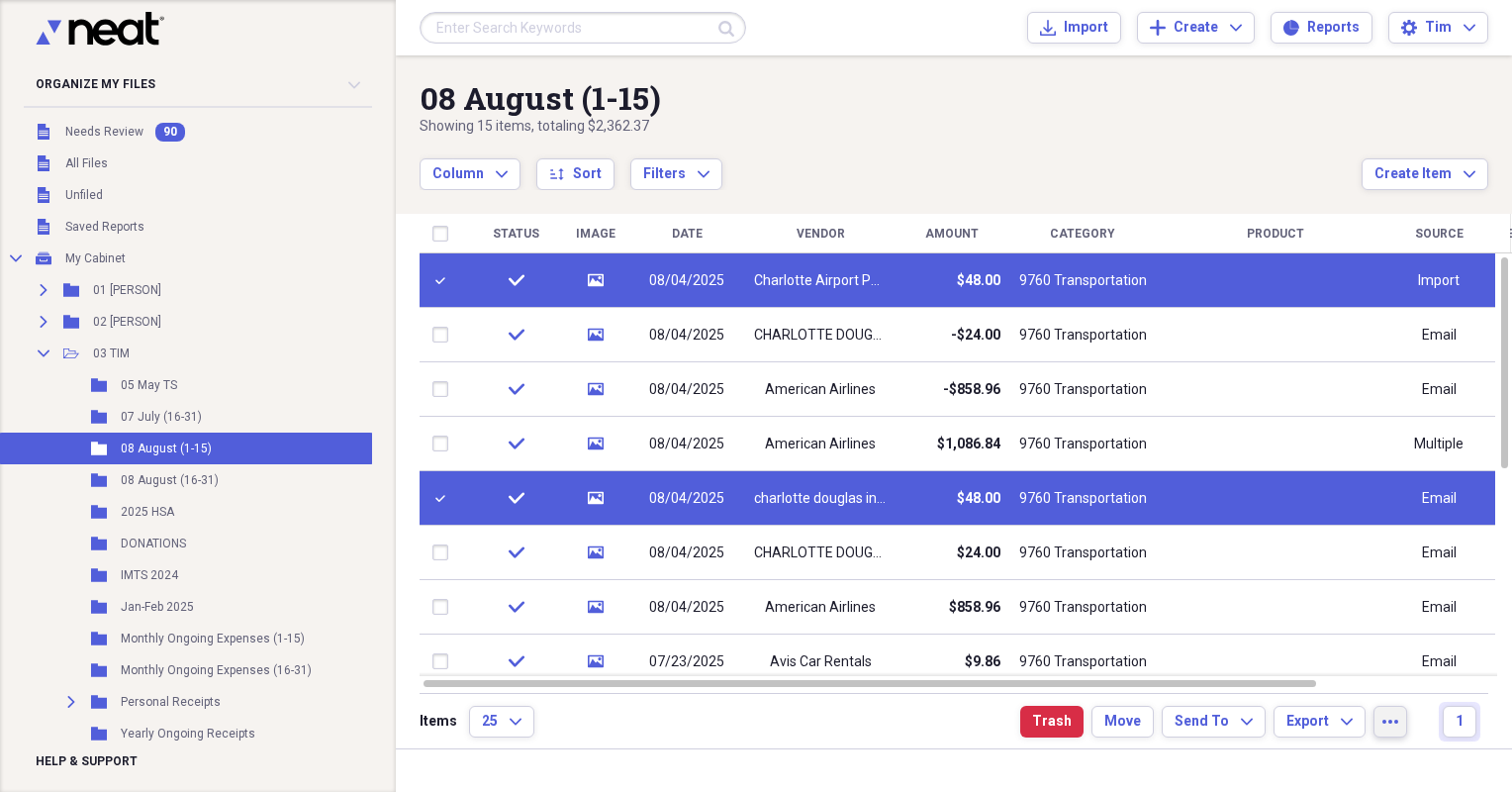 click on "more" 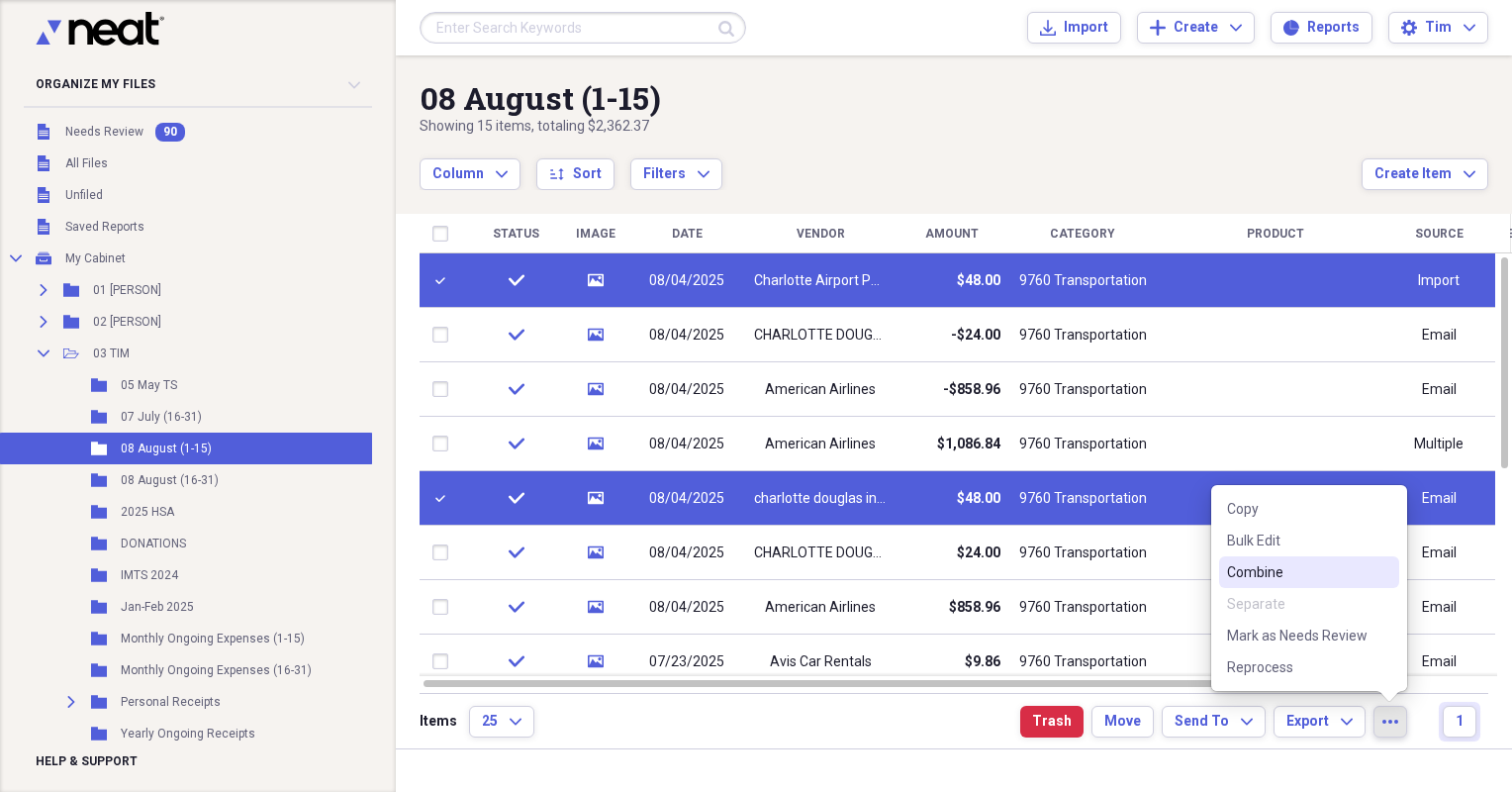 click on "Combine" at bounding box center (1309, 572) 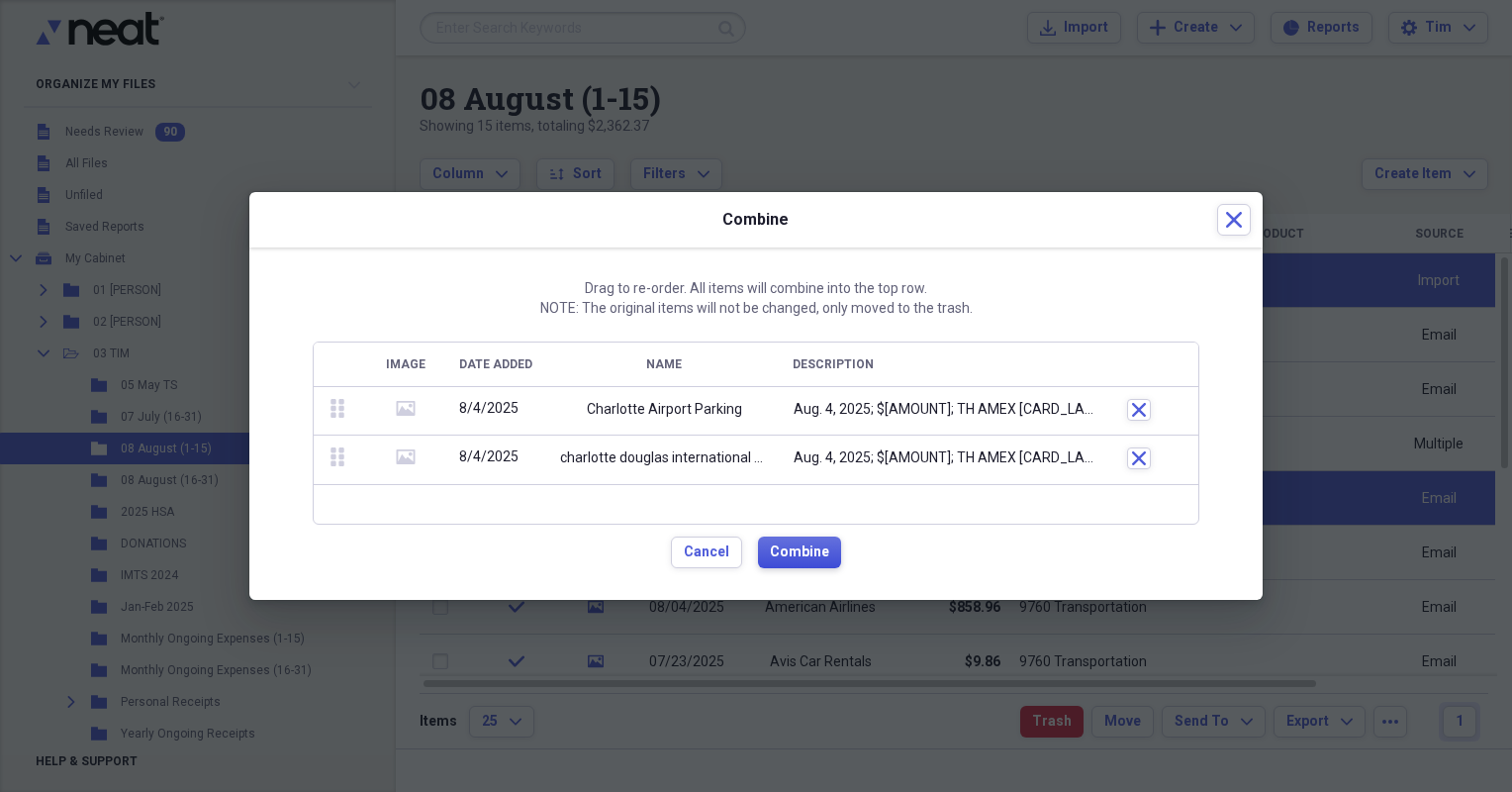click on "Combine" at bounding box center (800, 552) 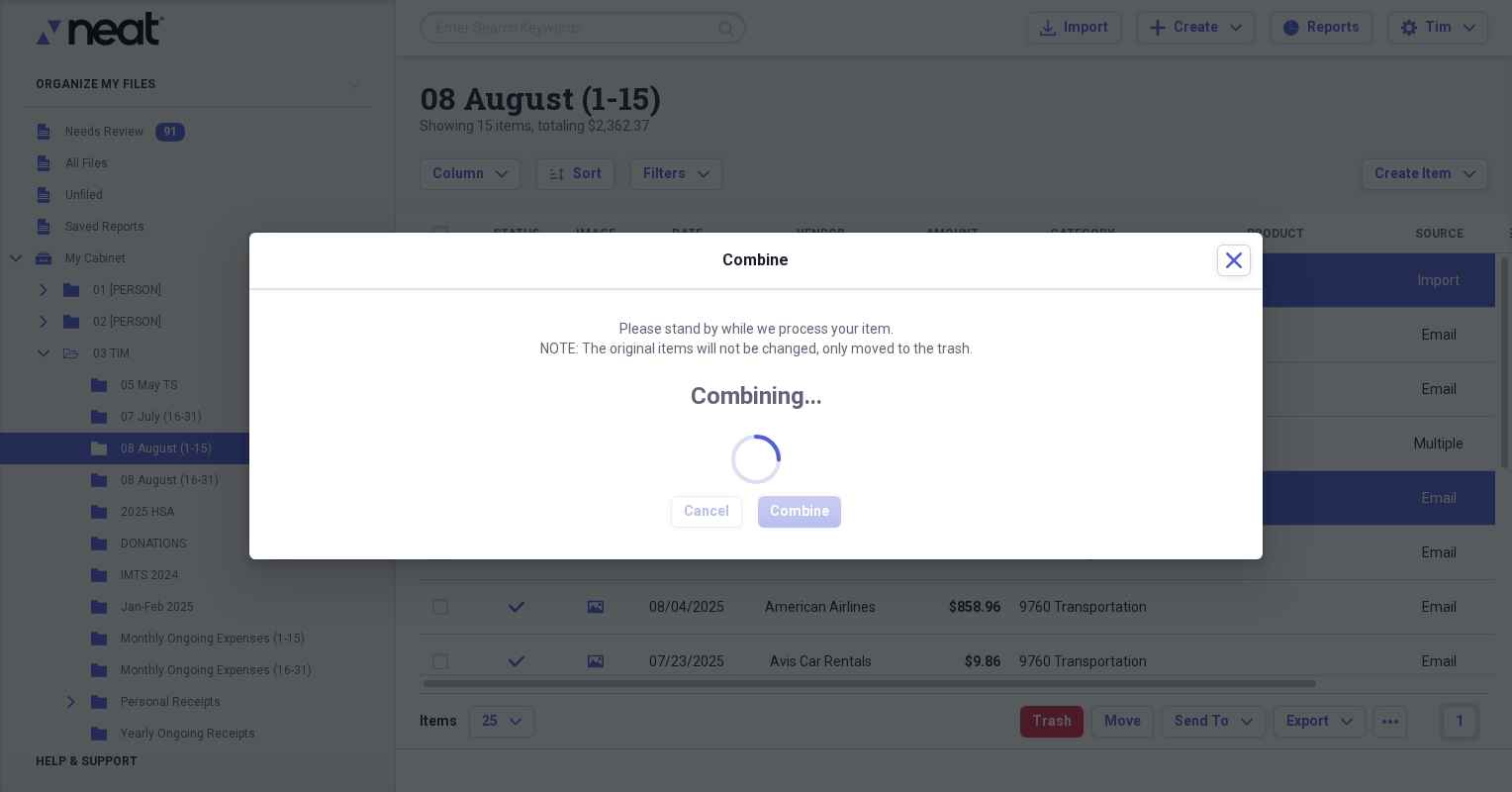 checkbox on "false" 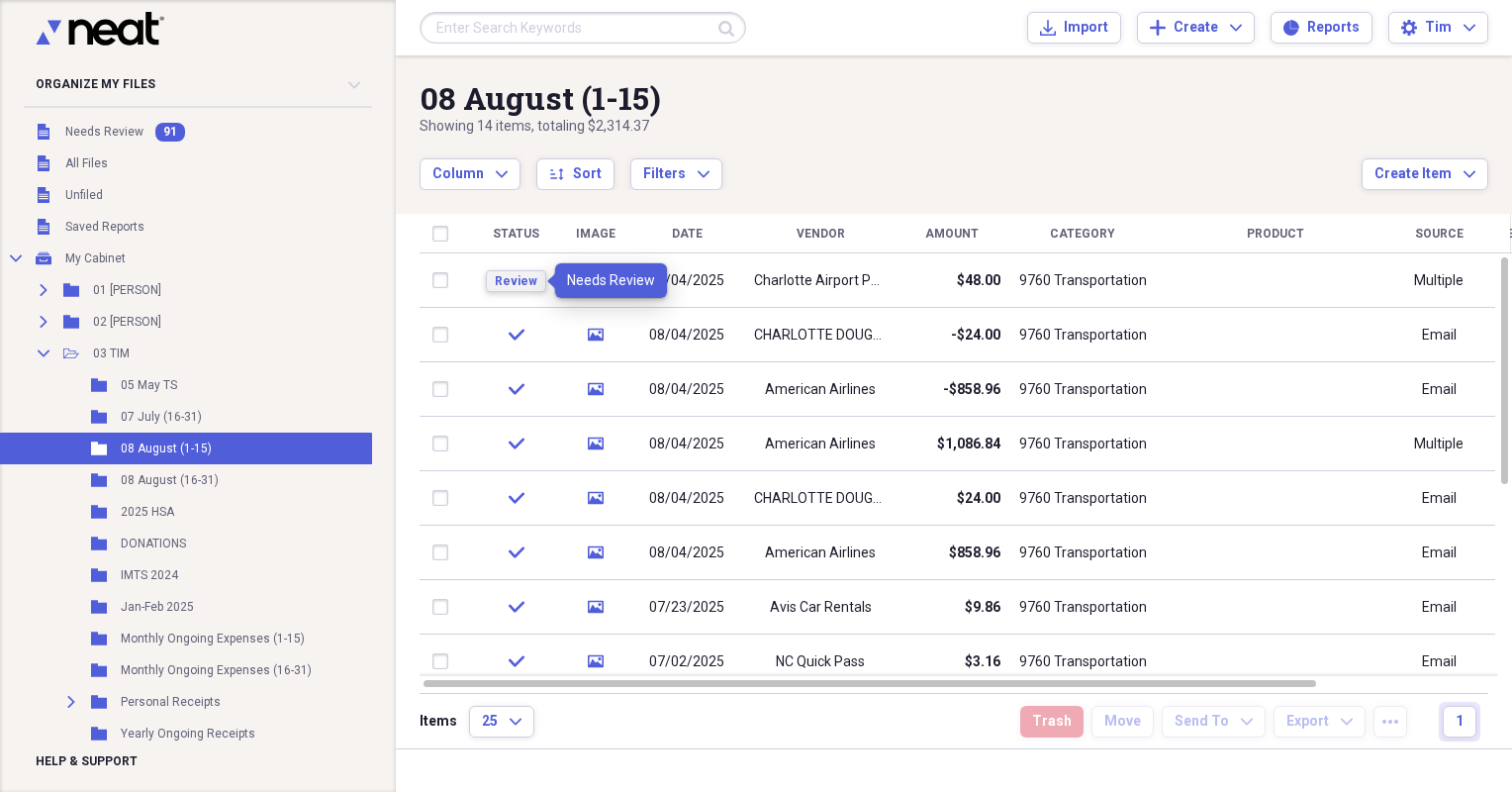 click on "Review" at bounding box center (516, 281) 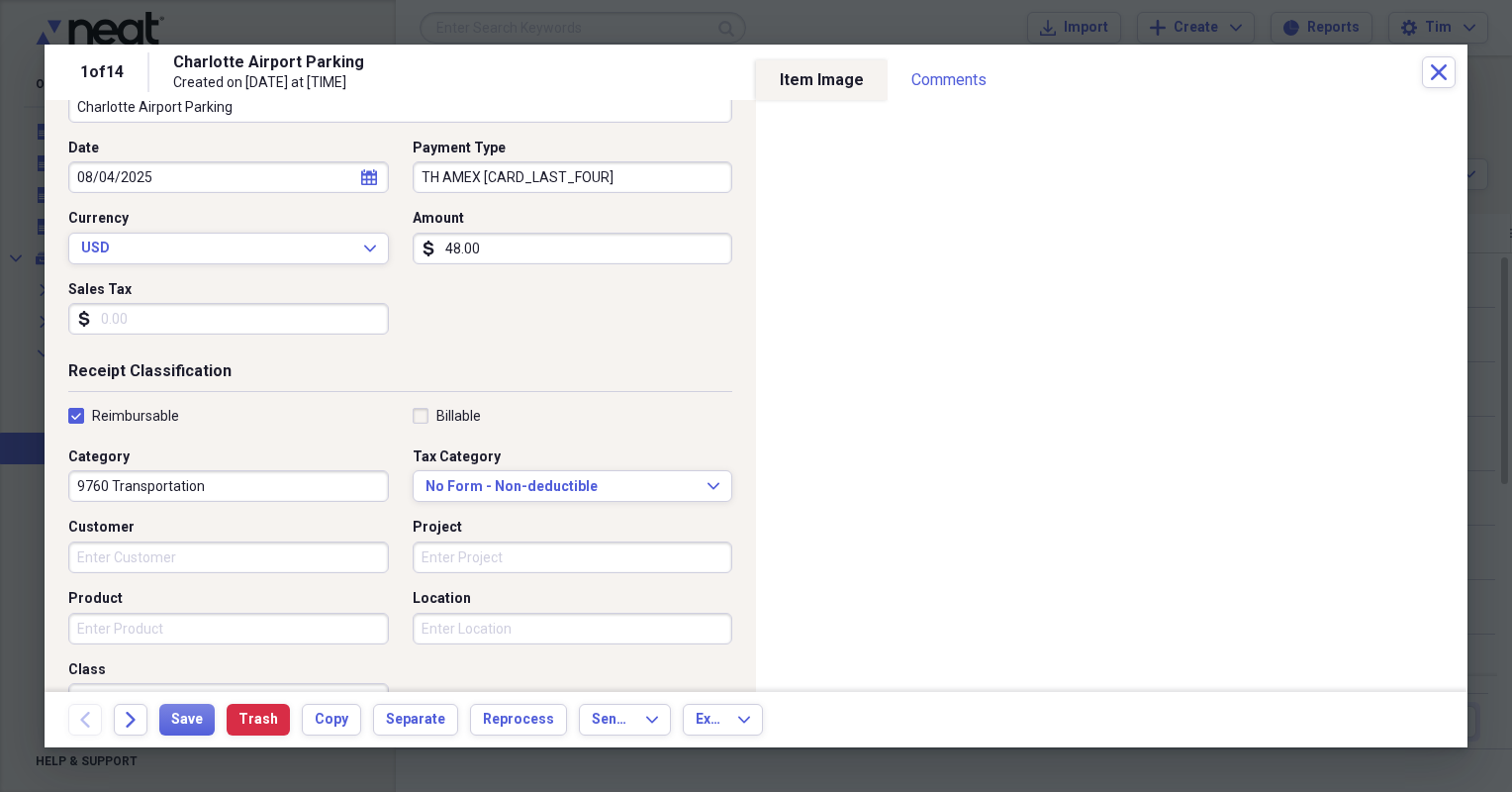 scroll, scrollTop: 198, scrollLeft: 0, axis: vertical 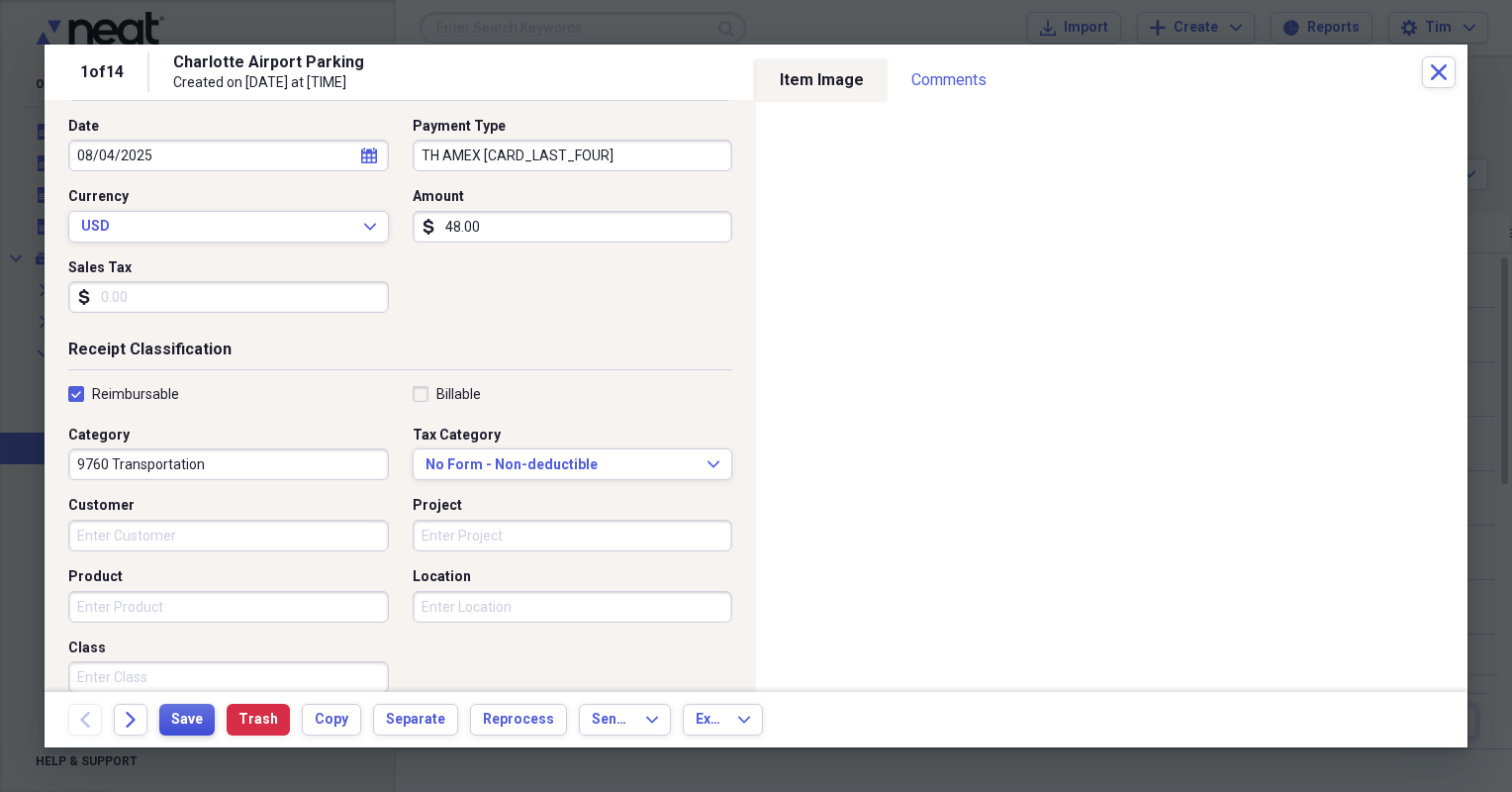 click on "Save" at bounding box center (187, 720) 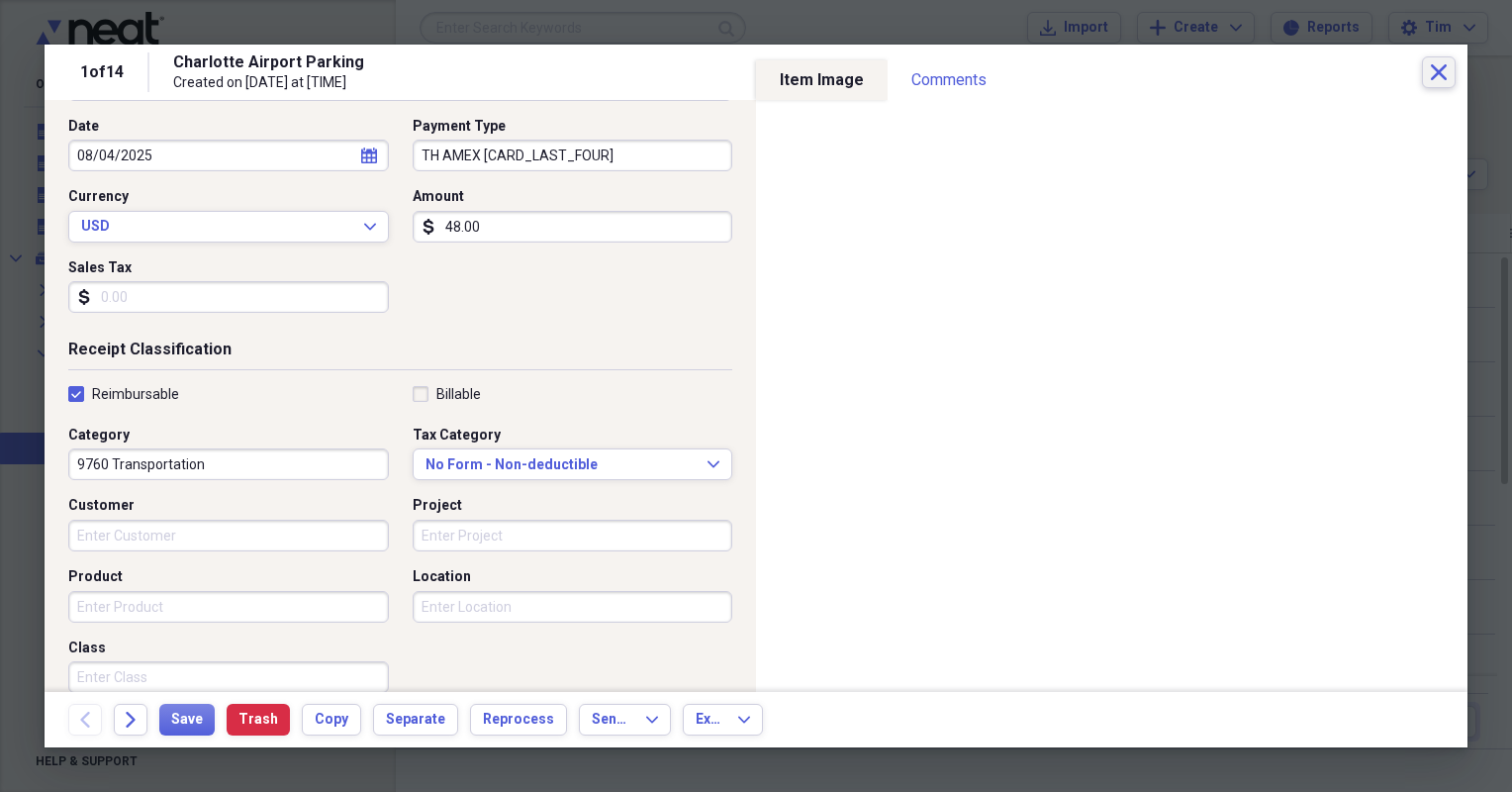 click 